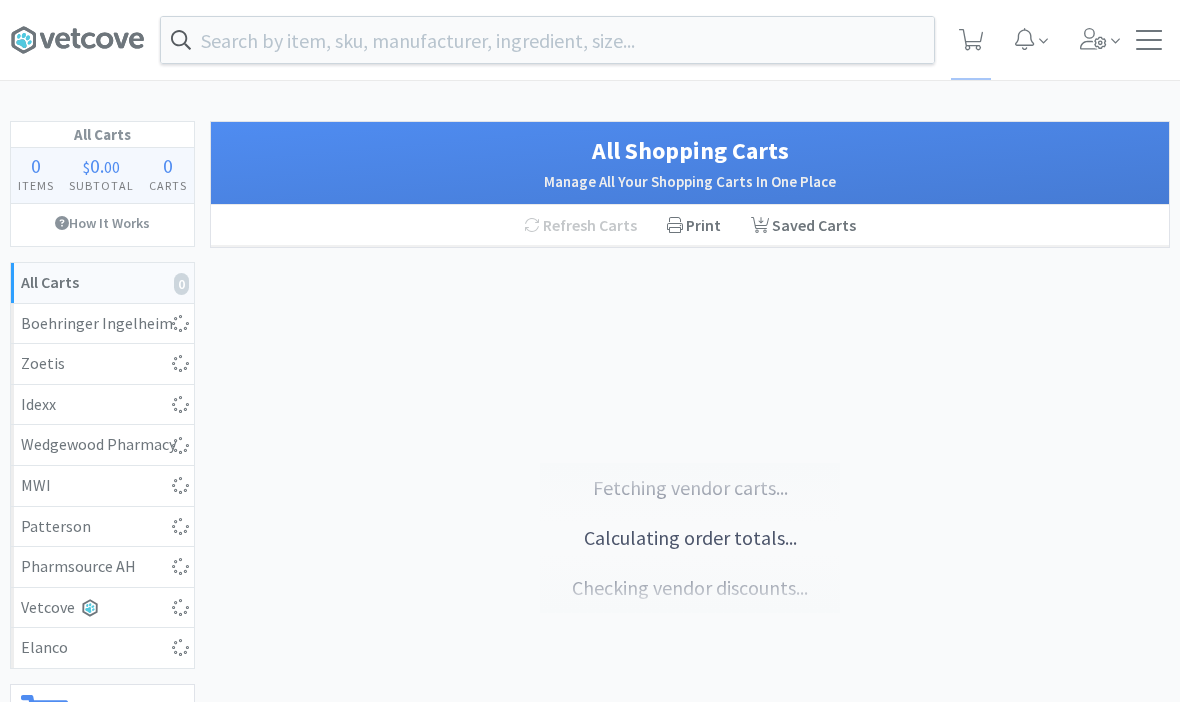 scroll, scrollTop: 0, scrollLeft: 0, axis: both 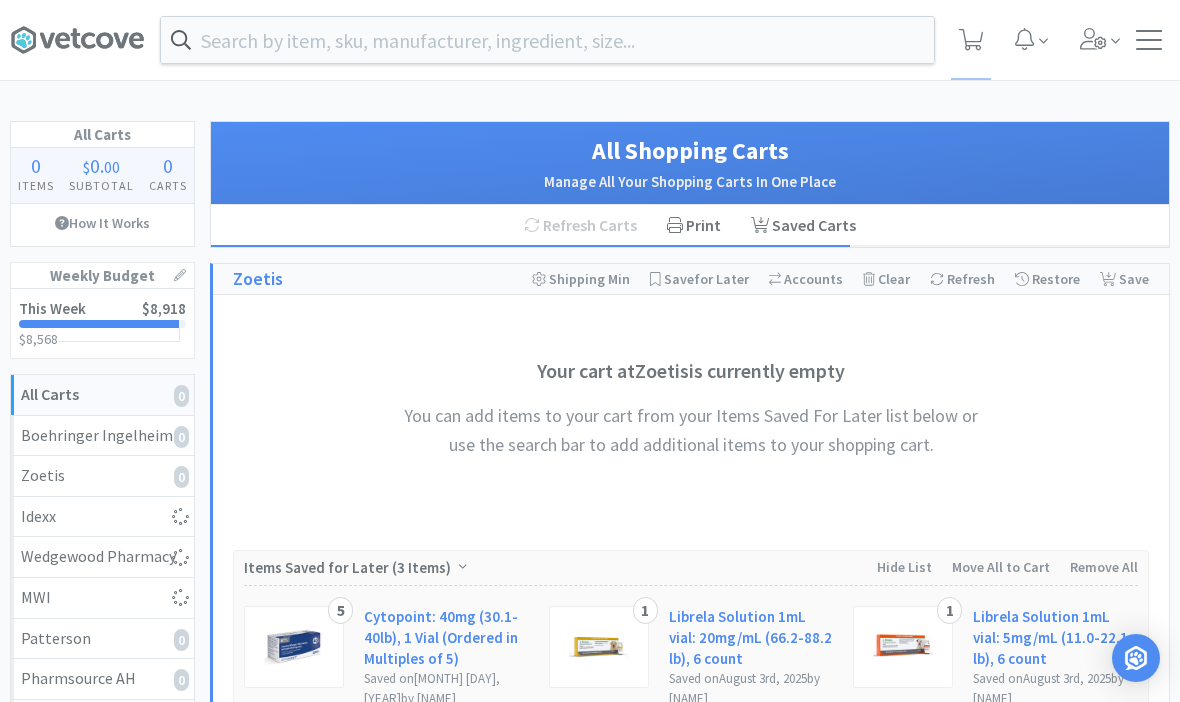 click at bounding box center (1100, 40) 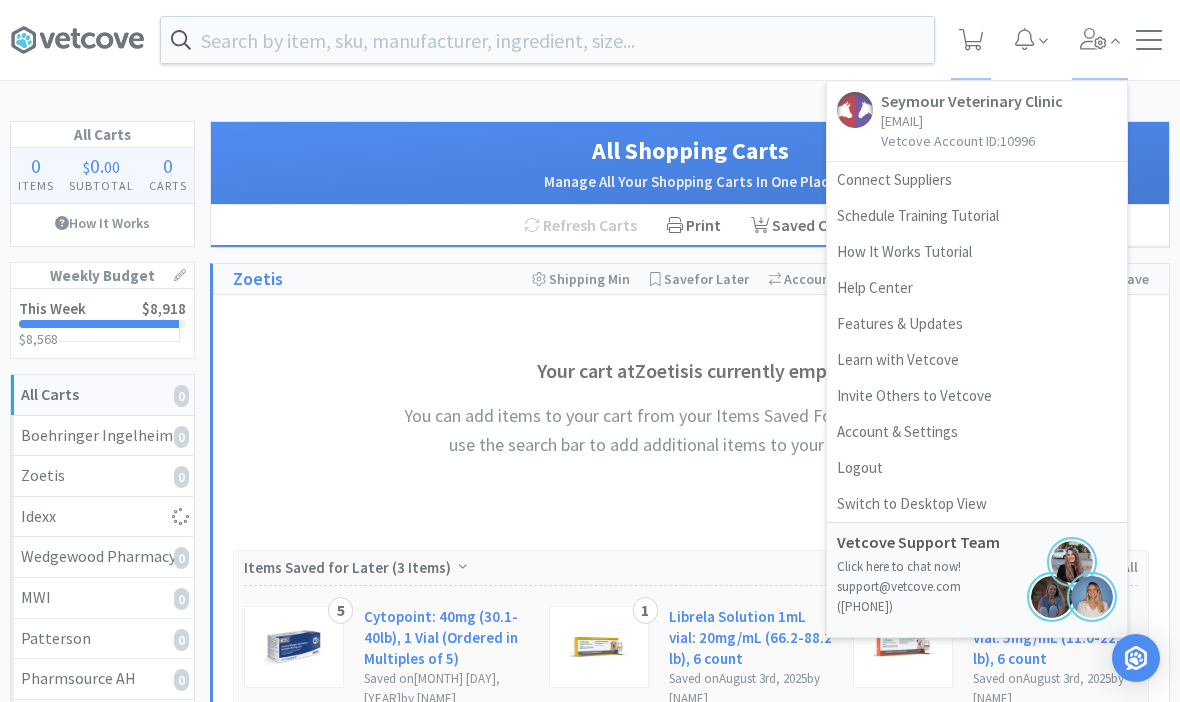 click at bounding box center [1149, 40] 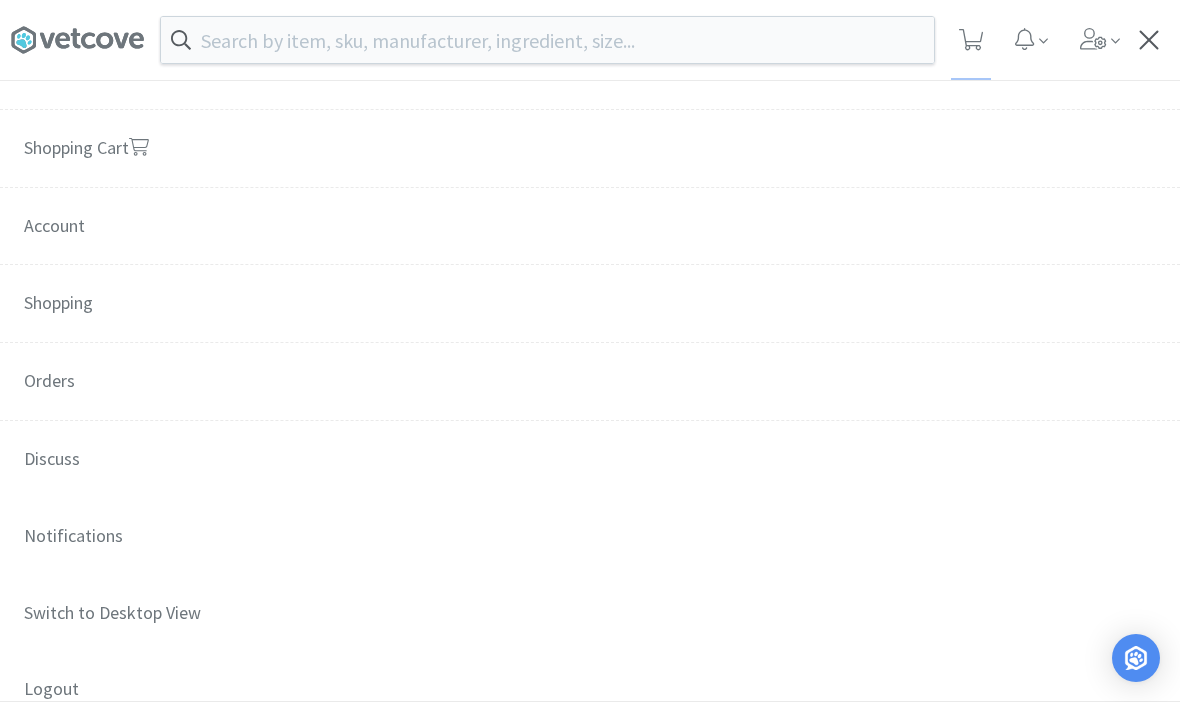 scroll, scrollTop: 163, scrollLeft: 0, axis: vertical 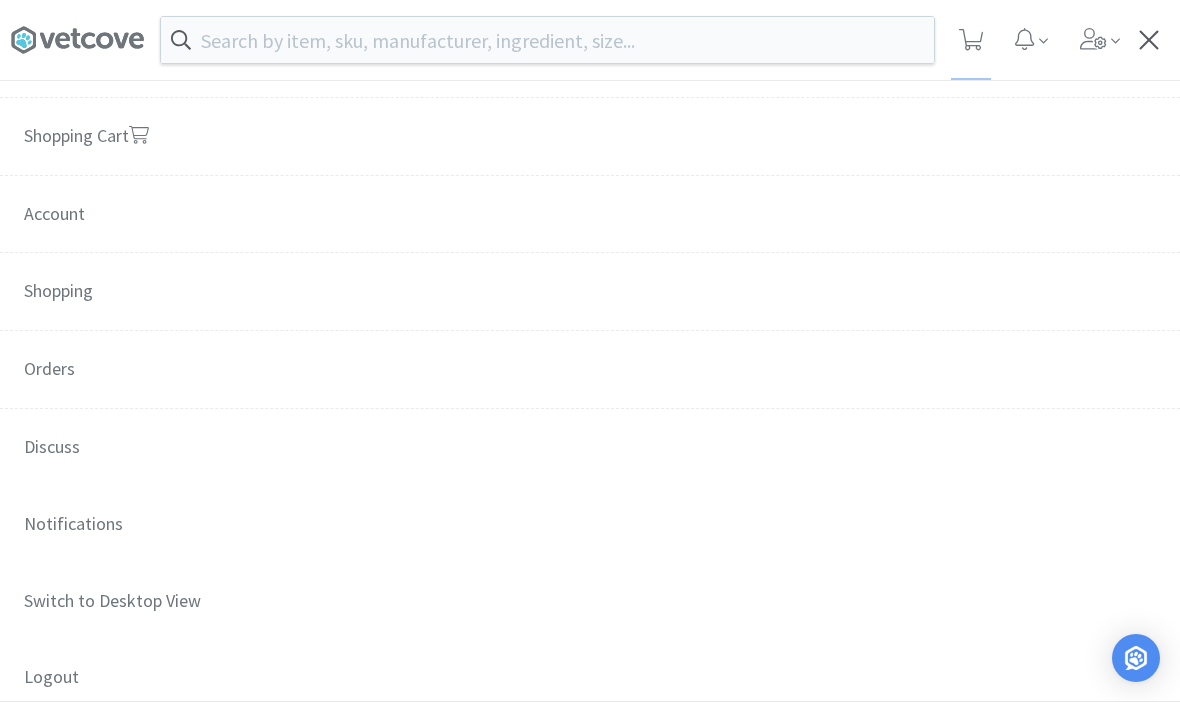 click on "Orders" at bounding box center [590, 370] 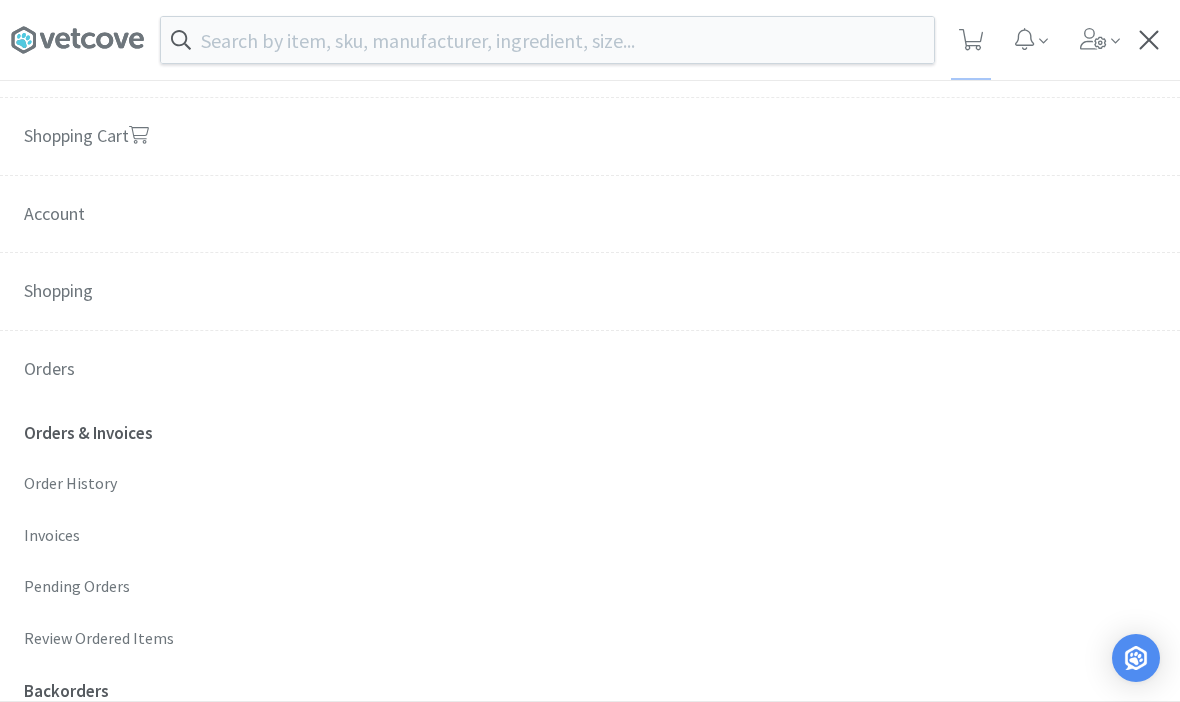 click on "Order History" at bounding box center (590, 484) 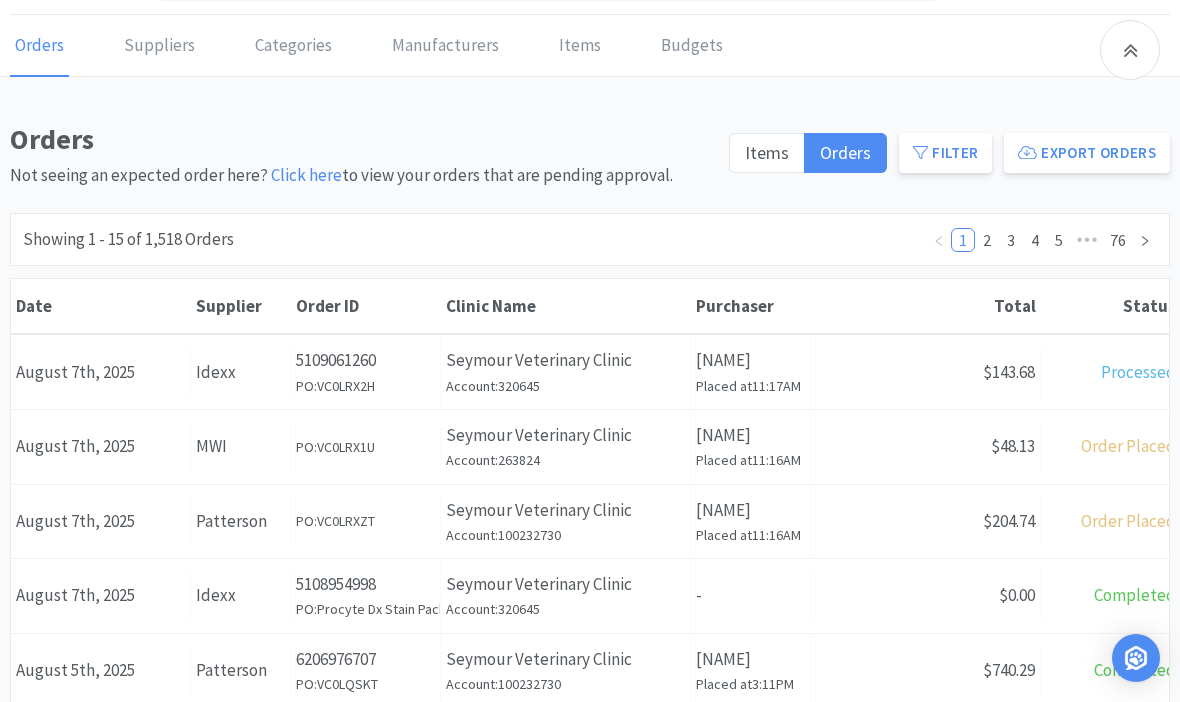 scroll, scrollTop: 0, scrollLeft: 0, axis: both 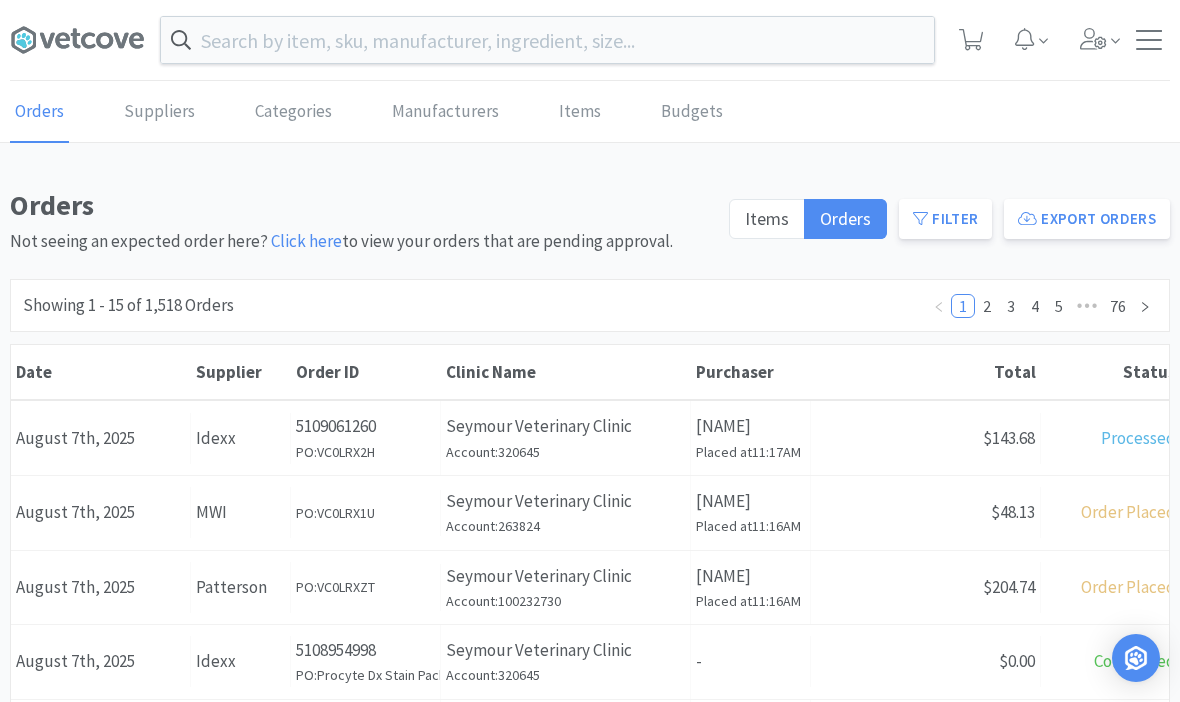 click on "Filter" at bounding box center [945, 219] 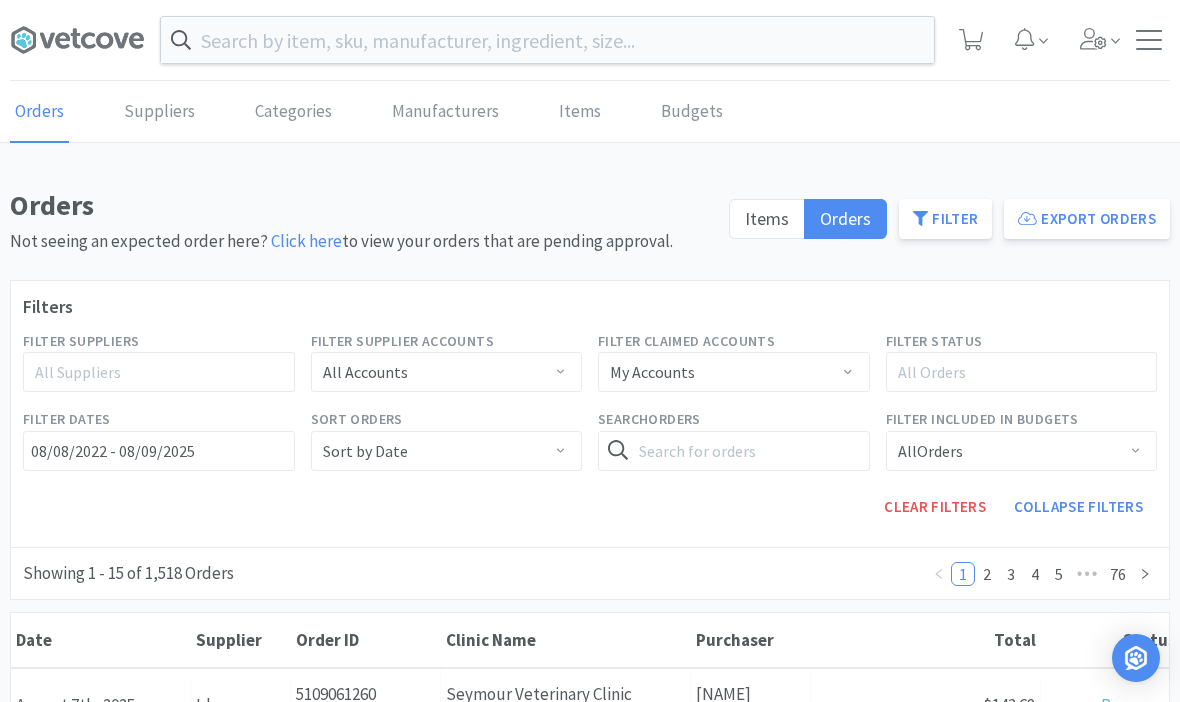 click on "My Accounts" at bounding box center [727, 372] 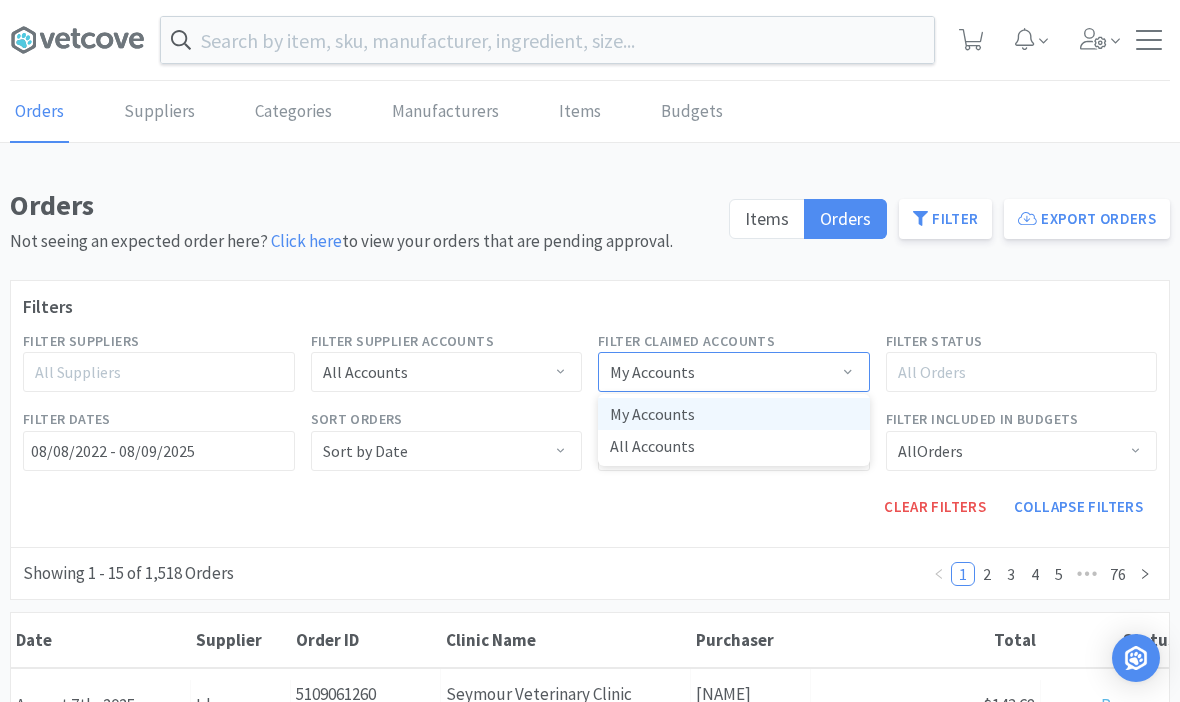 click at bounding box center (848, 374) 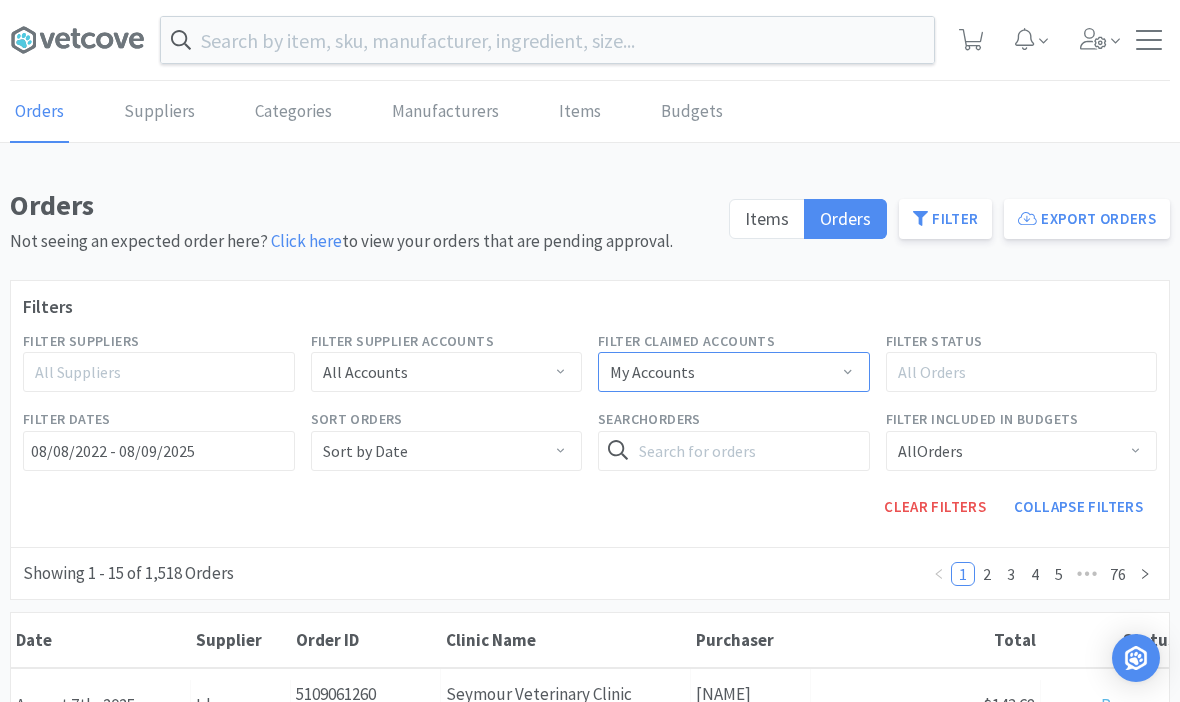 click on "All Suppliers" at bounding box center (150, 372) 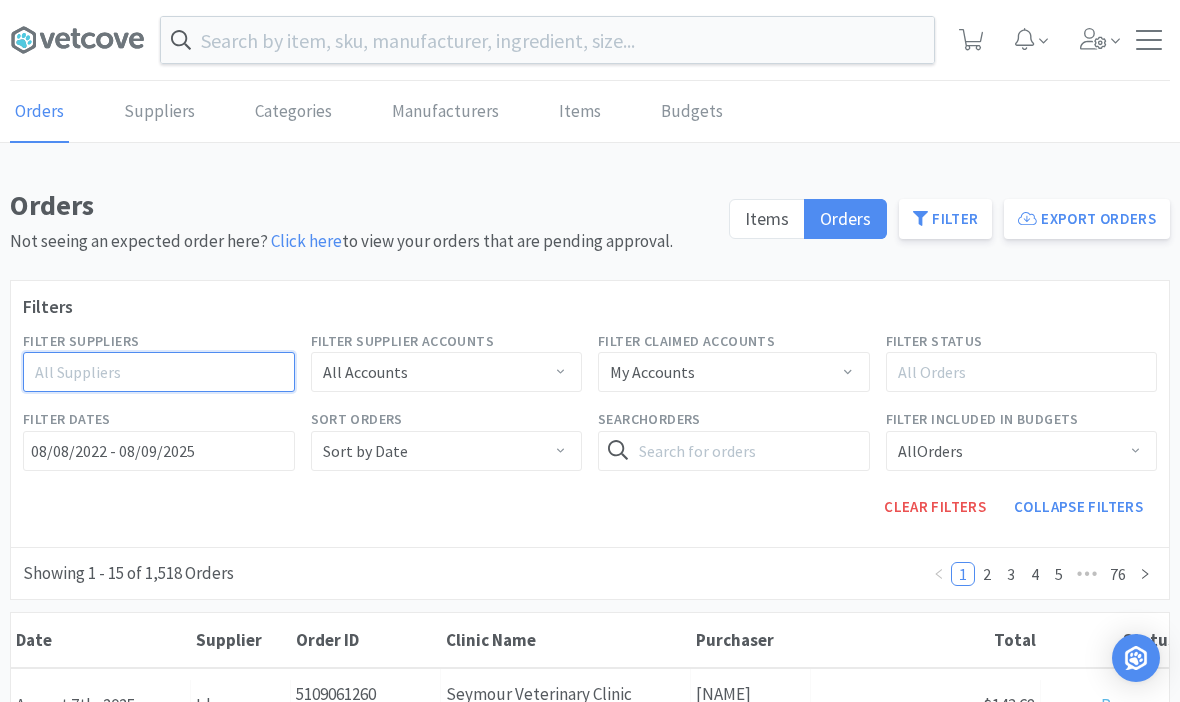 click on "Filters" at bounding box center [590, 307] 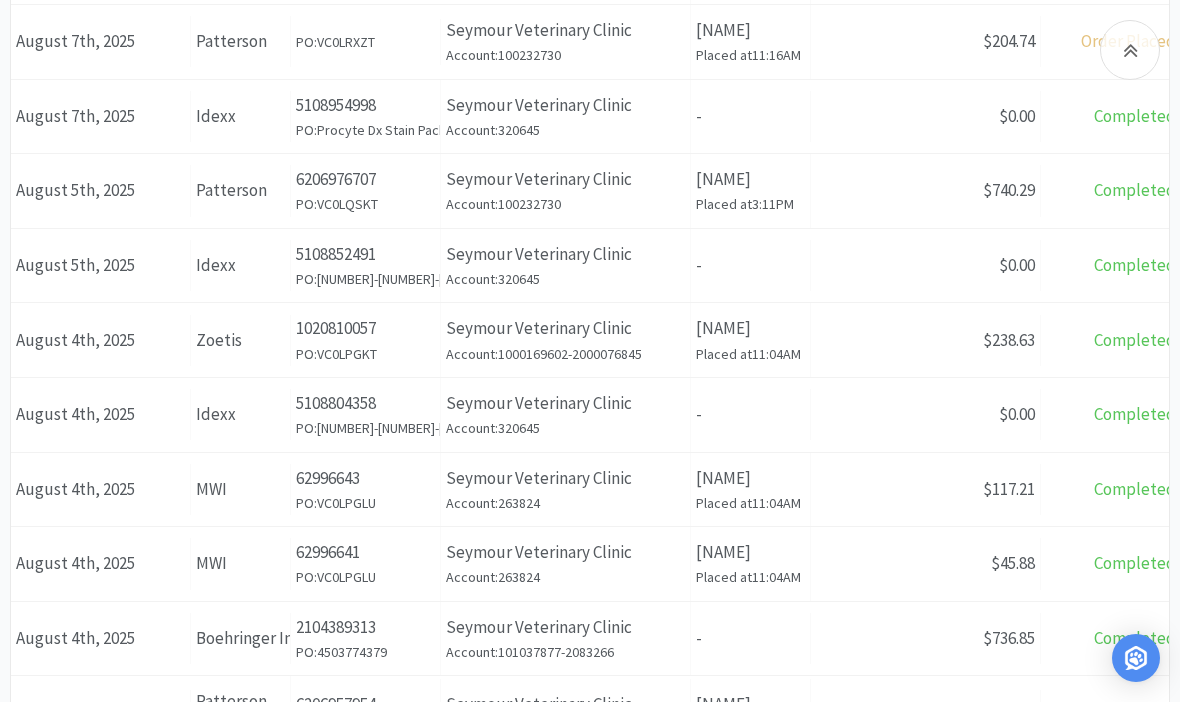 scroll, scrollTop: 819, scrollLeft: 0, axis: vertical 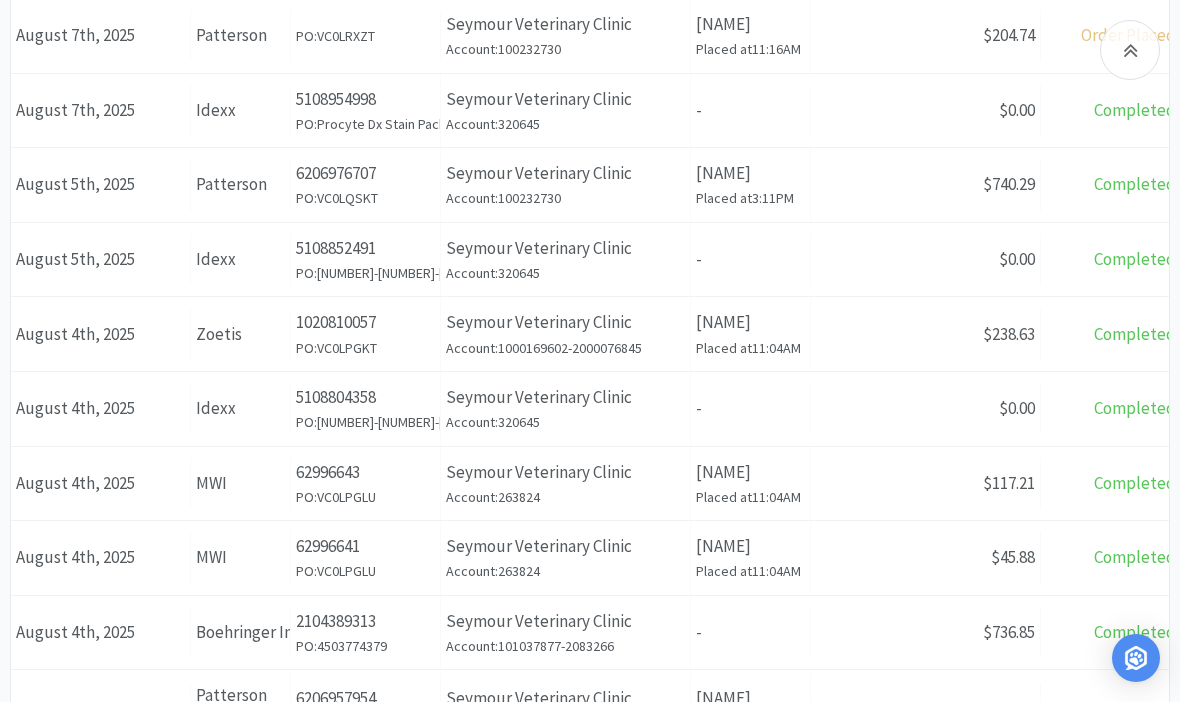 click on "Receipt Status $117.21" at bounding box center [926, 483] 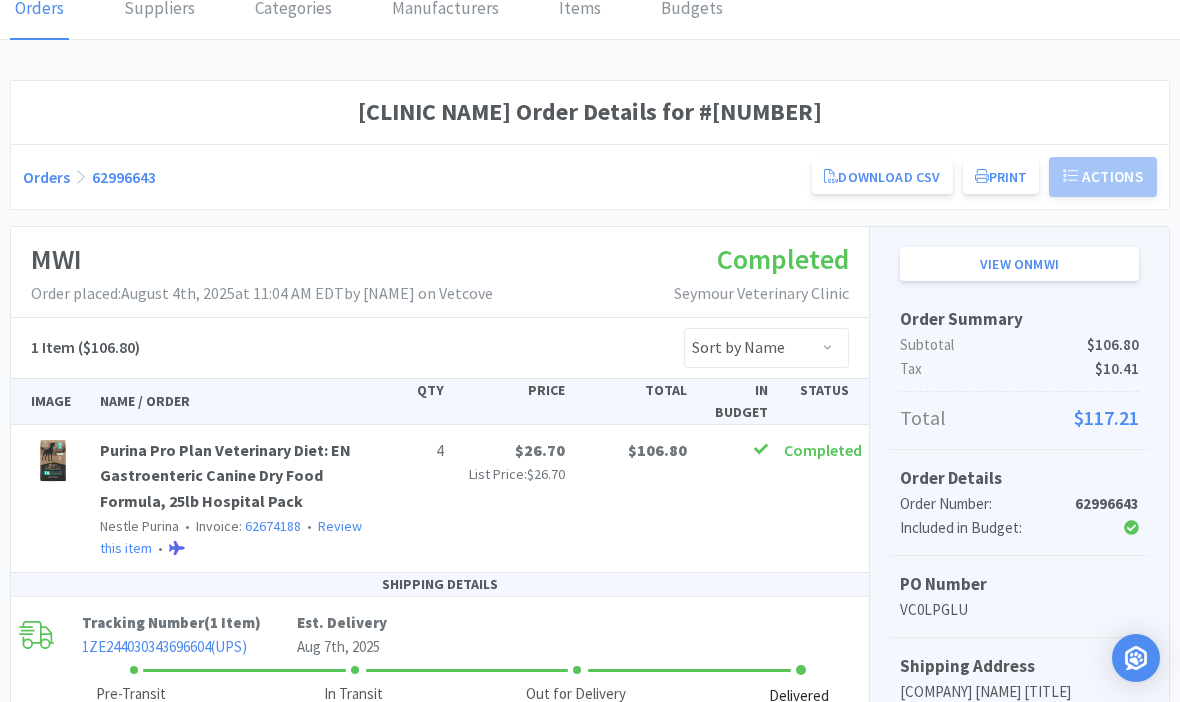 scroll, scrollTop: 117, scrollLeft: 0, axis: vertical 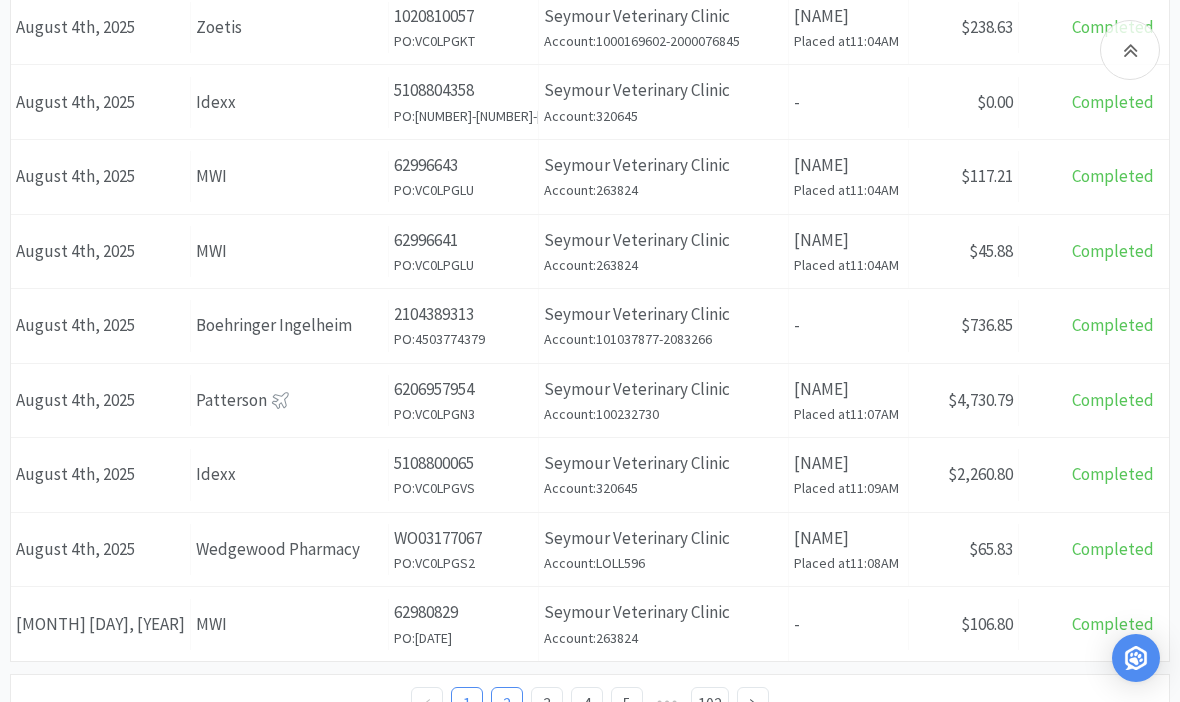 click on "2" at bounding box center (507, 703) 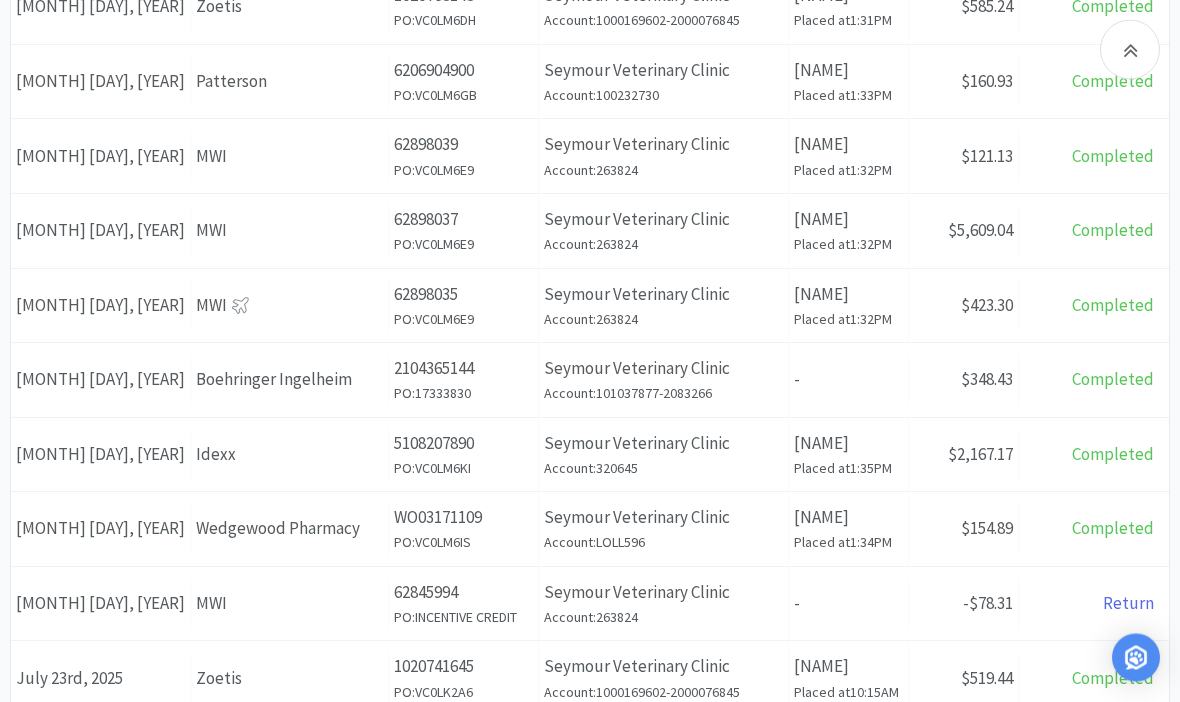 scroll, scrollTop: 869, scrollLeft: 0, axis: vertical 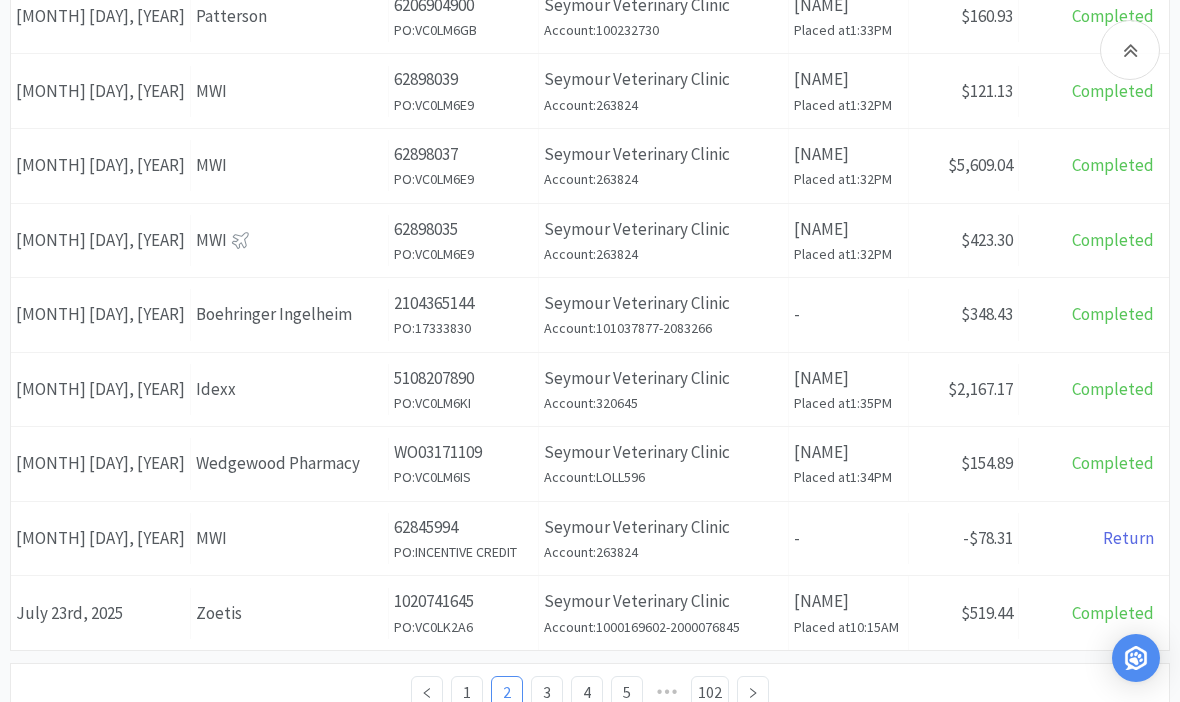 click on "1 2 3 4 5 ••• 102" at bounding box center (590, 692) 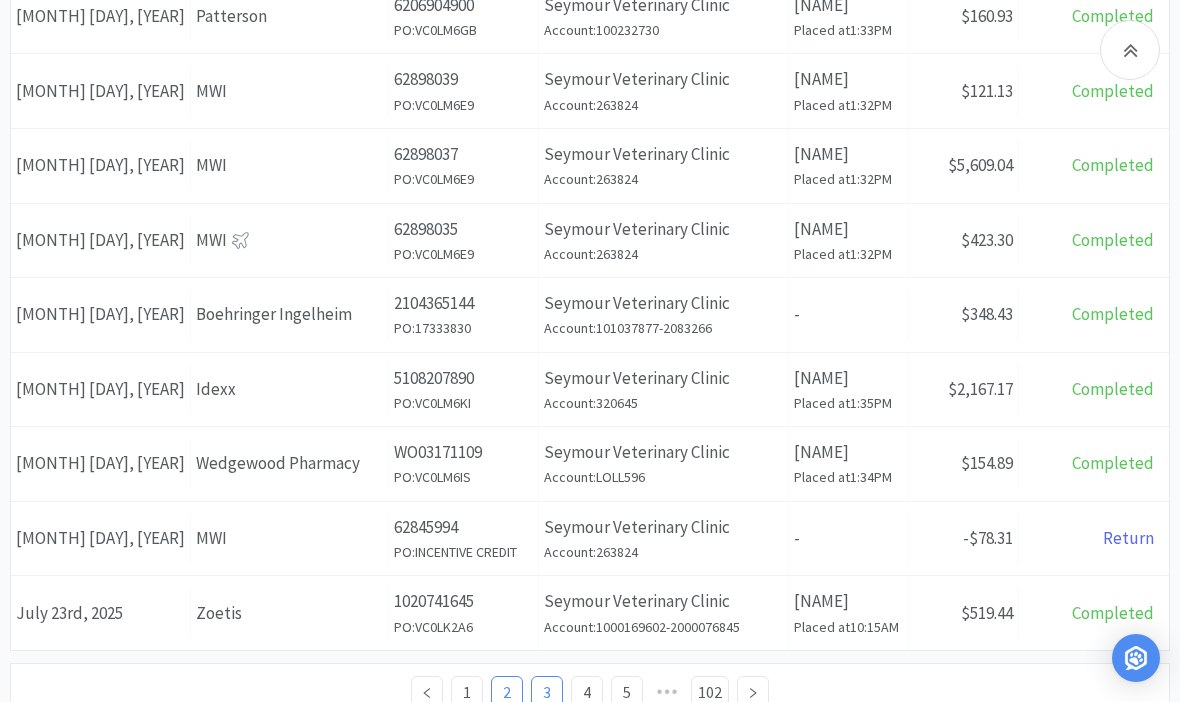 click on "3" at bounding box center [547, 692] 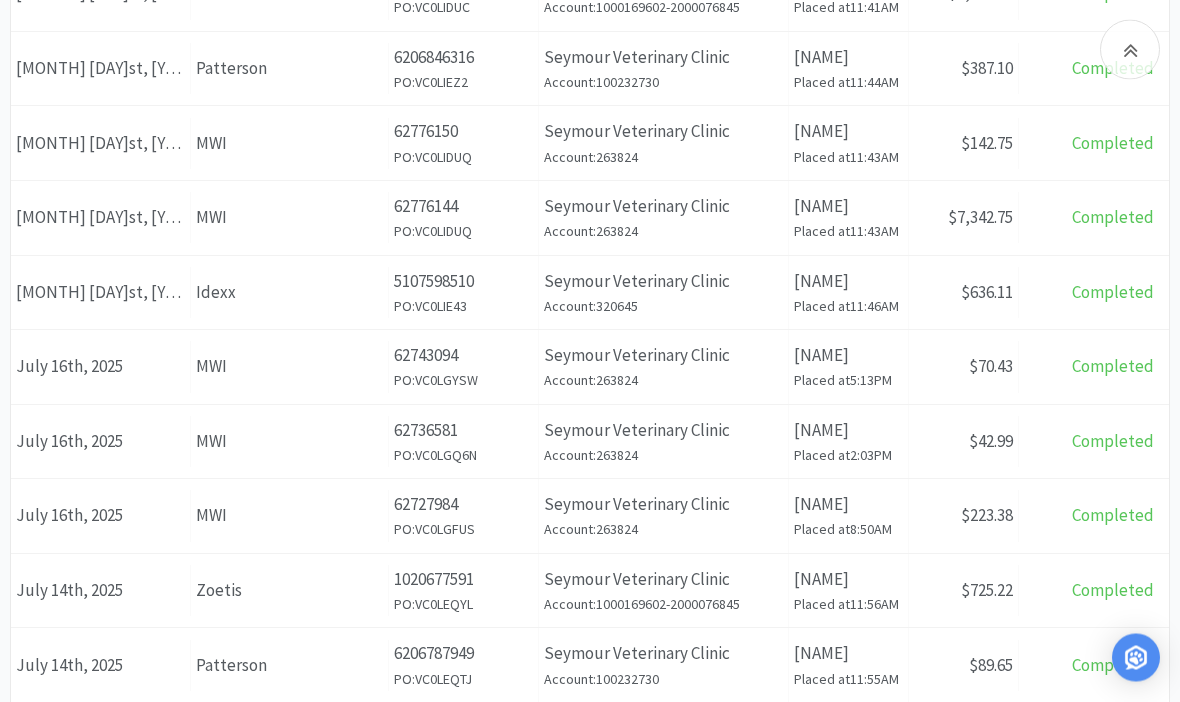 scroll, scrollTop: 869, scrollLeft: 0, axis: vertical 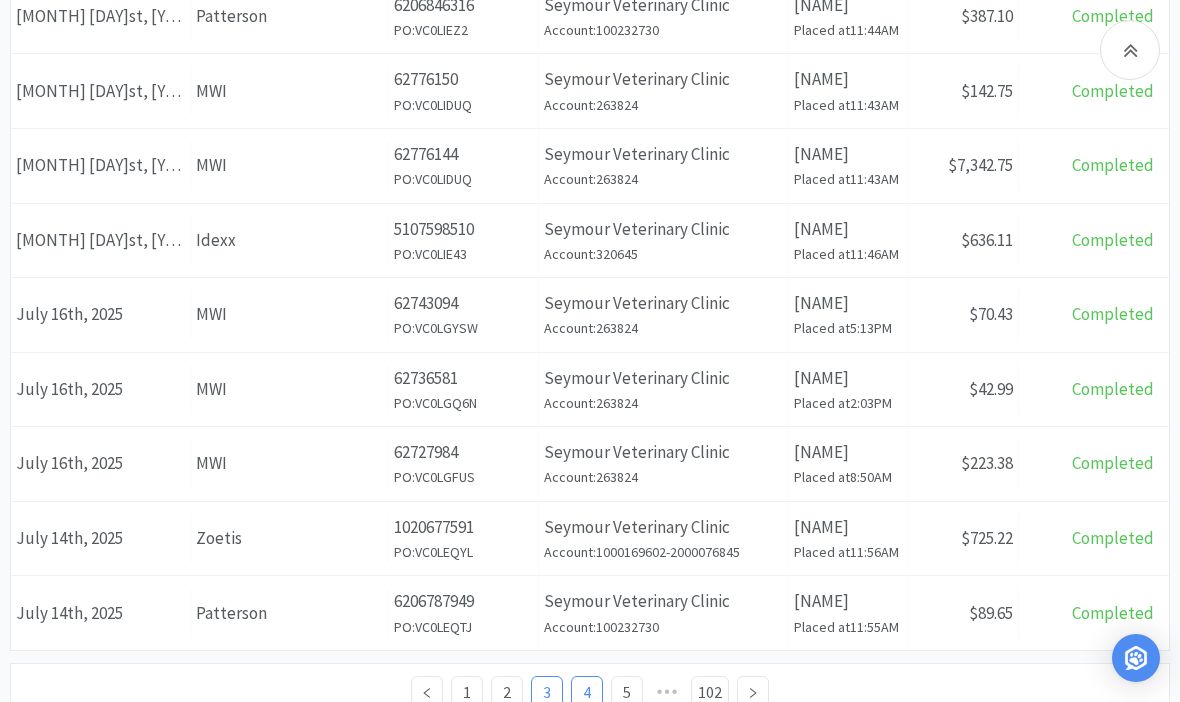click on "4" at bounding box center [587, 692] 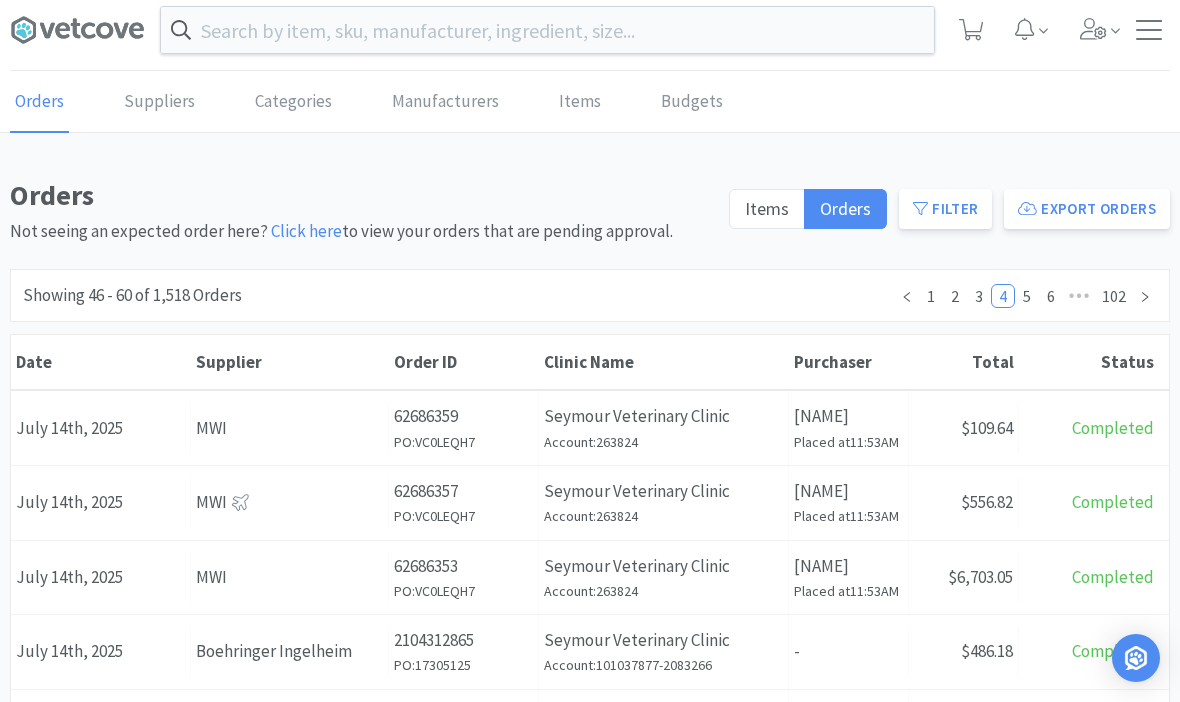 scroll, scrollTop: 0, scrollLeft: 0, axis: both 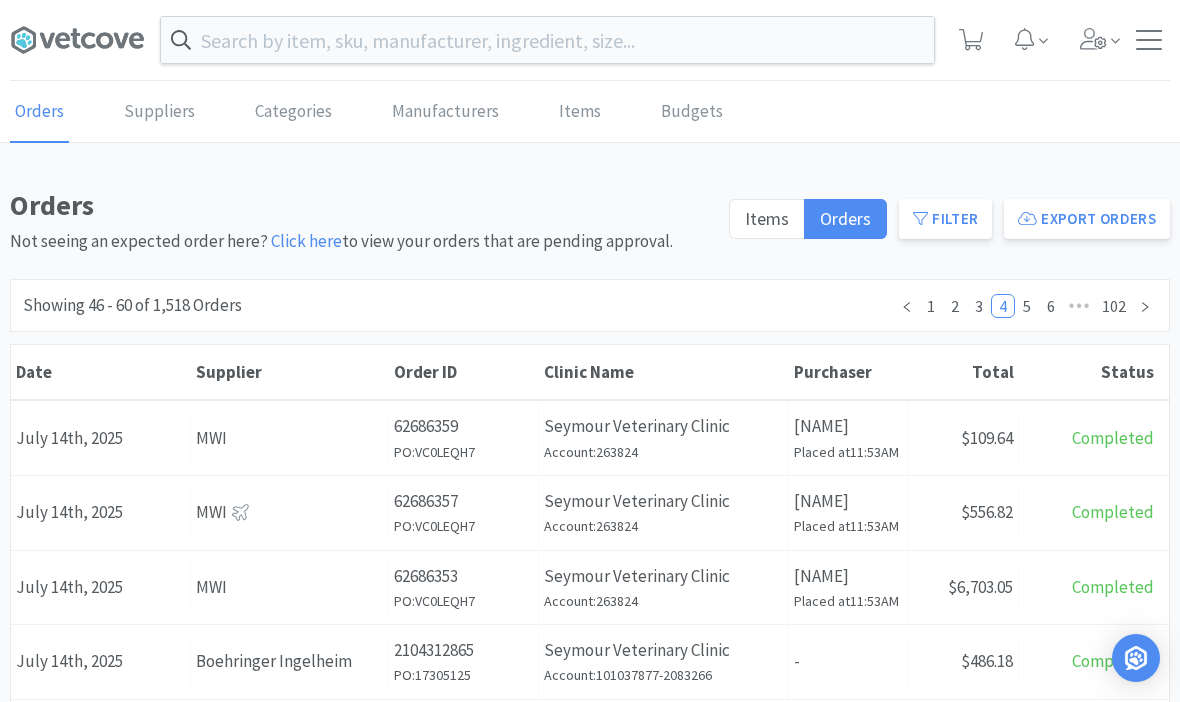 click on "Orders" at bounding box center (39, 112) 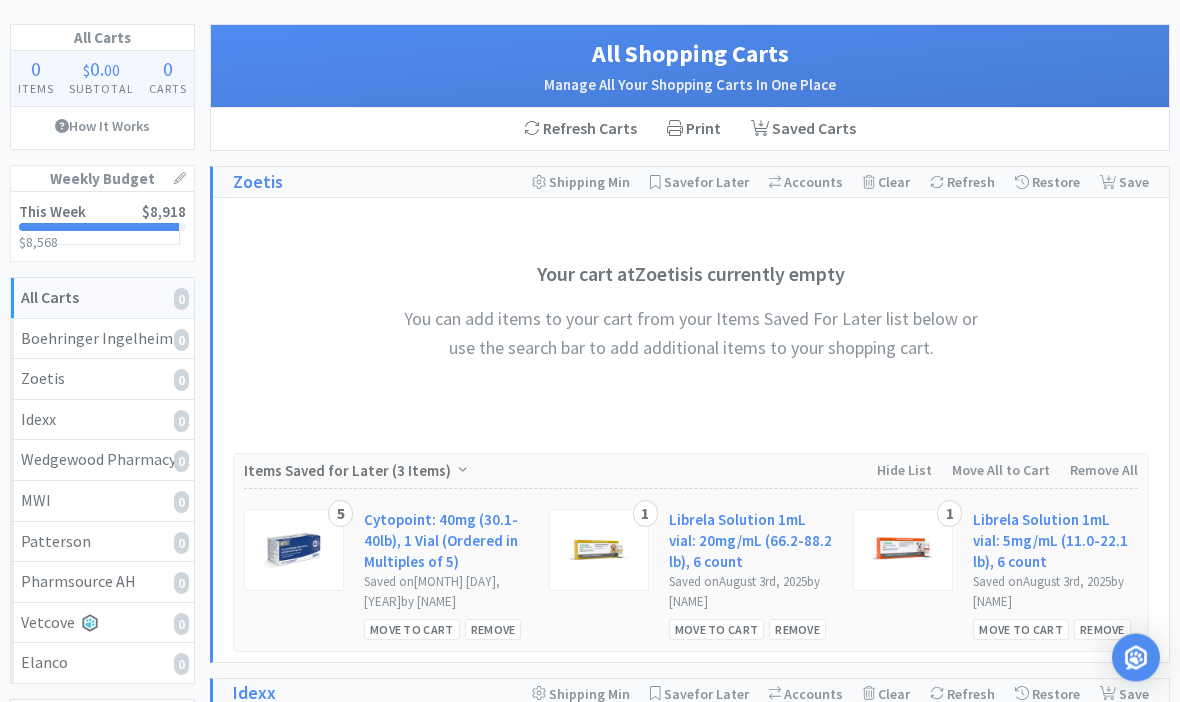 scroll, scrollTop: 0, scrollLeft: 0, axis: both 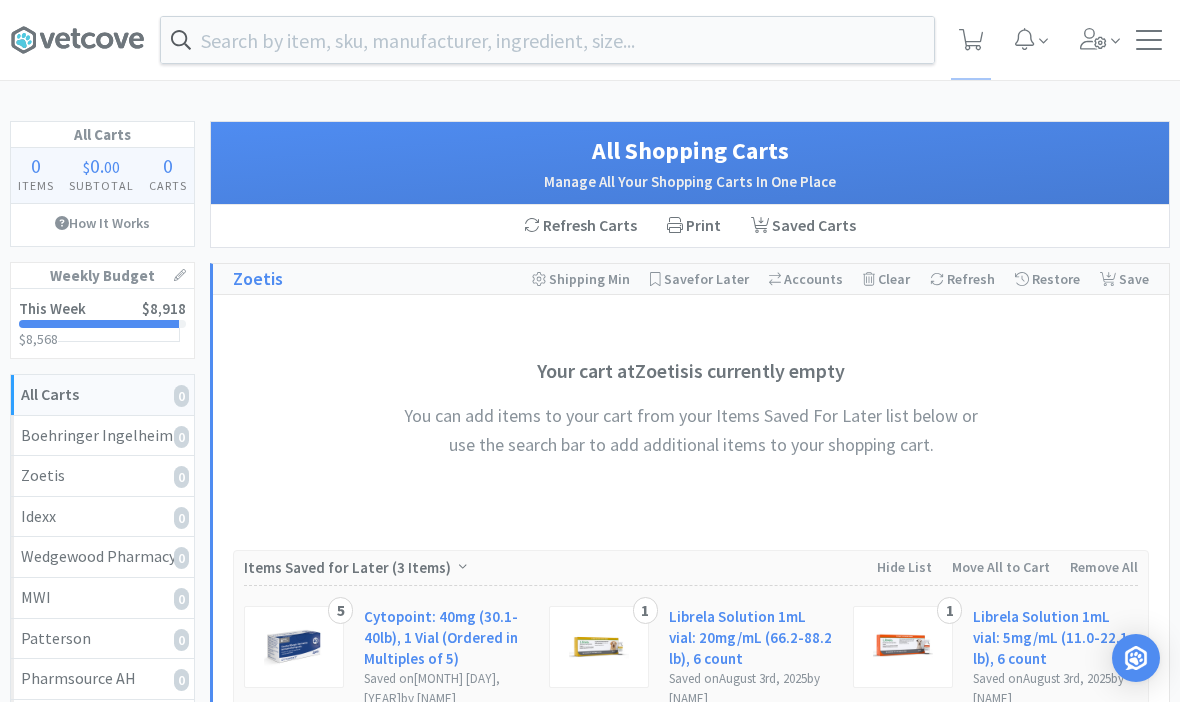 select on "1" 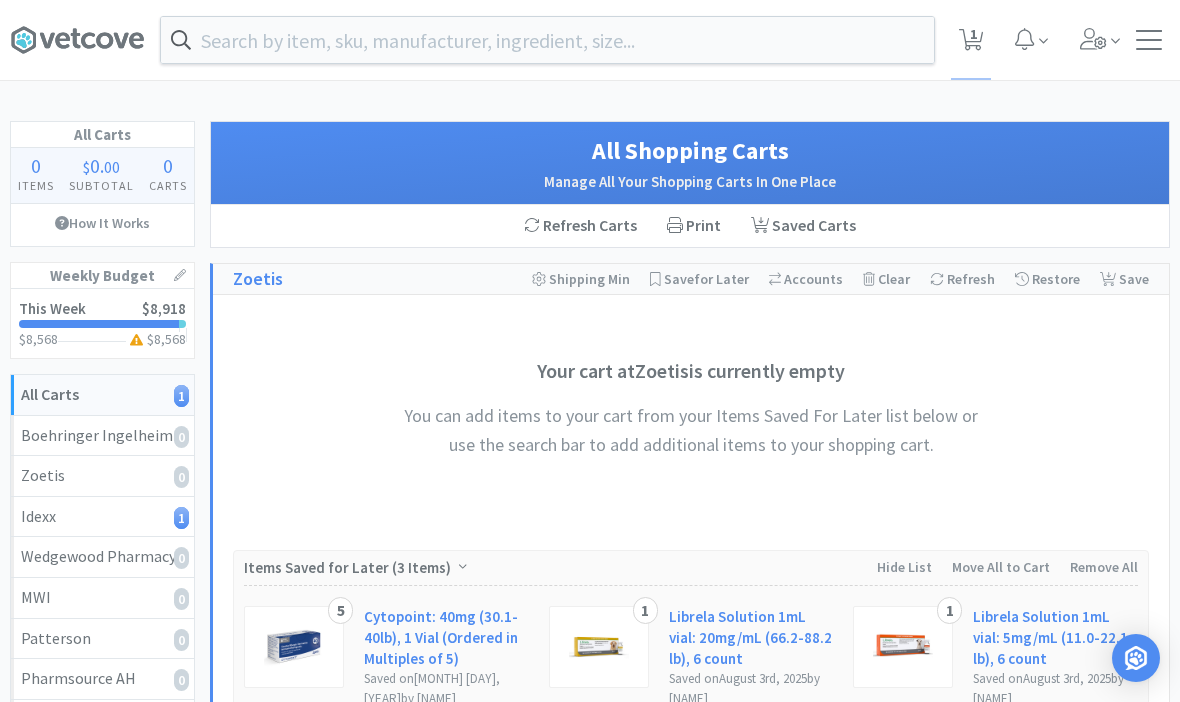 select on "1" 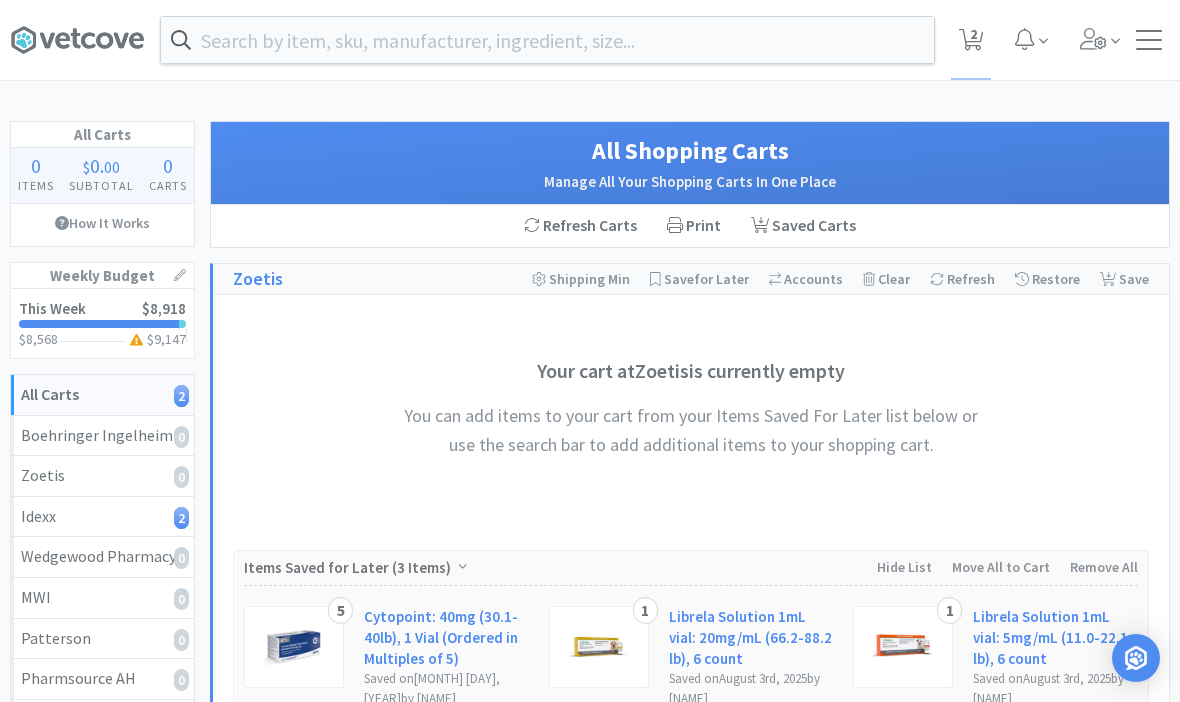 select on "1" 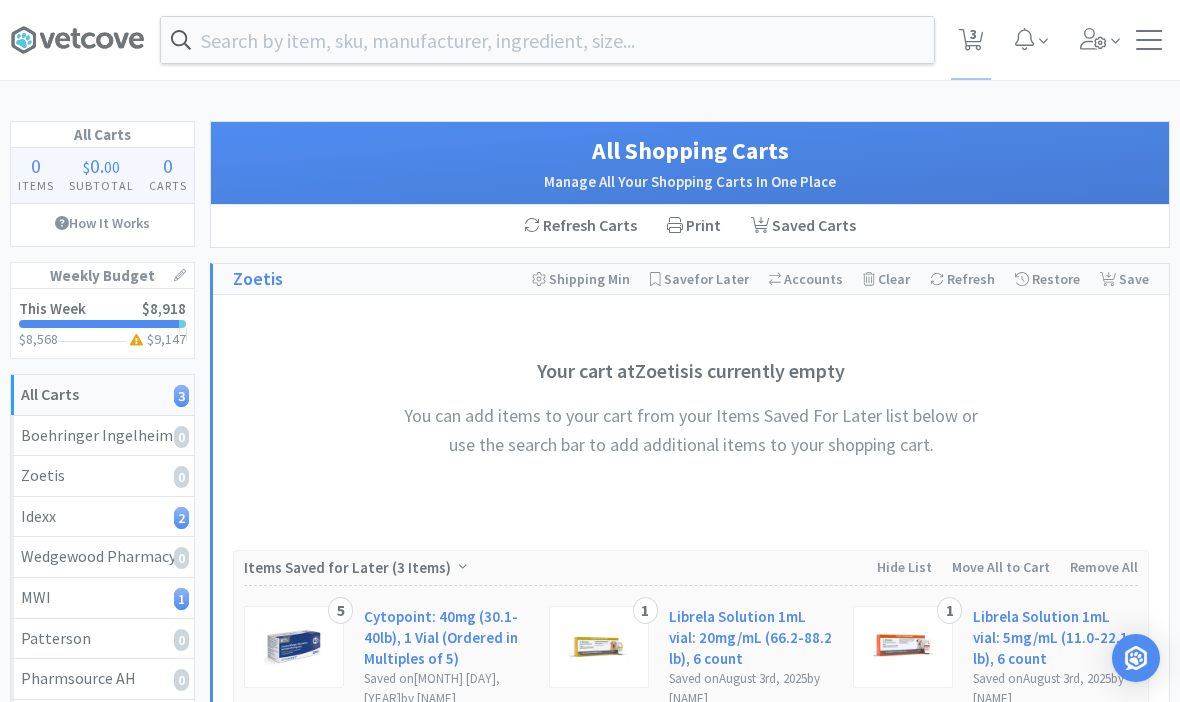 select on "1" 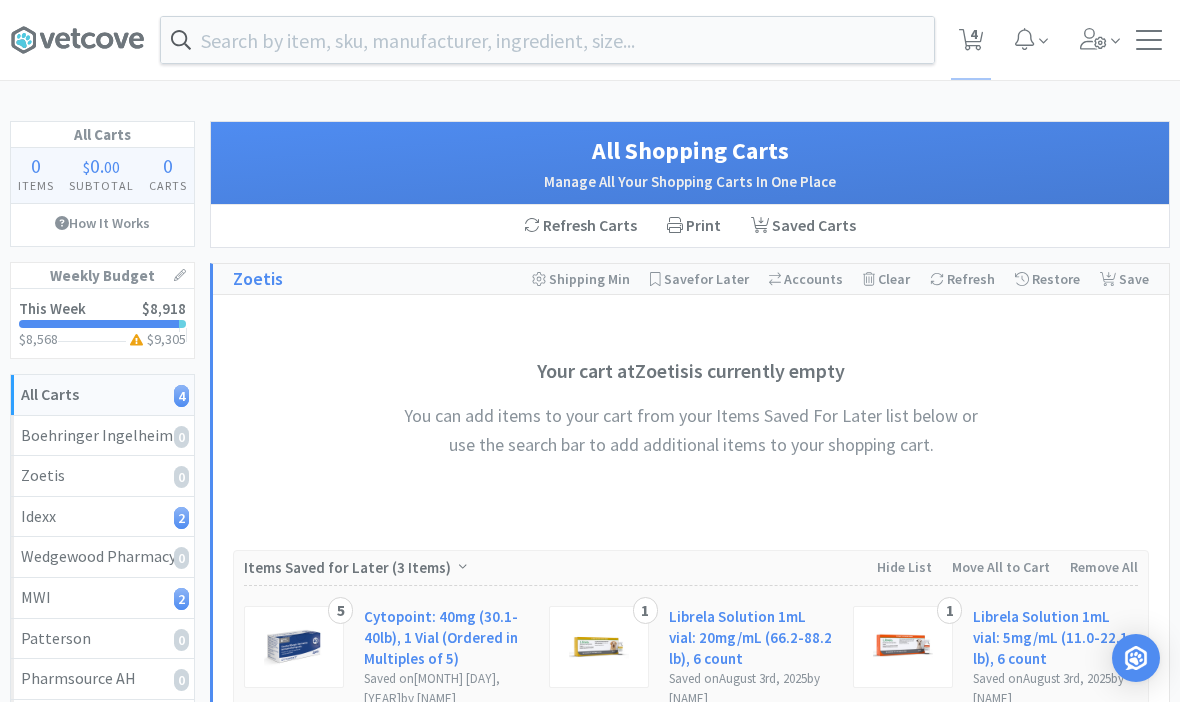 select on "4" 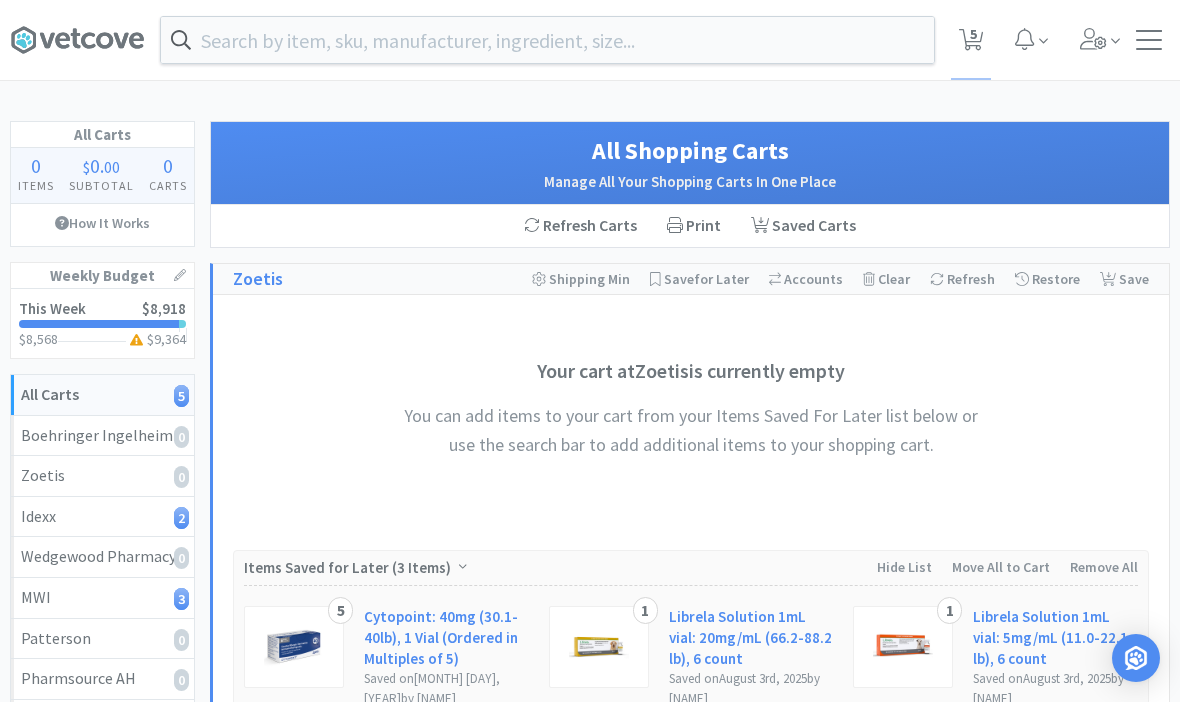 select on "5" 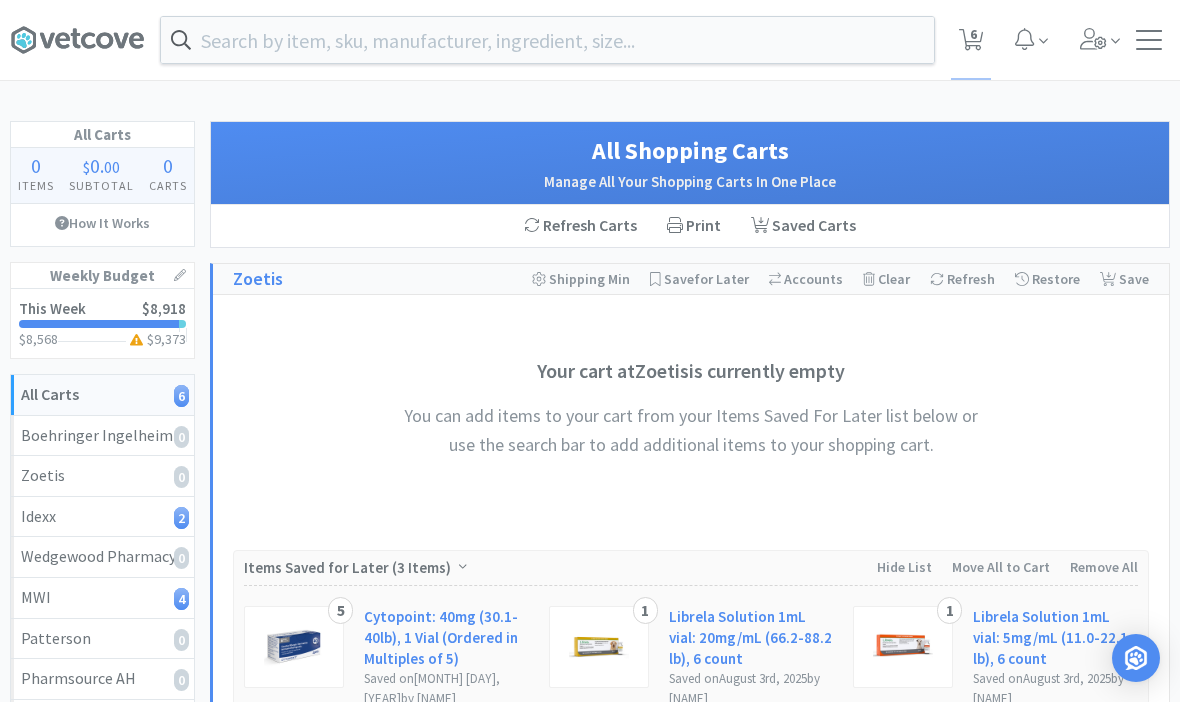 select on "3" 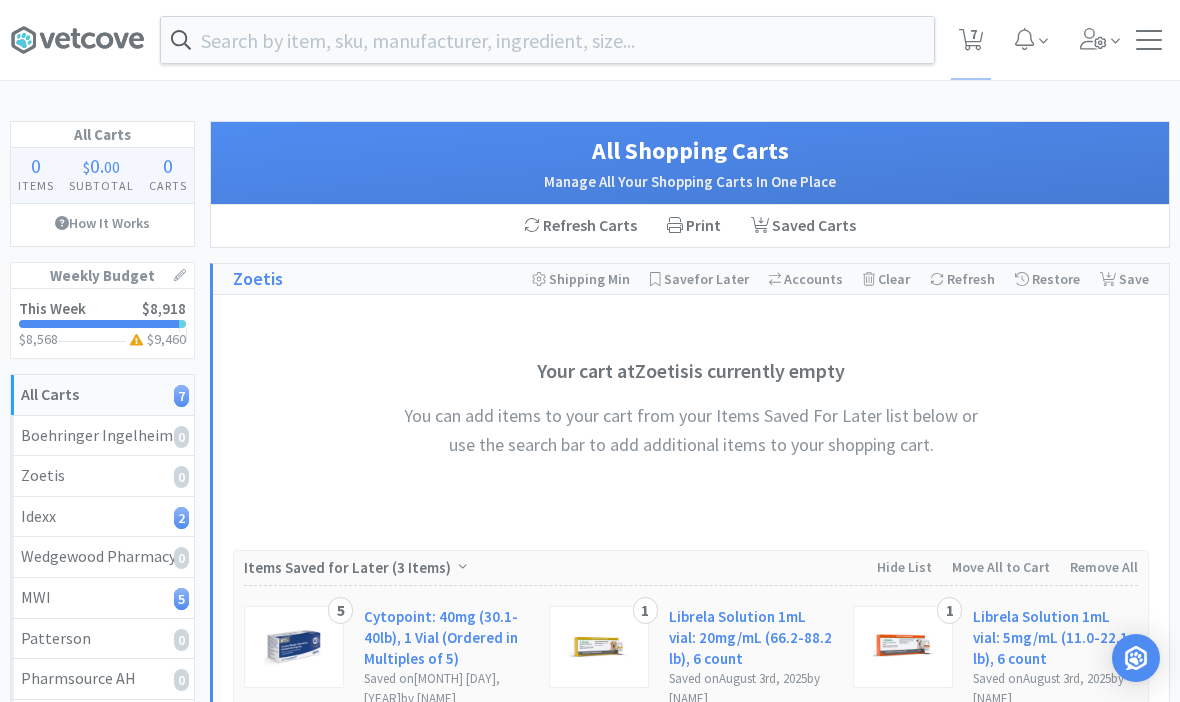 select on "3" 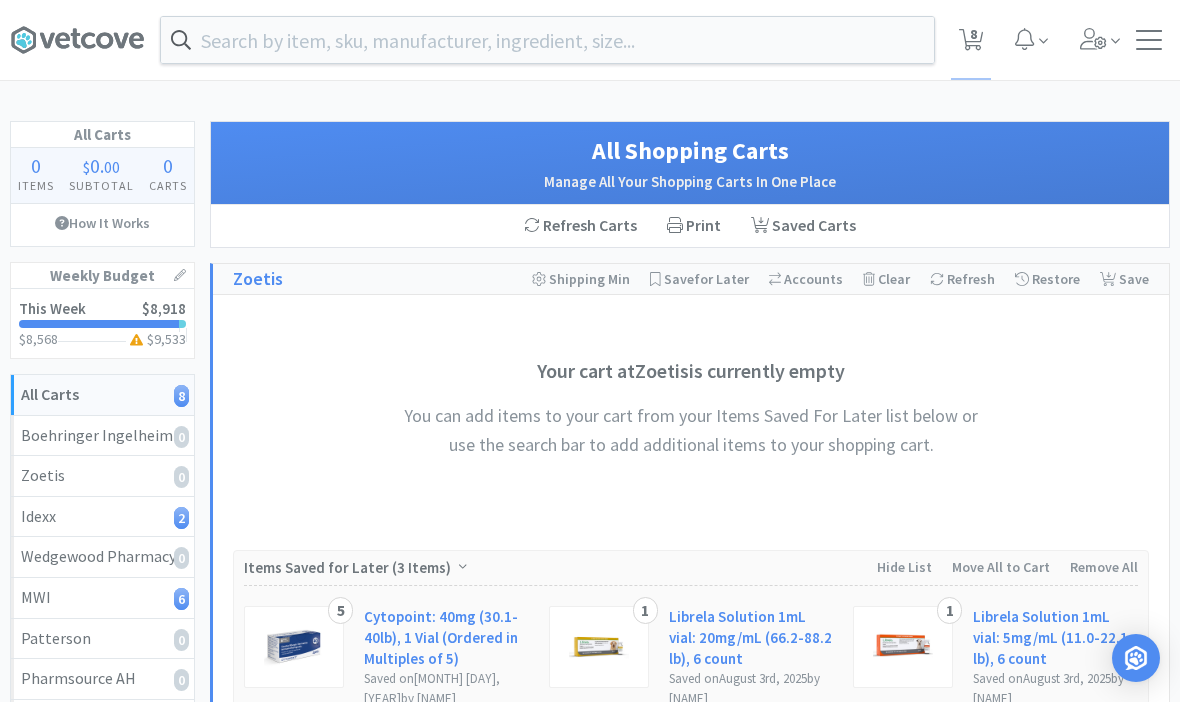select on "1" 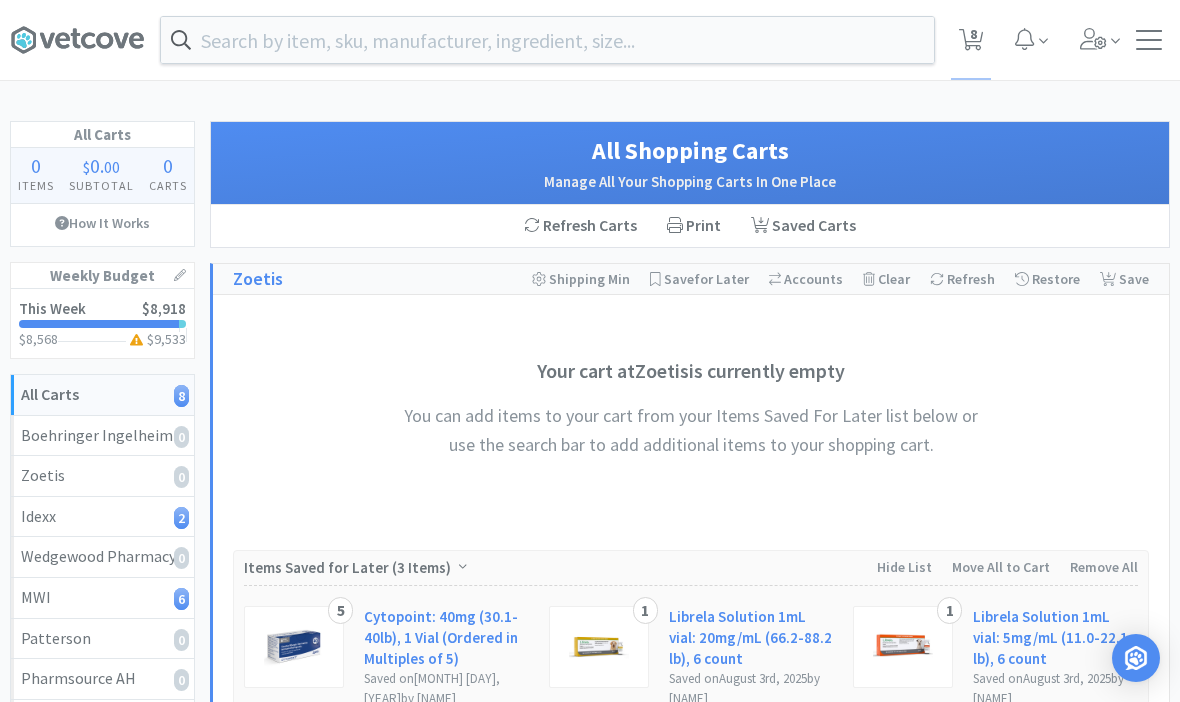 select on "1" 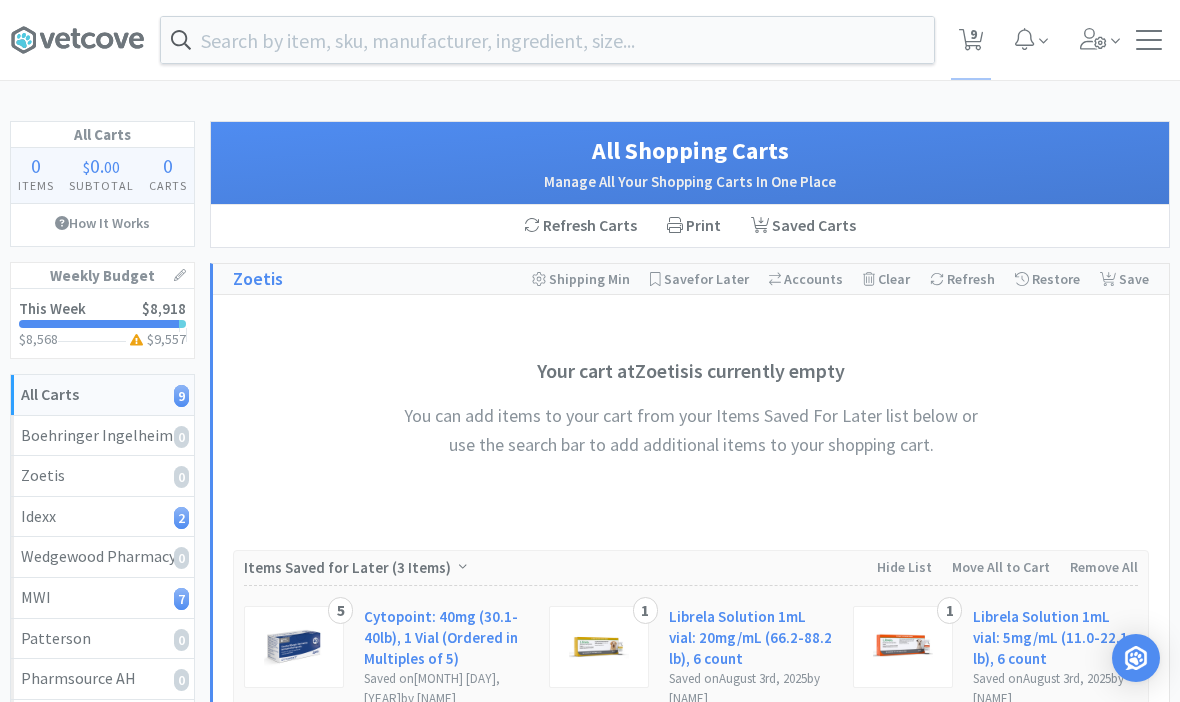 select on "5" 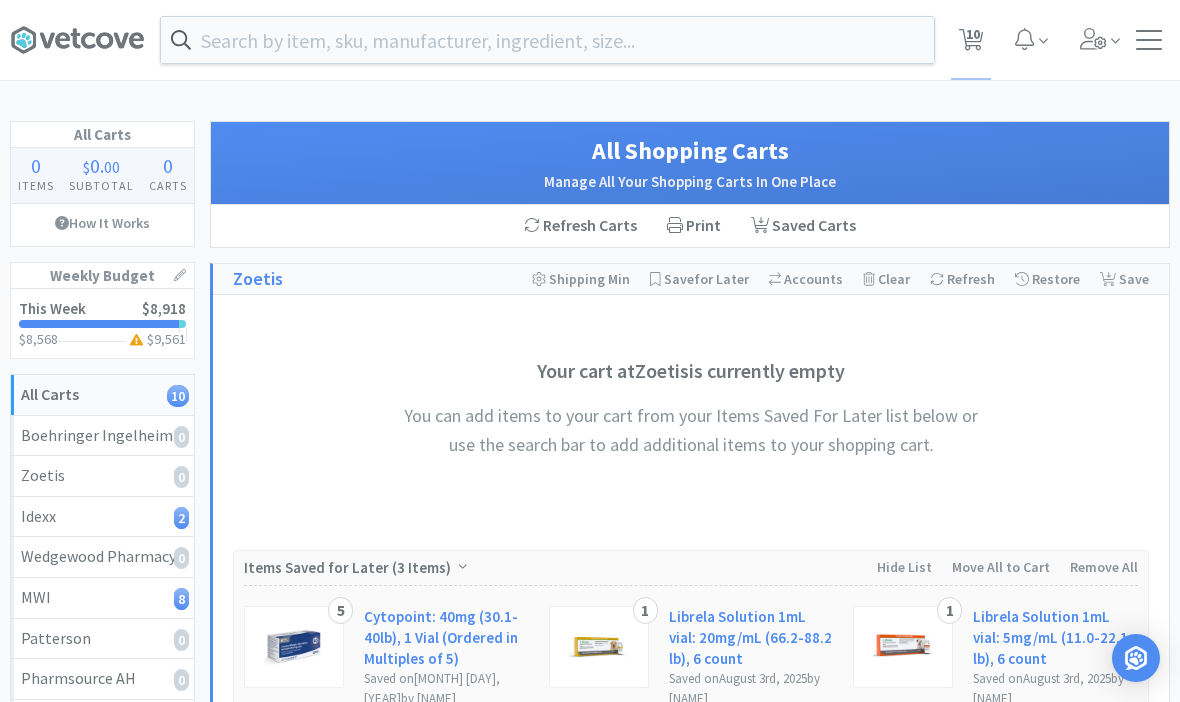 select on "1" 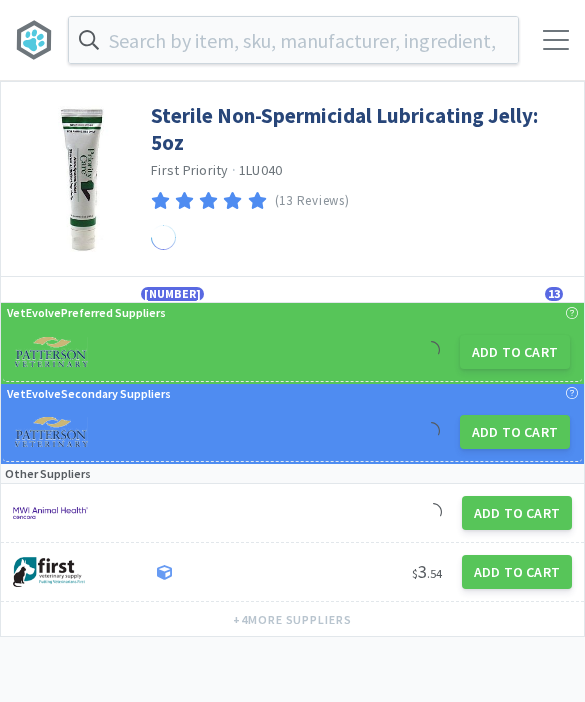 scroll, scrollTop: 0, scrollLeft: 0, axis: both 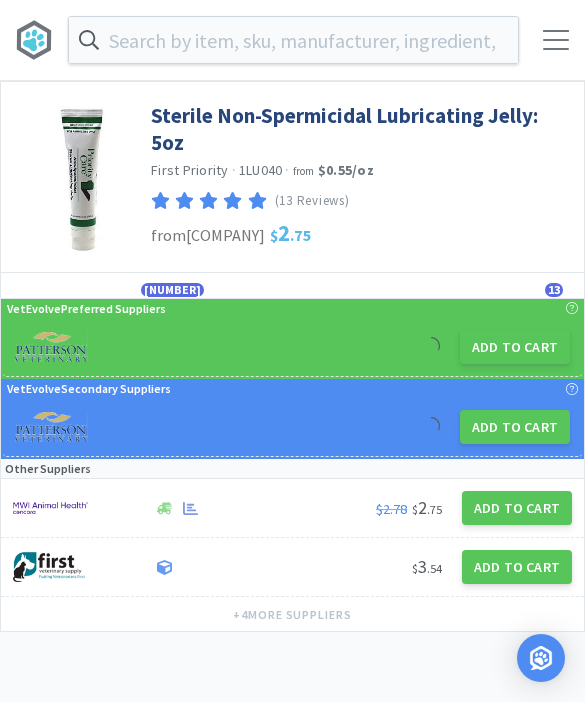 click at bounding box center (293, 40) 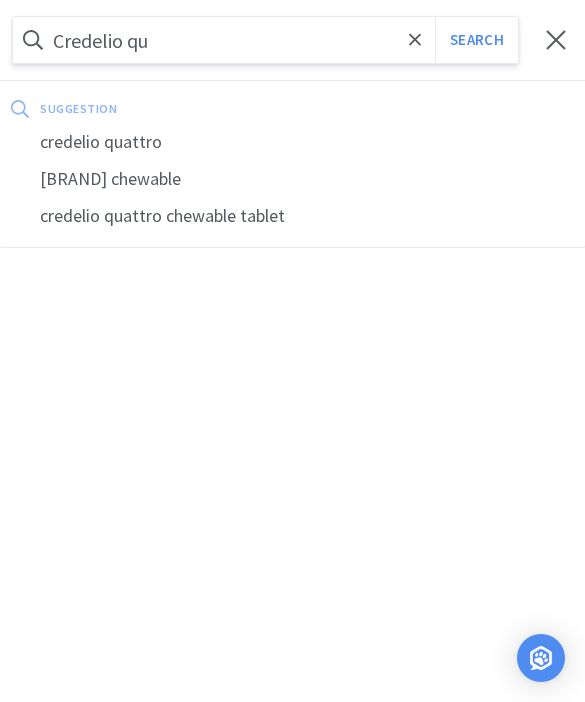 click on "credelio quattro" at bounding box center (292, 142) 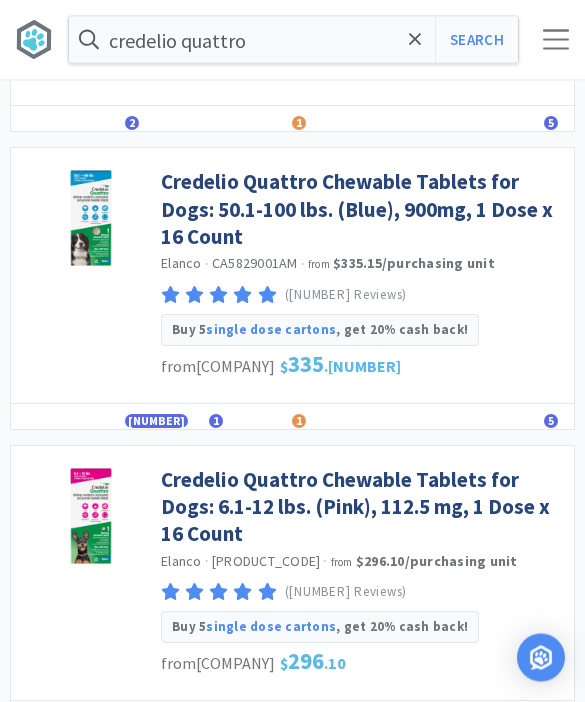 scroll, scrollTop: 2005, scrollLeft: 0, axis: vertical 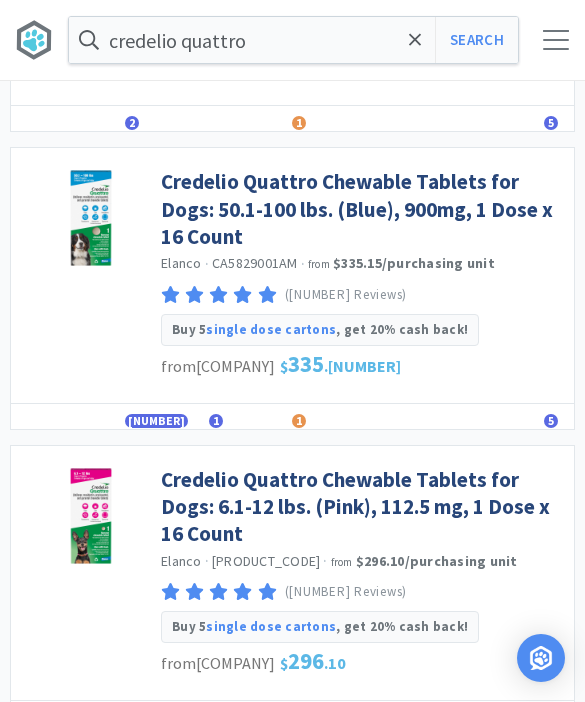click on "Credelio Quattro Chewable Tablets for Dogs: 50.1-100 lbs. (Blue), 900mg, 1 Dose x 16 Count" at bounding box center (362, 209) 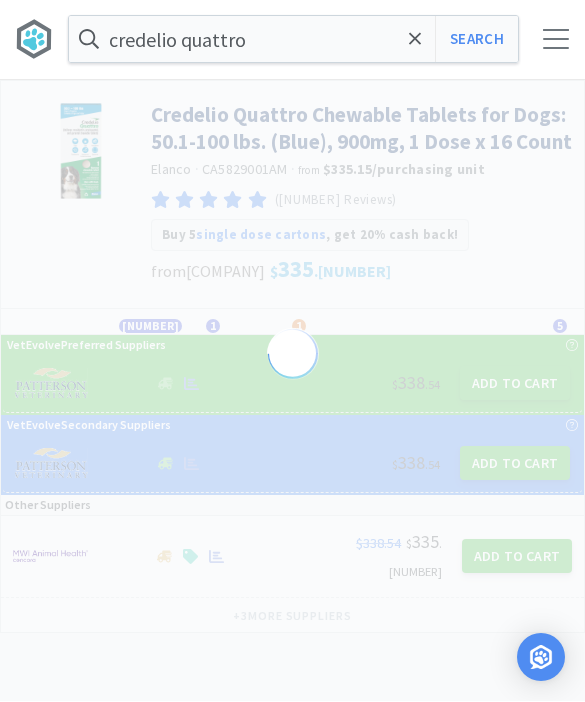 scroll, scrollTop: 1, scrollLeft: 0, axis: vertical 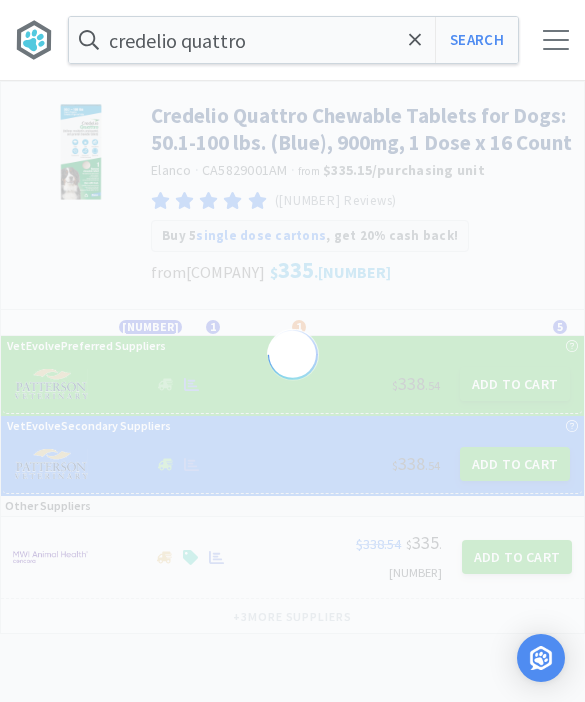 select on "[NUMBER]" 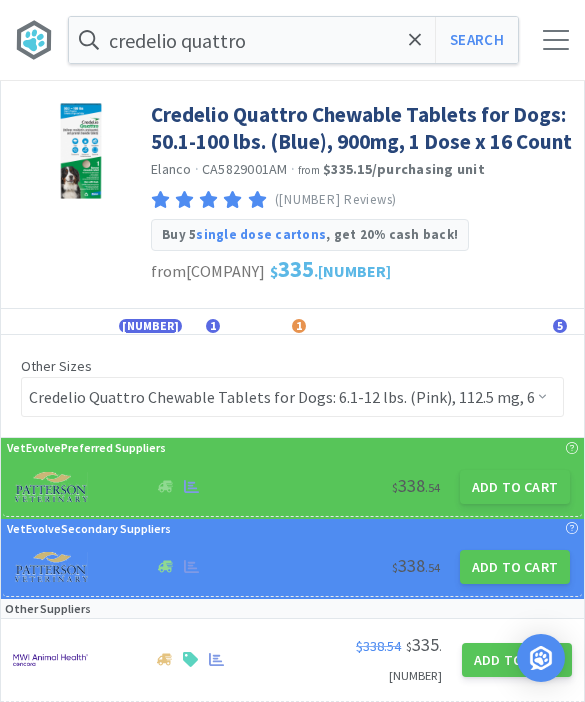 click on "Add to Cart" at bounding box center (515, 487) 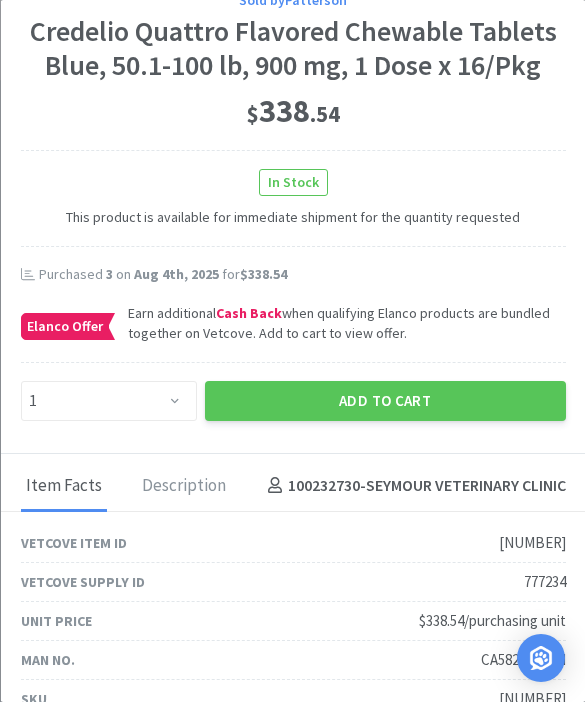 scroll, scrollTop: 308, scrollLeft: 0, axis: vertical 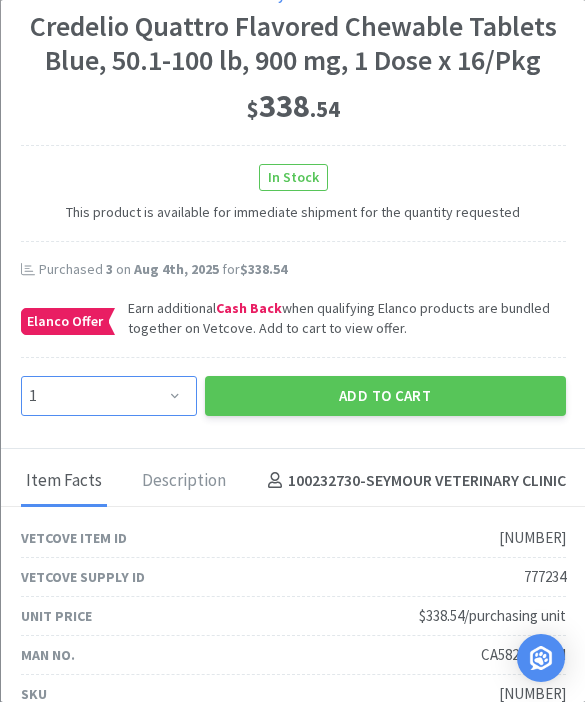 click on "Enter Quantity 1 2 3 4 5 6 7 8 9 10 11 12 13 14 15 16 17 18 19 20 Enter Quantity" at bounding box center [108, 396] 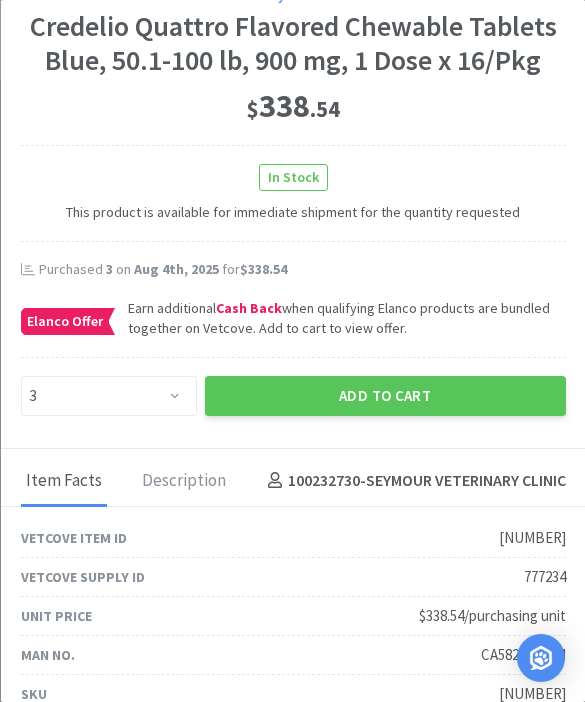 click on "Add to Cart" at bounding box center [384, 396] 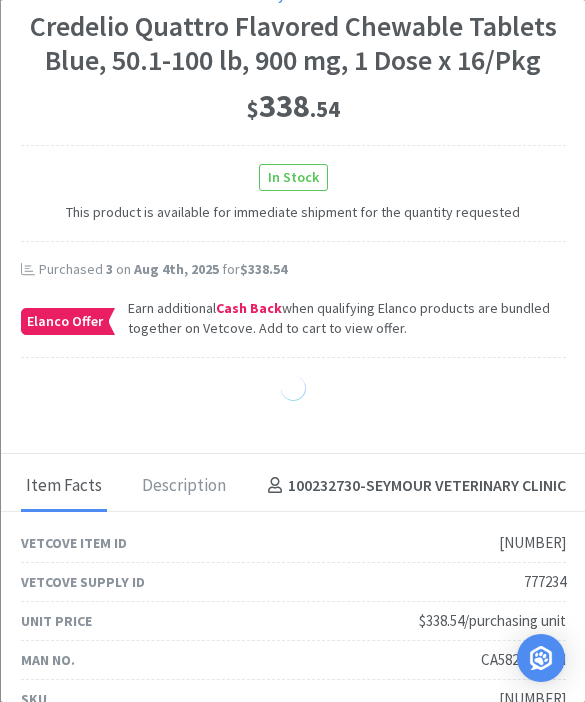 select on "3" 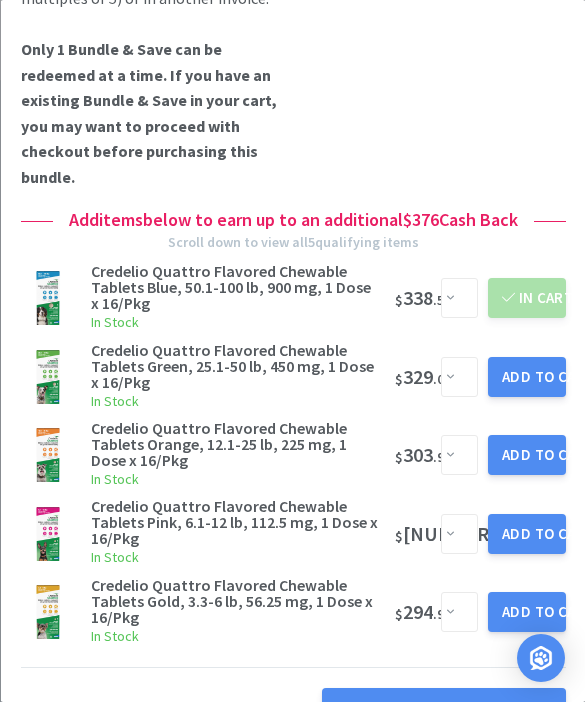 scroll, scrollTop: 440, scrollLeft: 0, axis: vertical 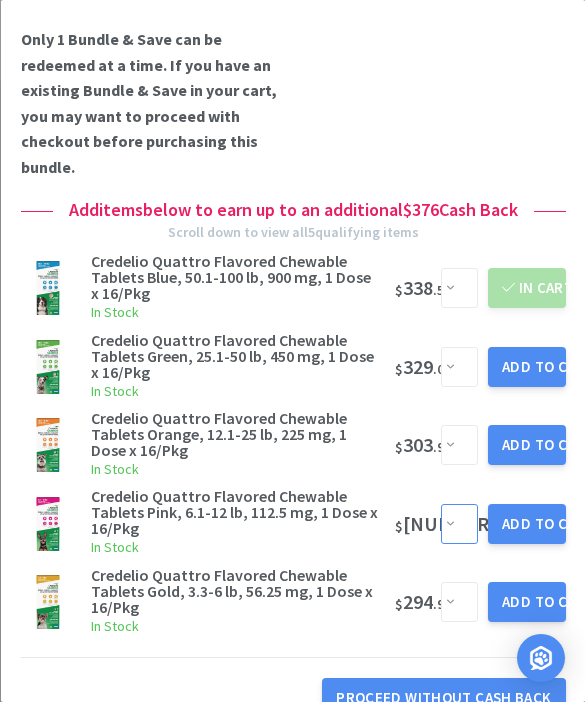 click on "Enter Quantity 1 2 3 4 5 6 7 8 9 10 11 12 13 14 15 16 17 18 19 20 Enter Quantity" at bounding box center (459, 524) 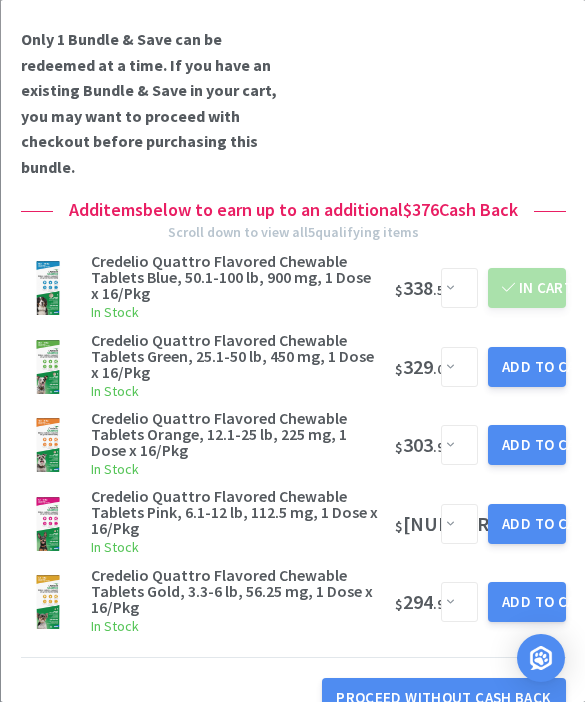 click on "Add to Cart" at bounding box center [527, 524] 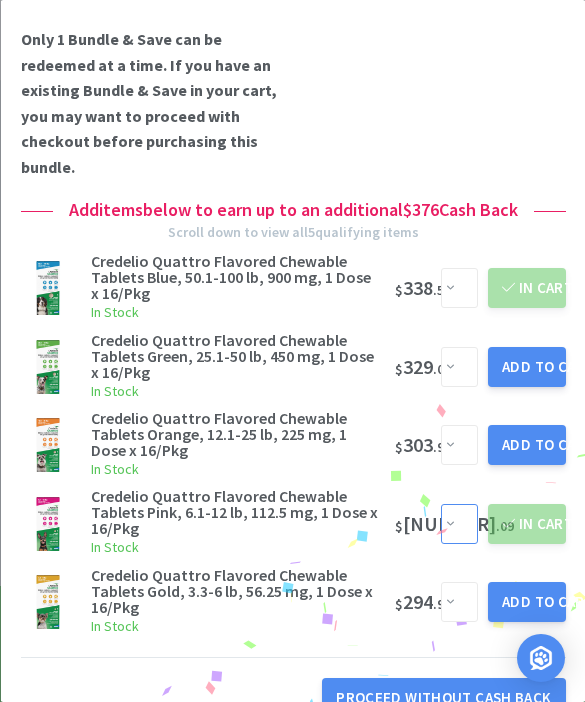 click on "Enter Quantity 1 2 3 4 5 6 7 8 9 10 11 12 13 14 15 16 17 18 19 20 Enter Quantity" at bounding box center [459, 524] 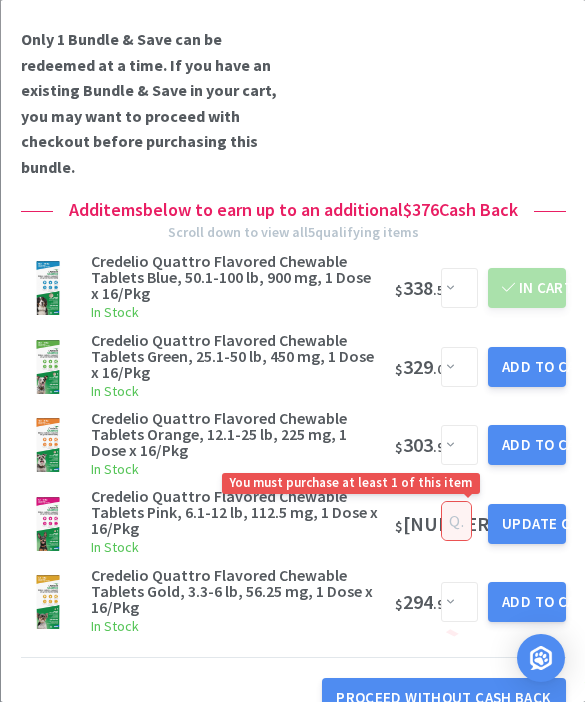 scroll, scrollTop: 0, scrollLeft: 0, axis: both 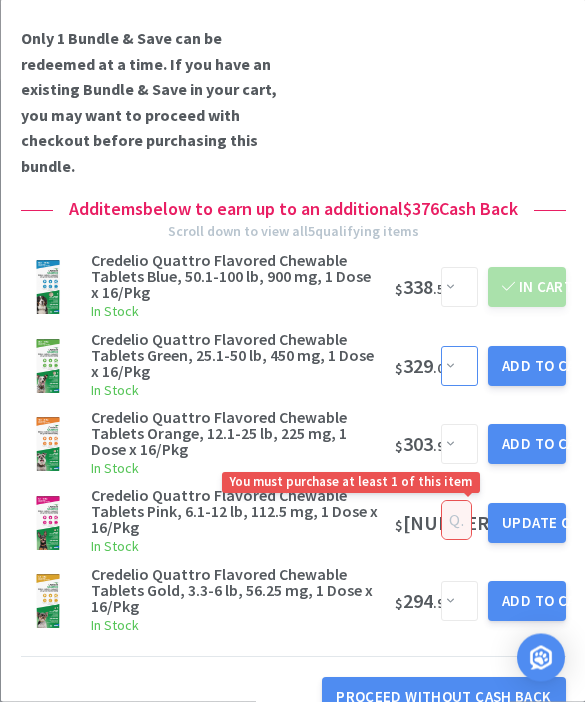 click on "Enter Quantity 1 2 3 4 5 6 7 8 9 10 11 12 13 14 15 16 17 18 19 20 Enter Quantity" at bounding box center [459, 367] 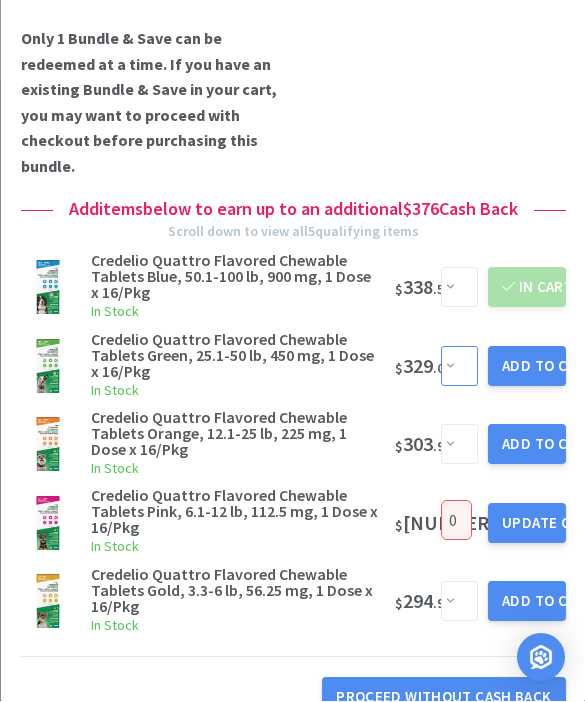 select on "2" 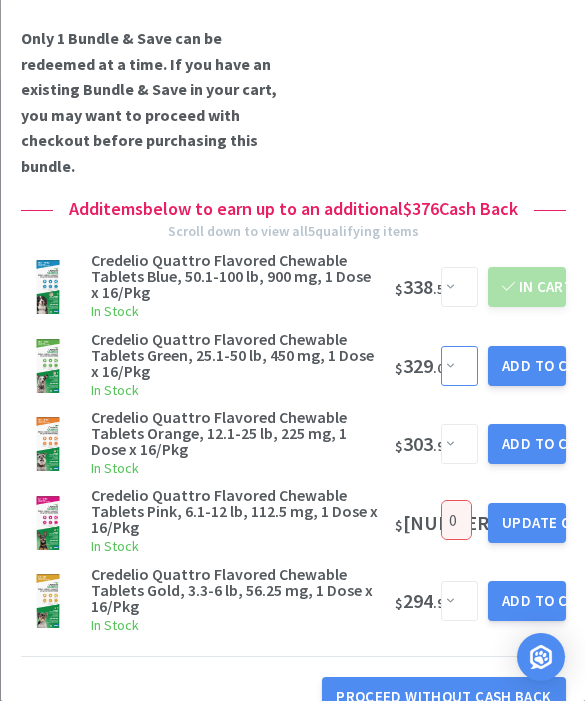 scroll, scrollTop: 1, scrollLeft: 0, axis: vertical 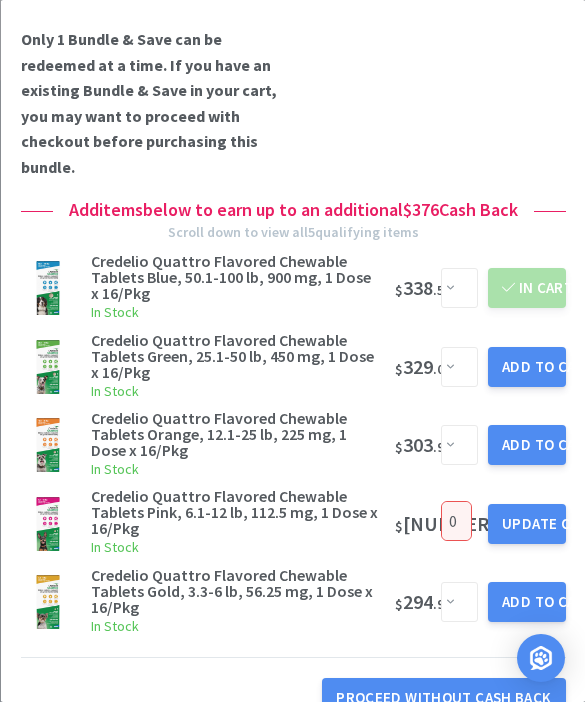 click on "Add to Cart" at bounding box center [527, 367] 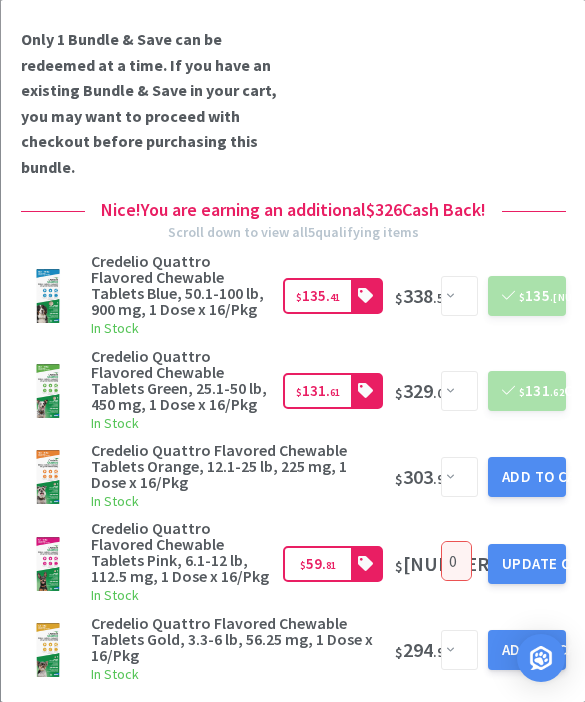 click on "Update Cart" at bounding box center [527, 564] 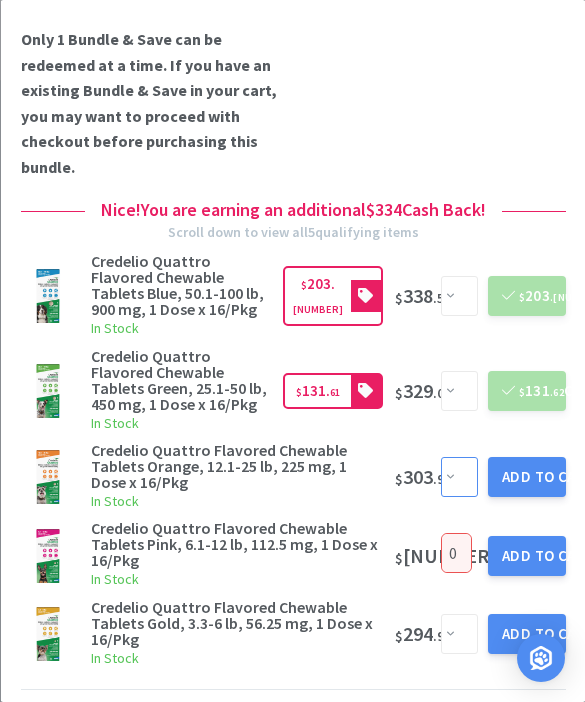 click on "Enter Quantity 1 2 3 4 5 6 7 8 9 10 11 12 13 14 15 16 17 18 19 20 Enter Quantity" at bounding box center [459, 477] 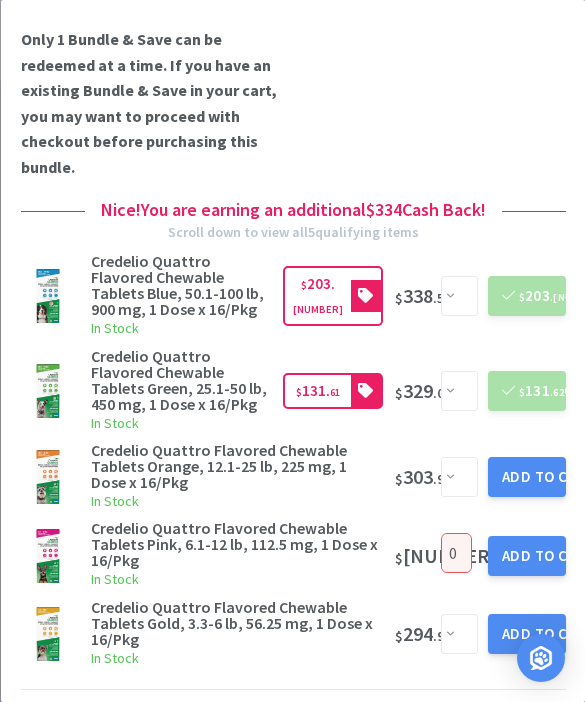 click on "Add to Cart" at bounding box center (527, 477) 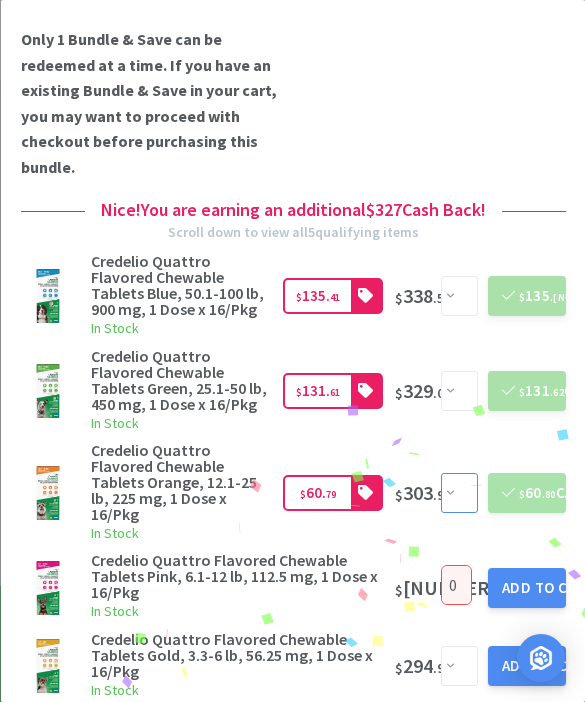 click on "Enter Quantity 1 2 3 4 5 6 7 8 9 10 11 12 13 14 15 16 17 18 19 20 Enter Quantity" at bounding box center [459, 493] 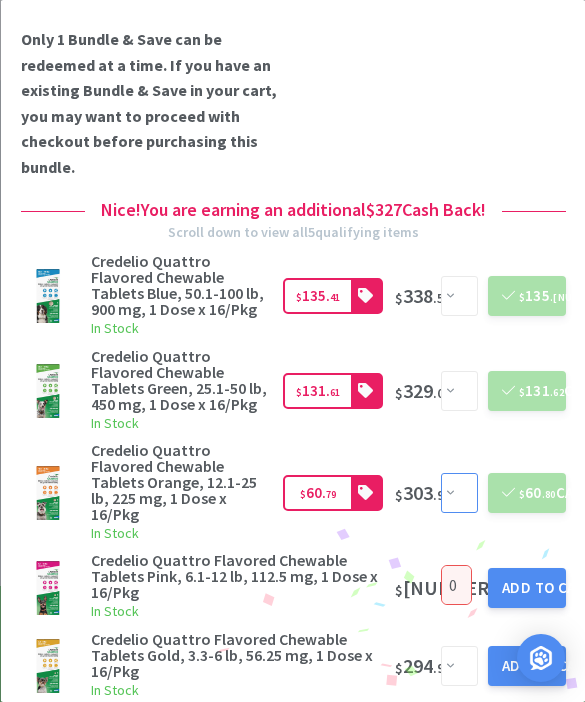 select on "2" 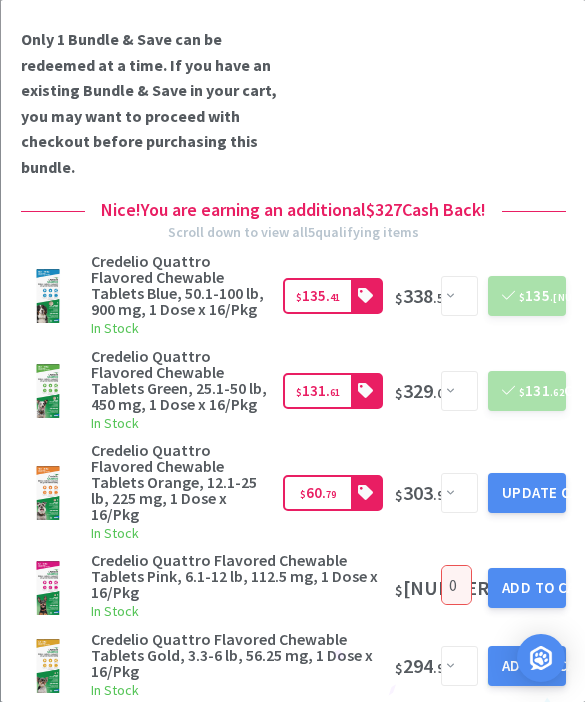 click on "Update Cart" at bounding box center (527, 493) 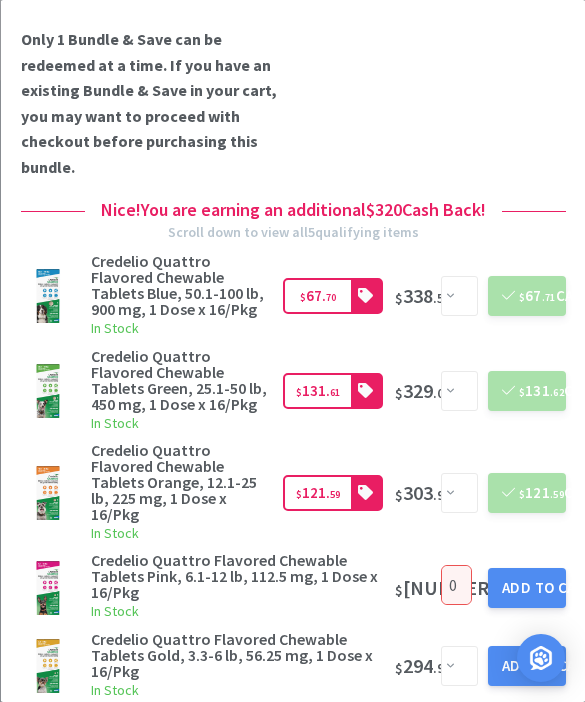 click on "0" at bounding box center (456, 585) 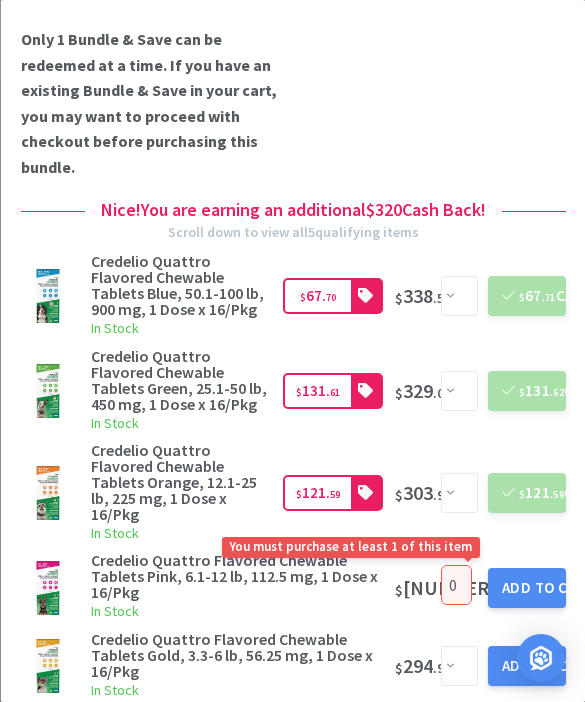 scroll, scrollTop: 0, scrollLeft: 0, axis: both 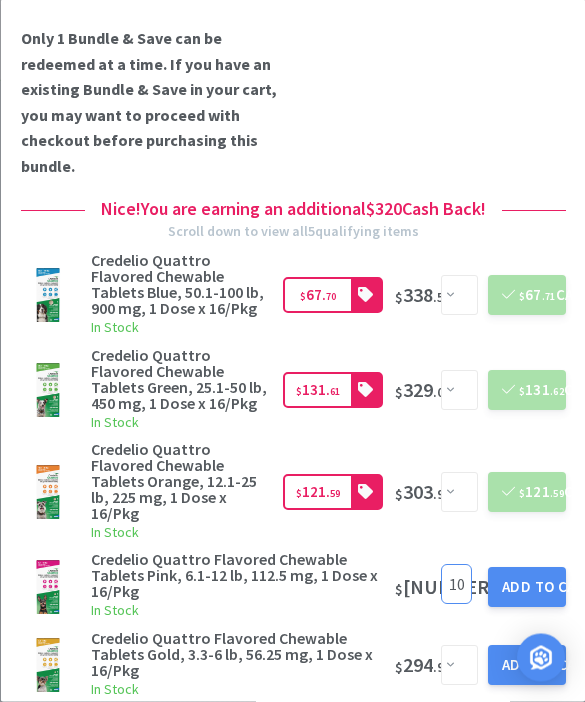 click on "Add to Cart" at bounding box center (527, 588) 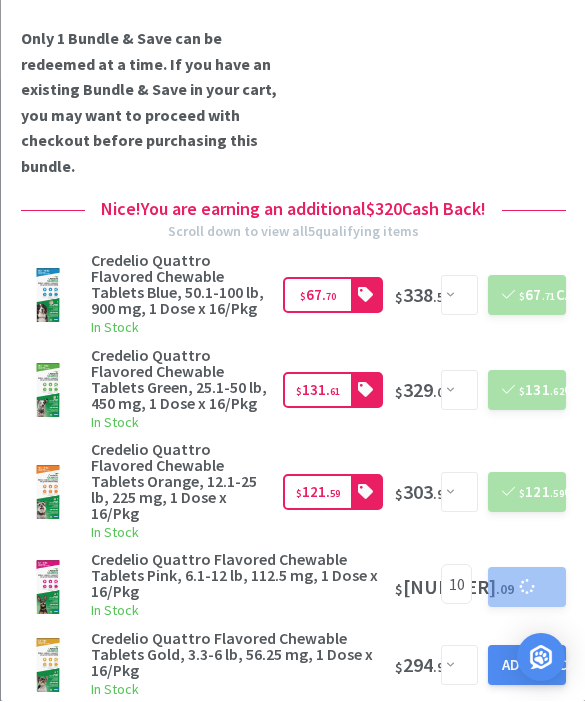 scroll, scrollTop: 1, scrollLeft: 0, axis: vertical 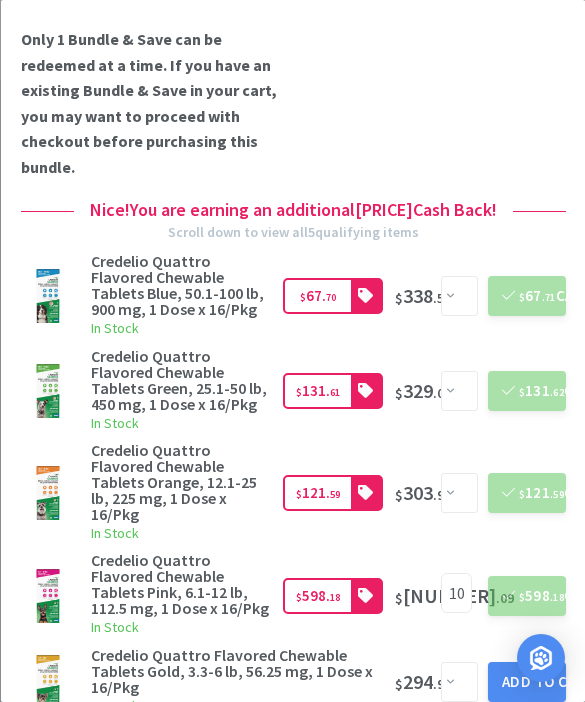 click on "10" at bounding box center [456, 593] 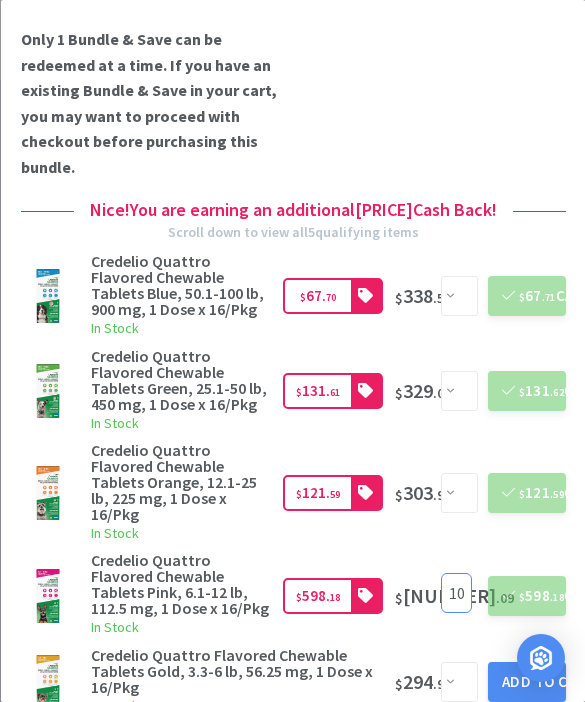 scroll, scrollTop: 0, scrollLeft: 0, axis: both 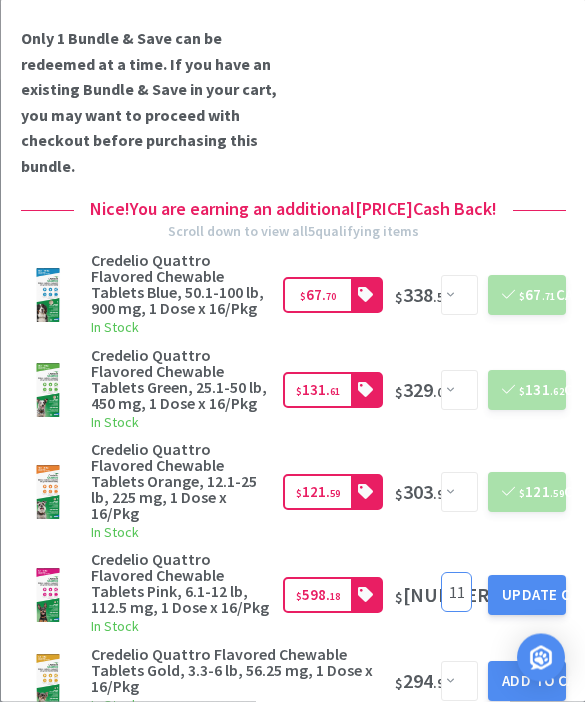 click on "Update Cart" at bounding box center (527, 596) 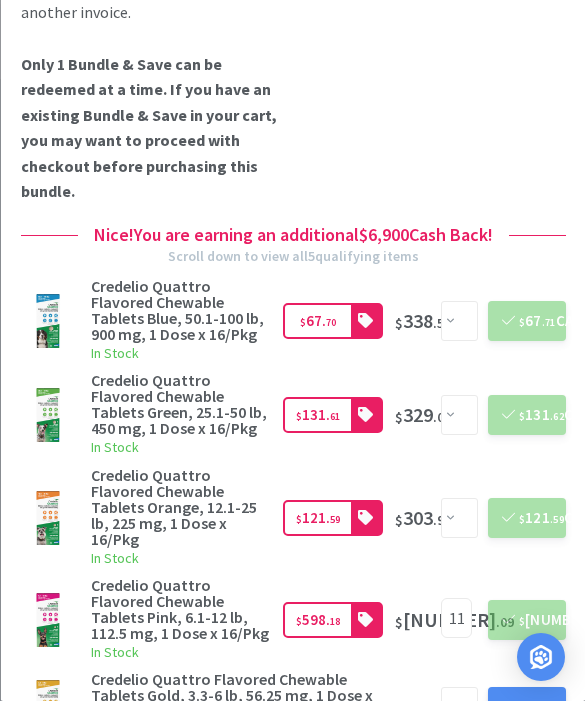 scroll, scrollTop: 1, scrollLeft: 0, axis: vertical 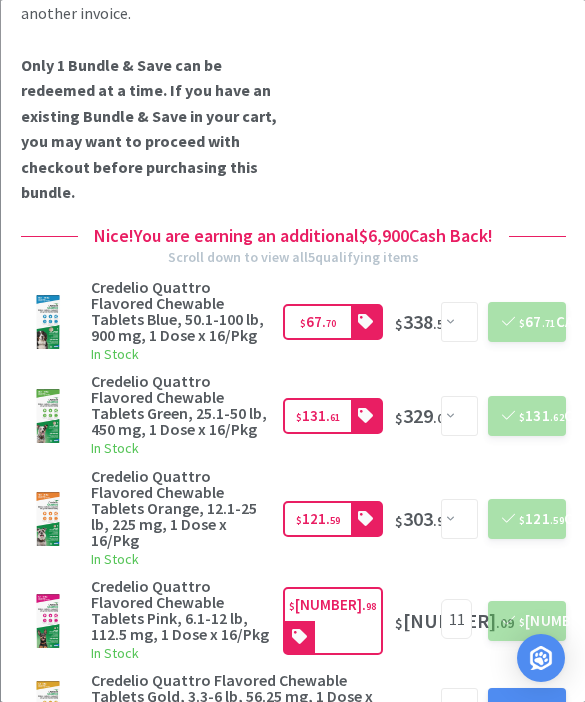 click at bounding box center [460, 628] 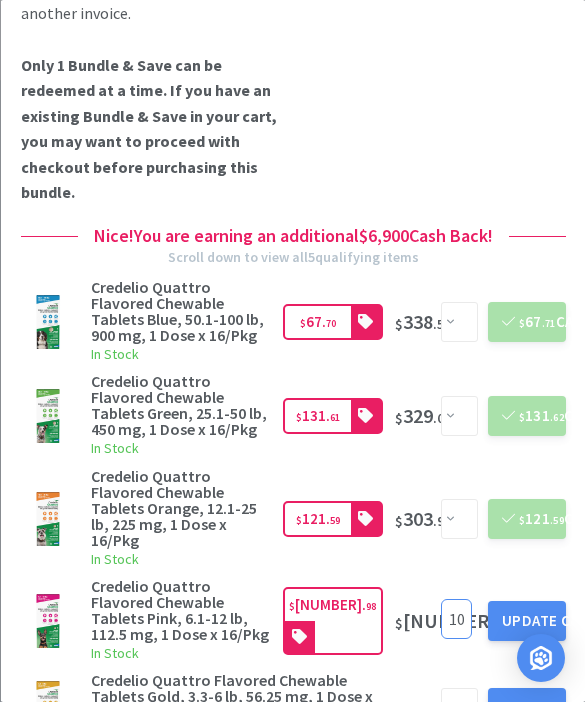 scroll, scrollTop: 0, scrollLeft: 0, axis: both 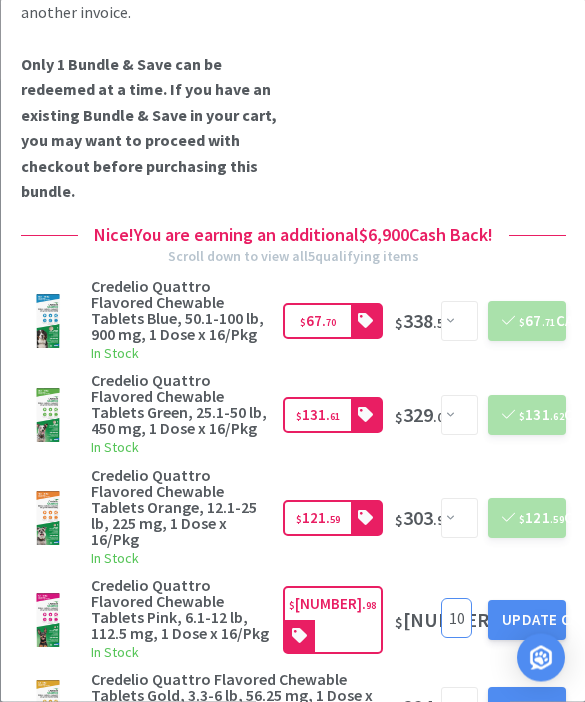 type on "1" 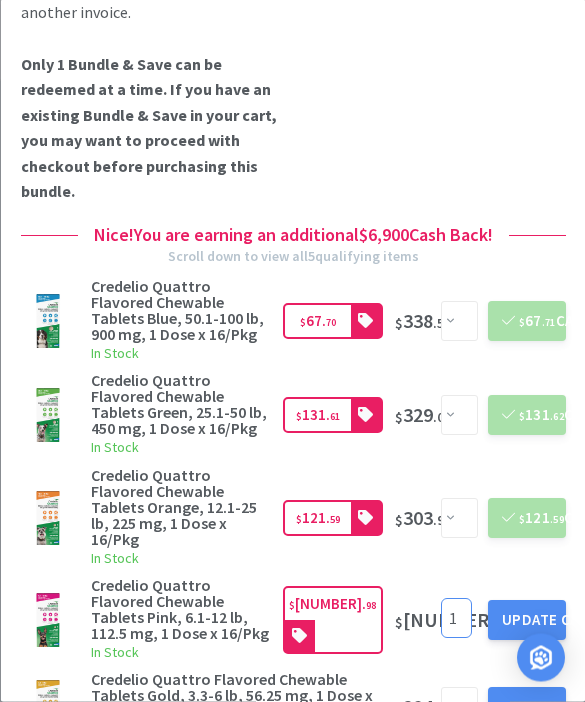 type on "1" 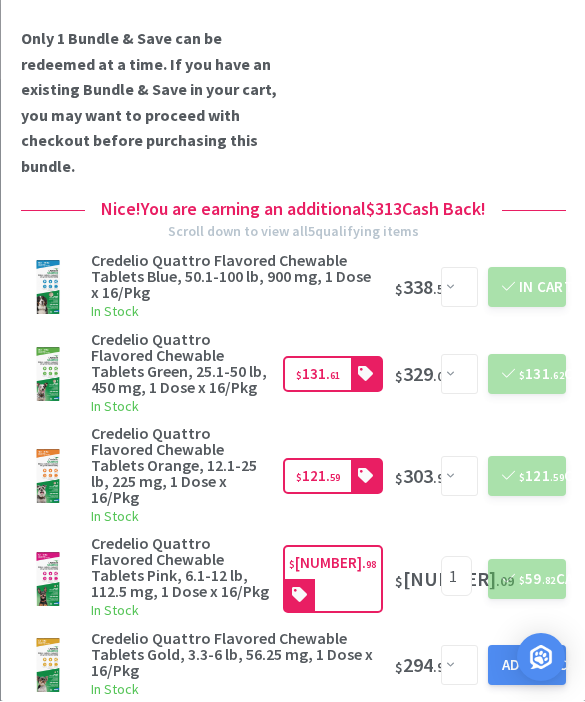 scroll, scrollTop: 1, scrollLeft: 0, axis: vertical 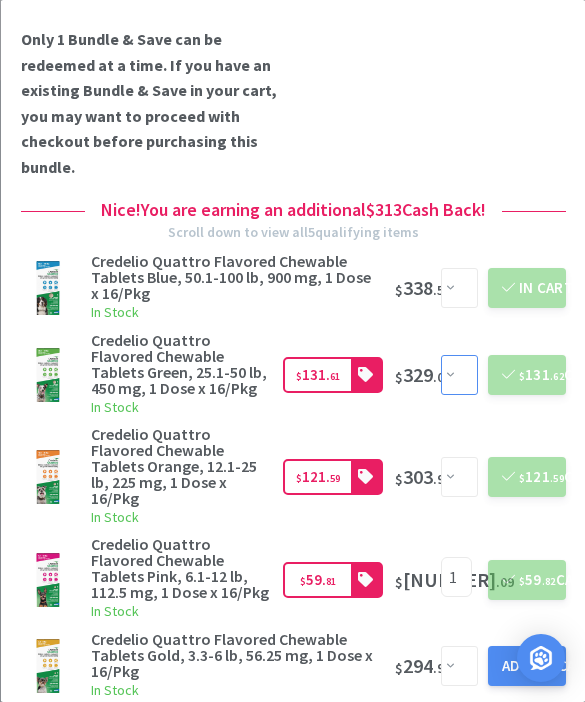 click on "Enter Quantity 1 2 3 4 5 6 7 8 9 10 11 12 13 14 15 16 17 18 19 20 Enter Quantity" at bounding box center (459, 375) 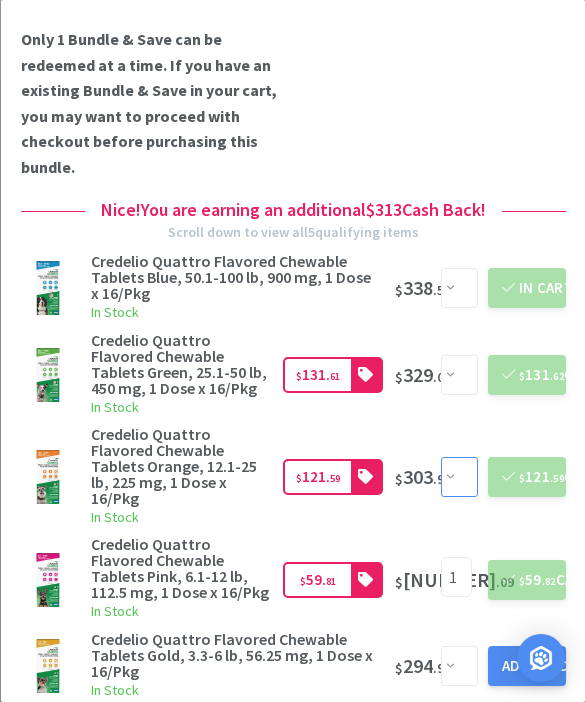 click on "Enter Quantity 1 2 3 4 5 6 7 8 9 10 11 12 13 14 15 16 17 18 19 20 Enter Quantity" at bounding box center [459, 477] 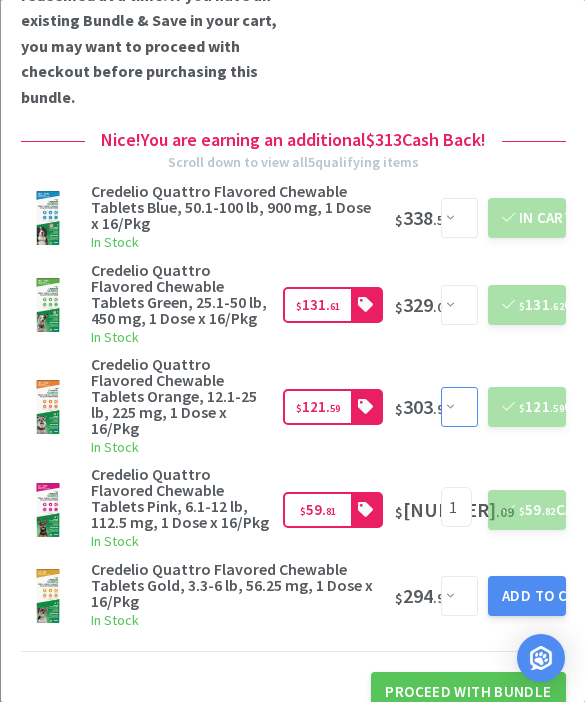 scroll, scrollTop: 509, scrollLeft: 0, axis: vertical 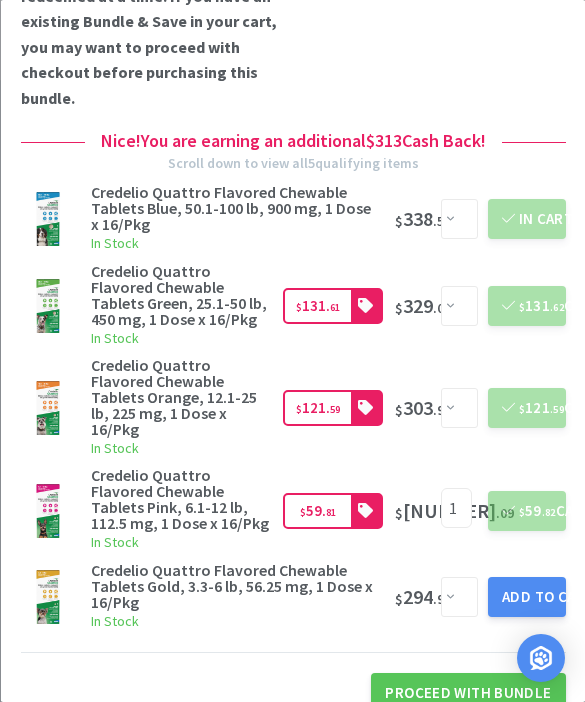 click on "Proceed With Bundle" at bounding box center [468, 693] 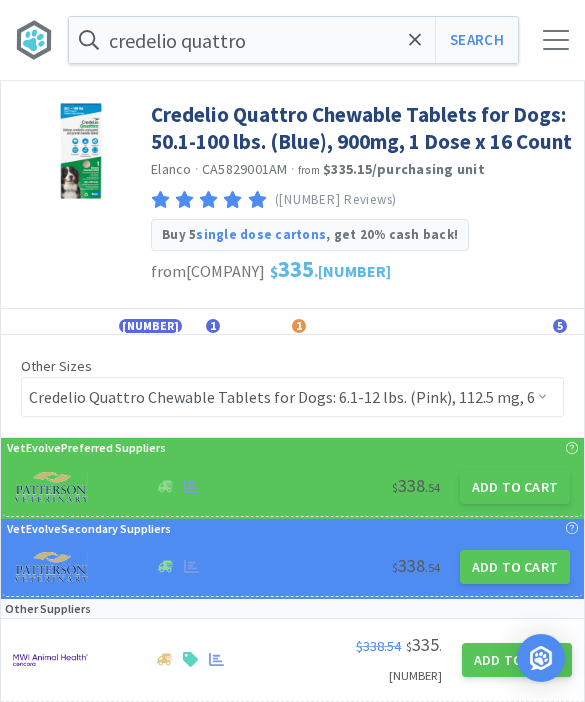 click 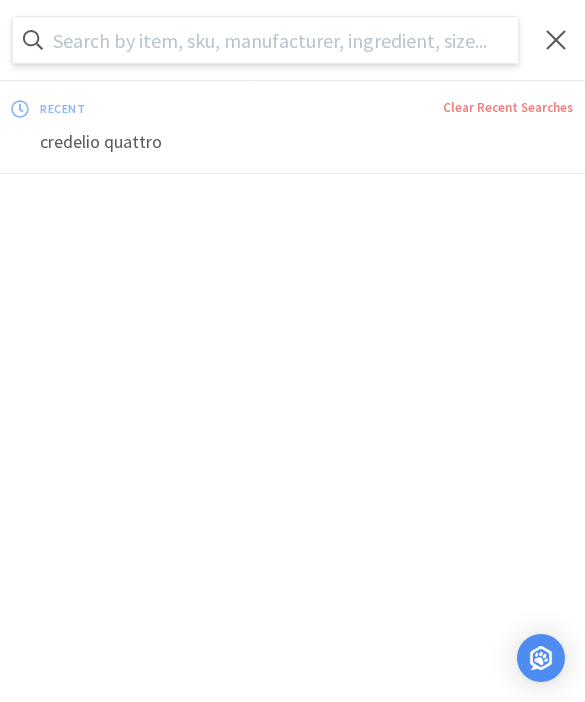 scroll, scrollTop: 0, scrollLeft: 0, axis: both 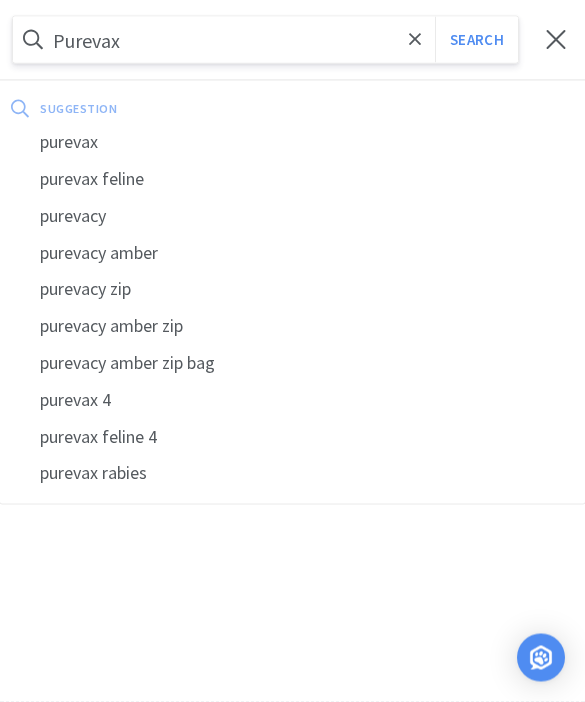 type on "Purevax" 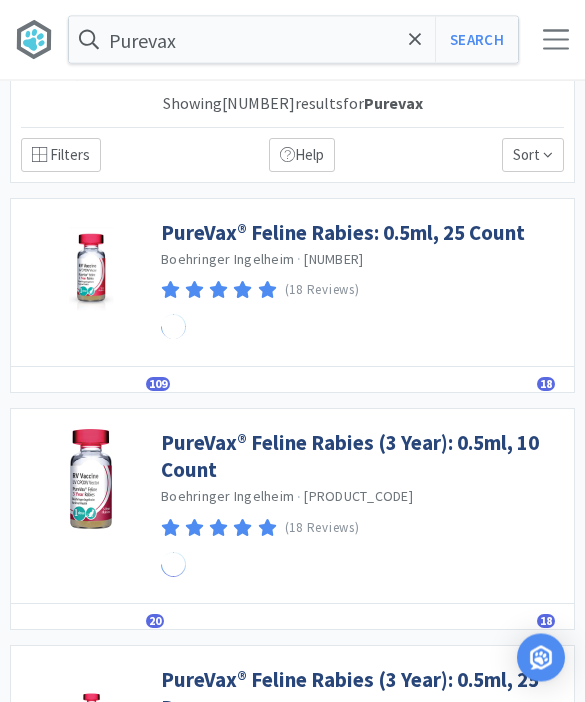 scroll, scrollTop: 1, scrollLeft: 0, axis: vertical 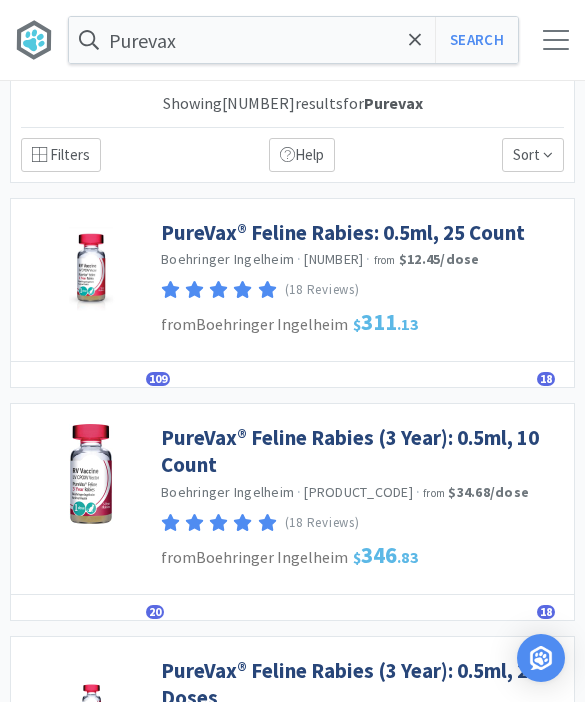 click on "PureVax® Feline Rabies: 0.5ml, 25 Count" at bounding box center [343, 232] 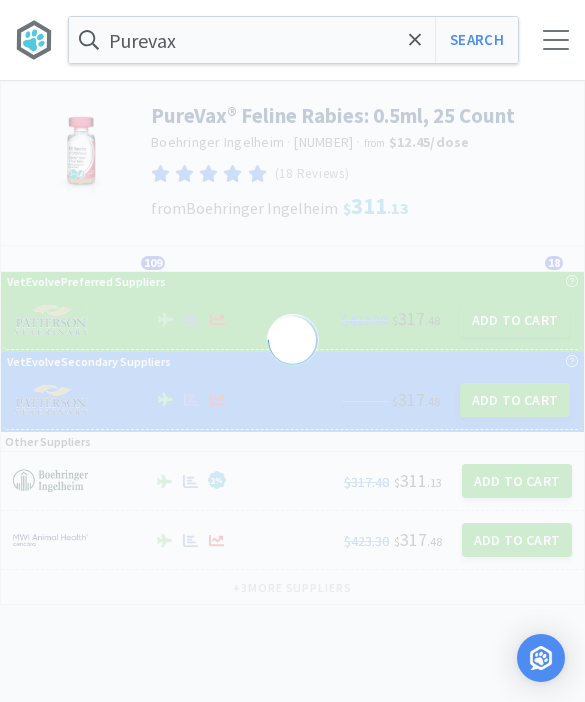 scroll, scrollTop: 0, scrollLeft: 0, axis: both 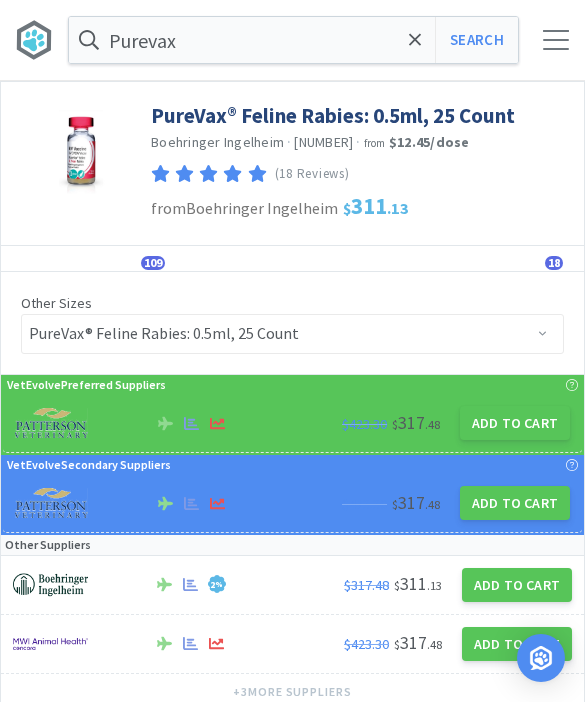 click on "Add to Cart" at bounding box center [515, 423] 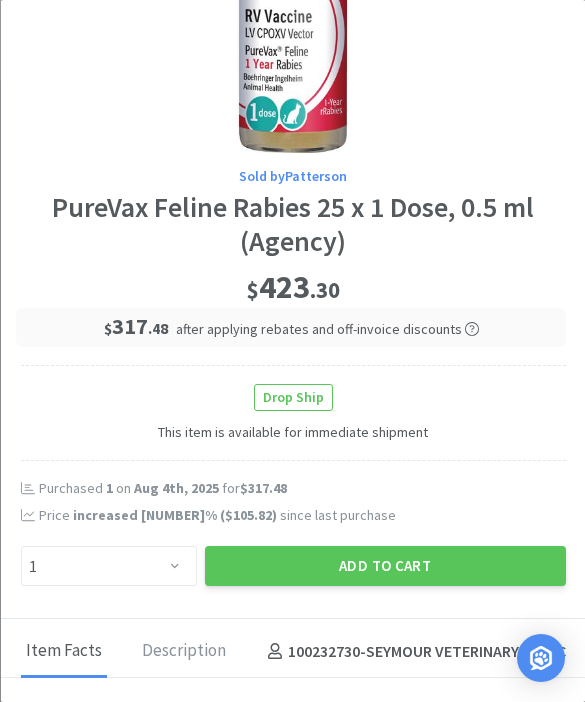 scroll, scrollTop: 128, scrollLeft: 0, axis: vertical 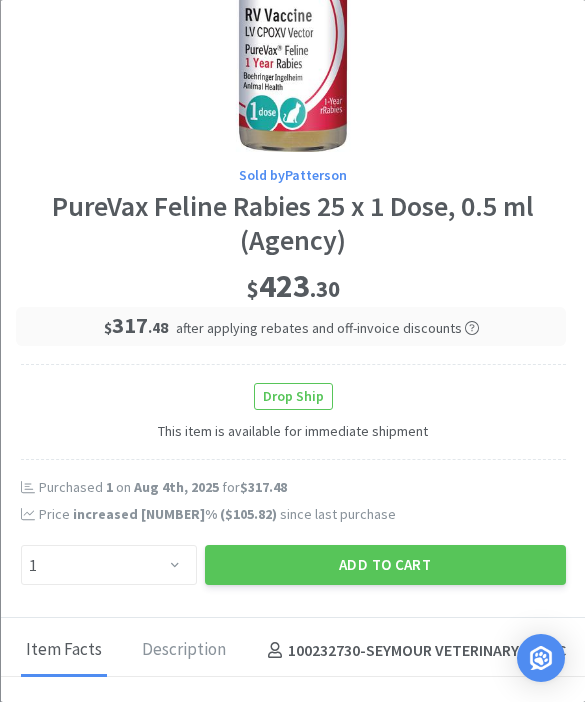 click on "Add to Cart" at bounding box center (384, 565) 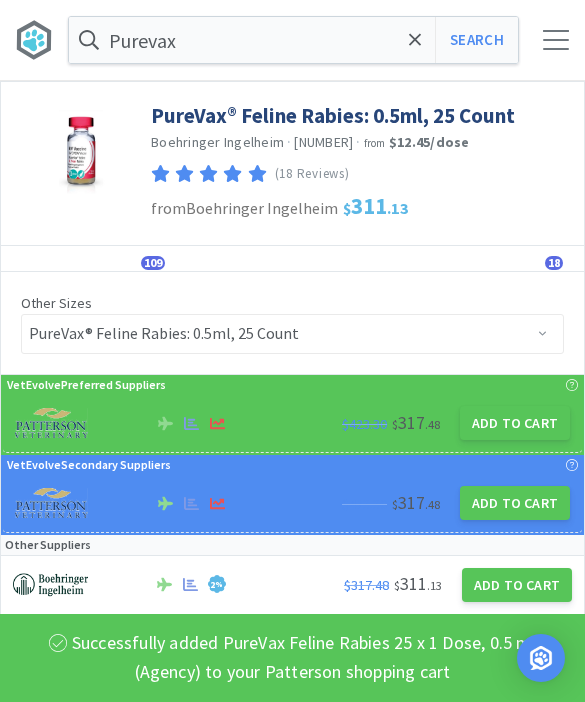 click on "Search" at bounding box center [476, 40] 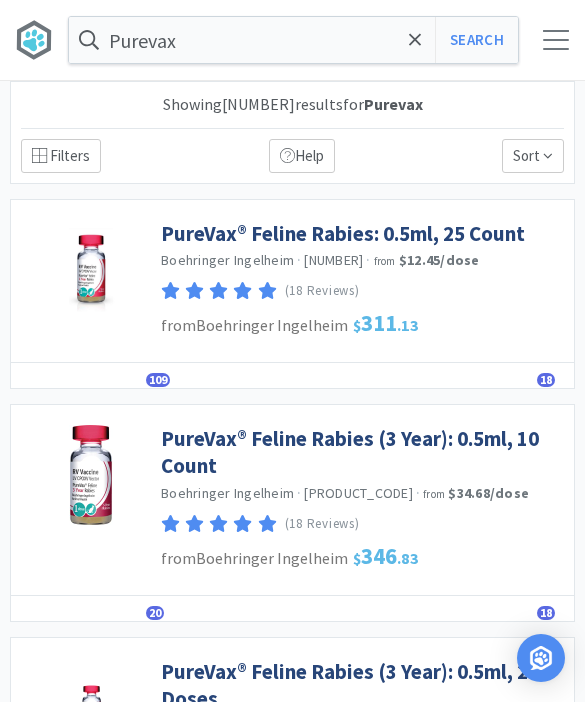 click on "PureVax® Feline Rabies (3 Year): 0.5ml, 10 Count" at bounding box center (362, 452) 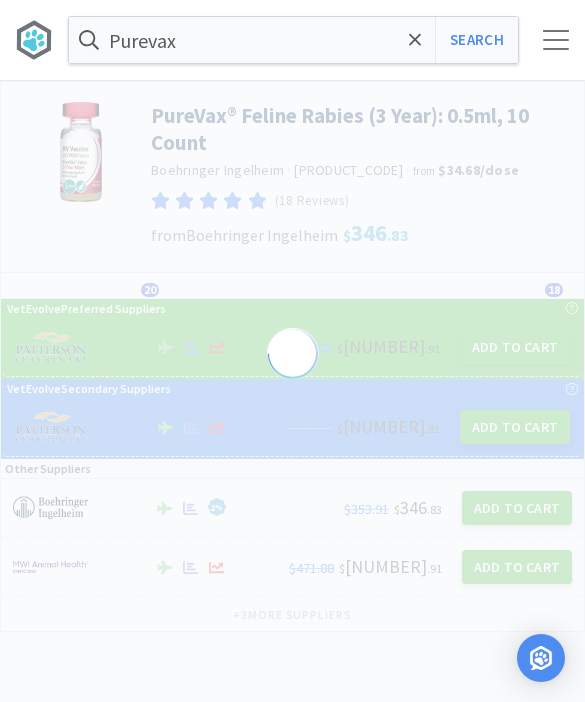 select on "433491" 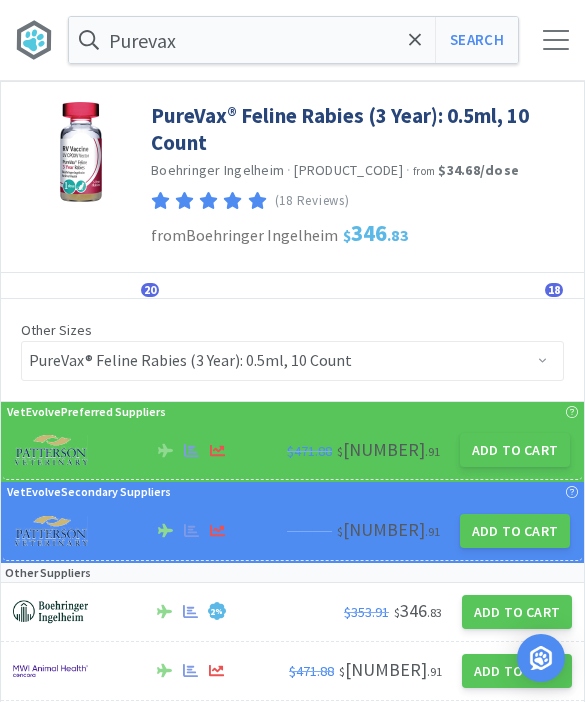 click on "Add to Cart" at bounding box center (515, 450) 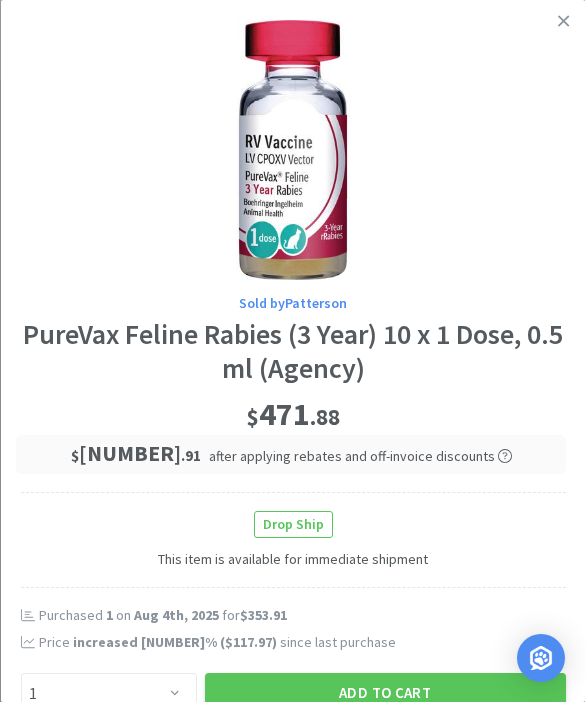 click on "Purchased 1 on [DATE] for [PRICE] Price increased 33.3 % ([PRICE]) since last purchase" at bounding box center (292, 639) 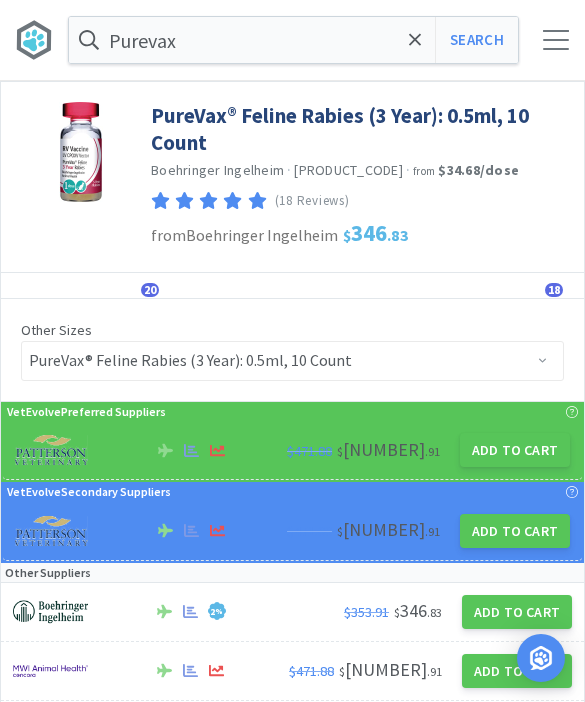 click 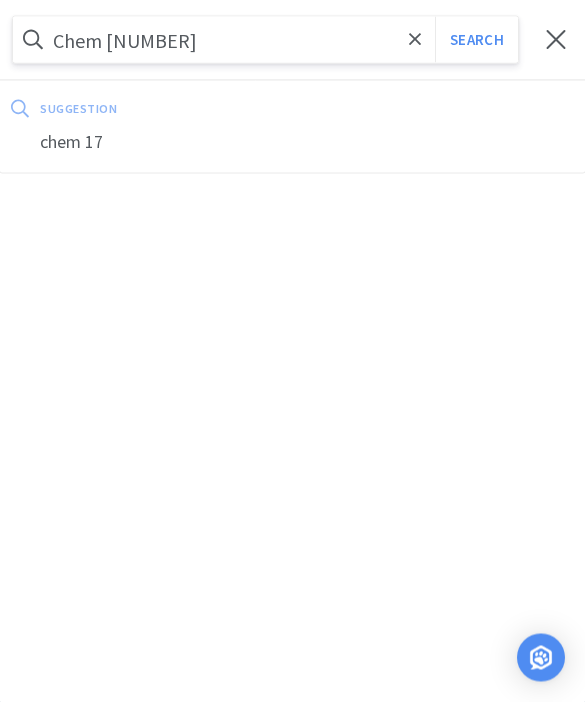 type on "Chem [NUMBER]" 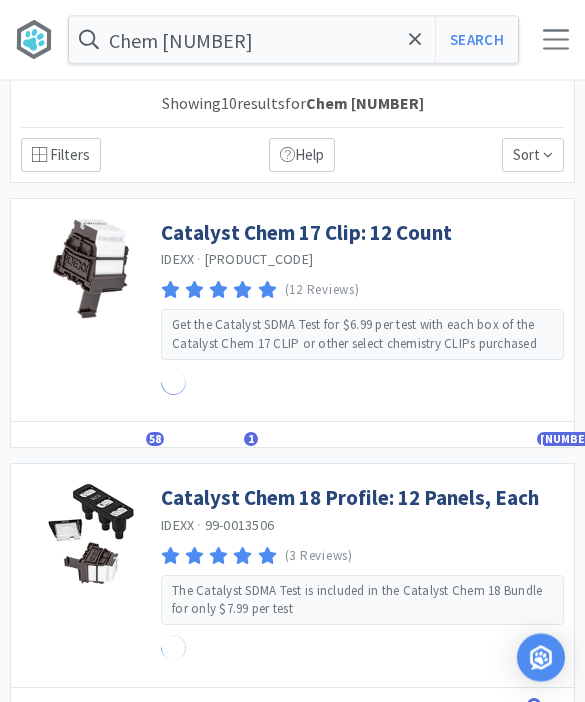 scroll, scrollTop: 1, scrollLeft: 0, axis: vertical 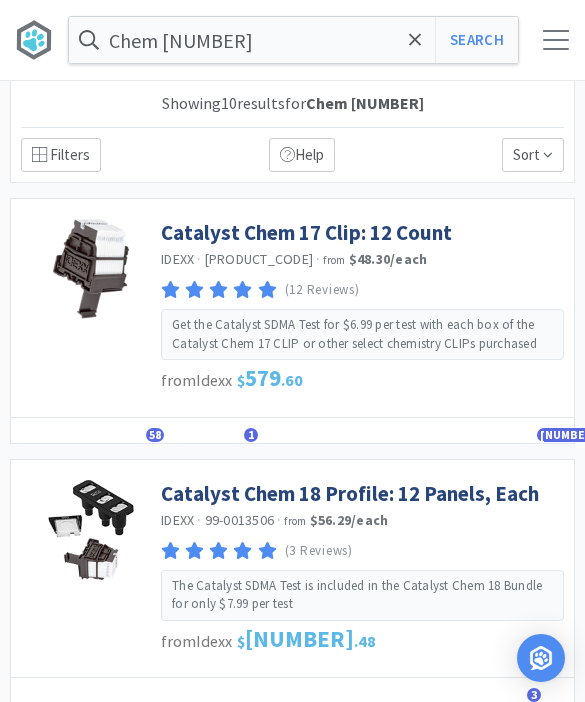 click on "Catalyst Chem 17 Clip: 12 Count" at bounding box center [306, 232] 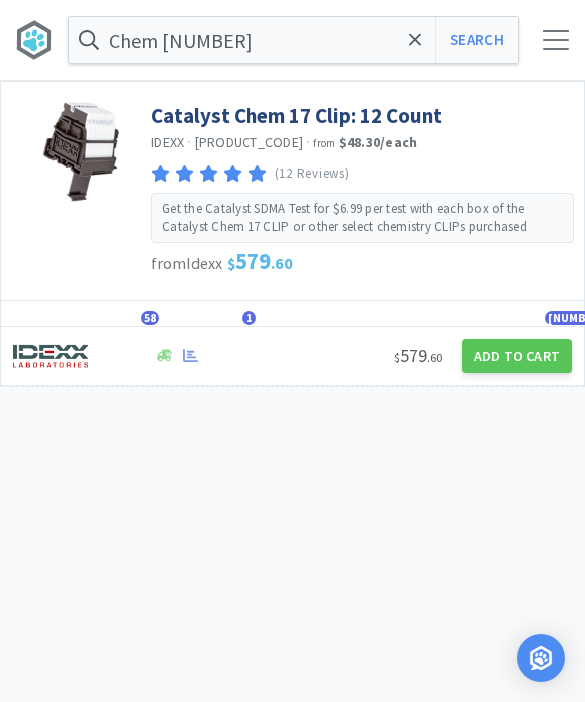 scroll, scrollTop: 0, scrollLeft: 0, axis: both 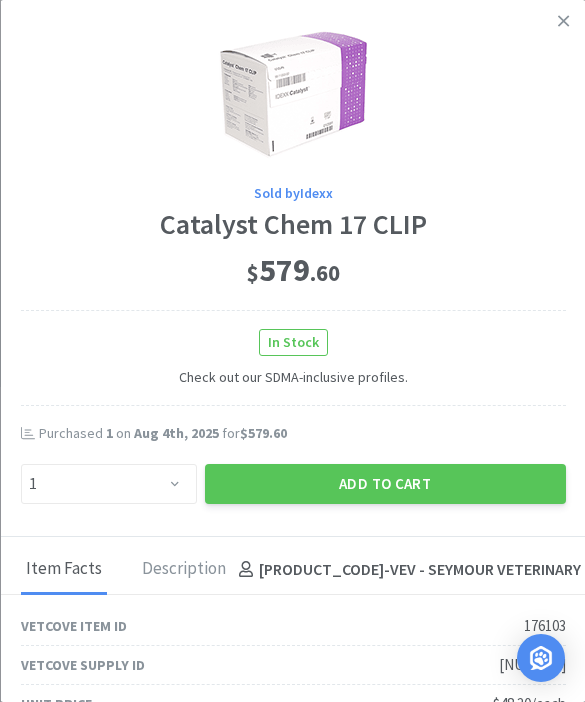 click on "Check out our SDMA-inclusive profiles." at bounding box center [292, 372] 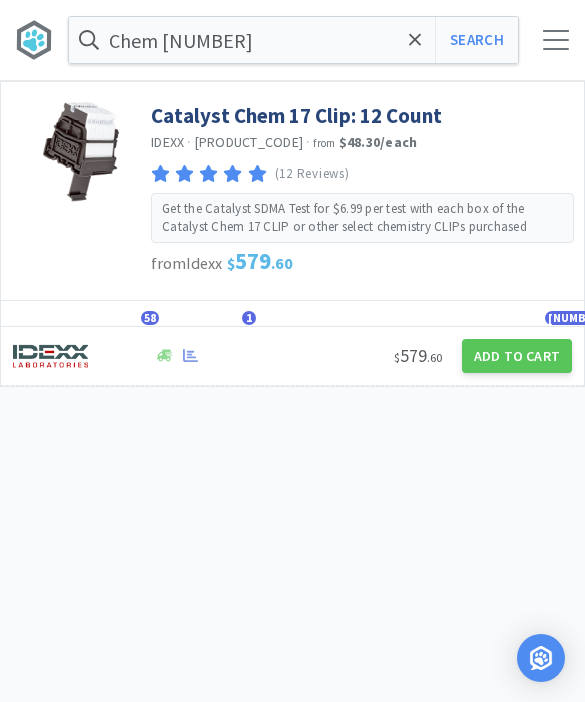 click 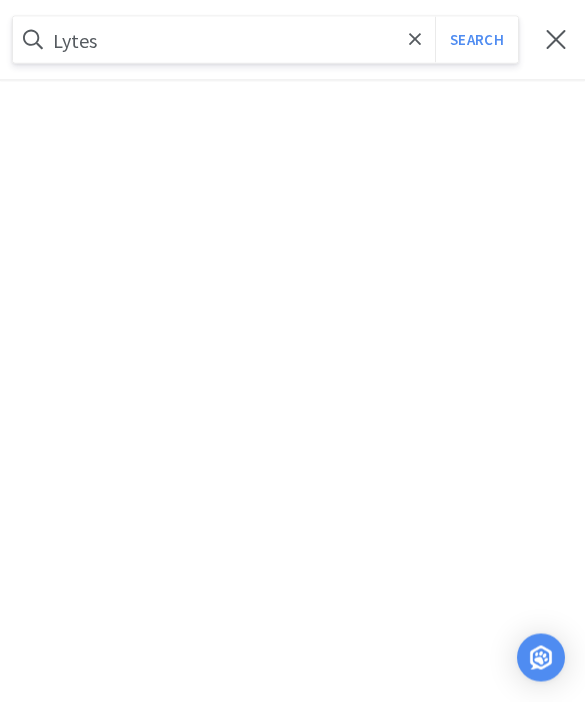 type on "Lytes" 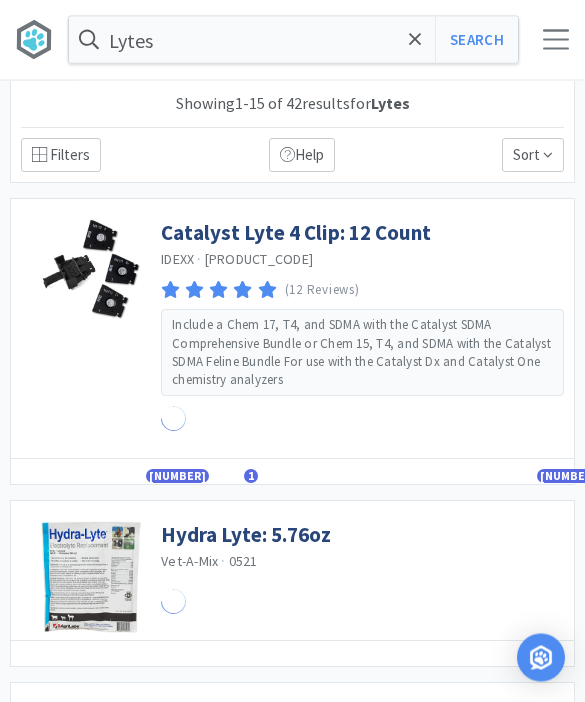 scroll, scrollTop: 1, scrollLeft: 0, axis: vertical 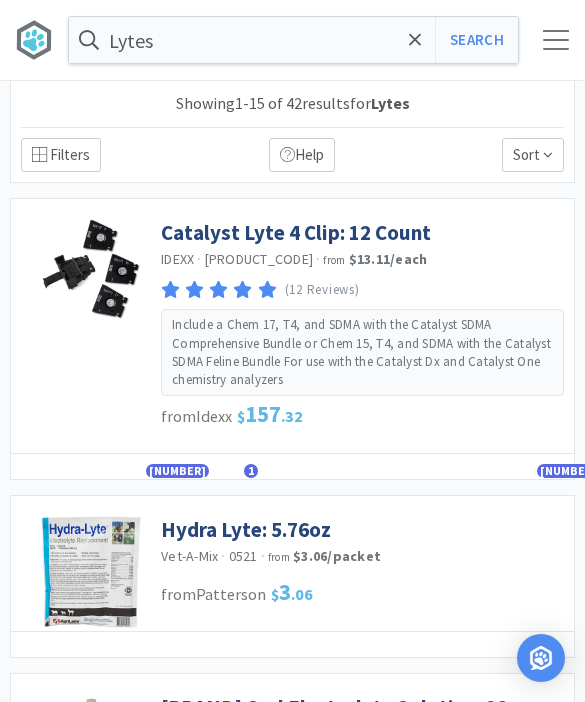 click on "Catalyst Lyte 4 Clip: 12 Count" at bounding box center (296, 232) 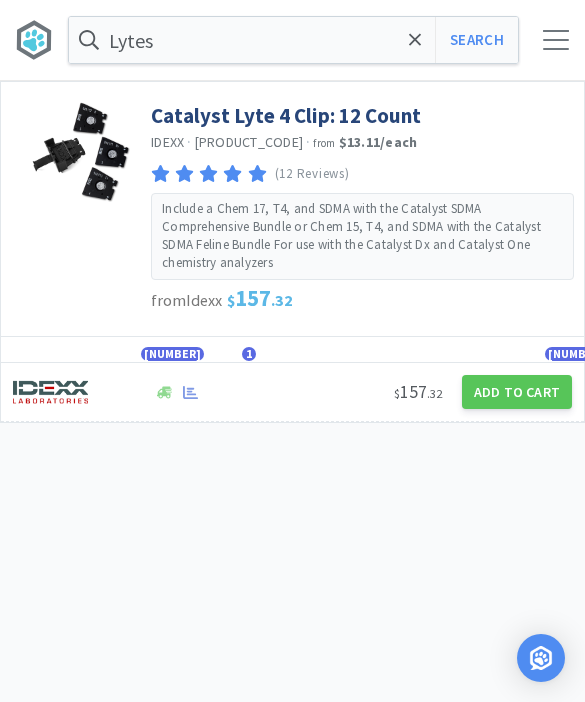 click on "Add to Cart" at bounding box center [517, 392] 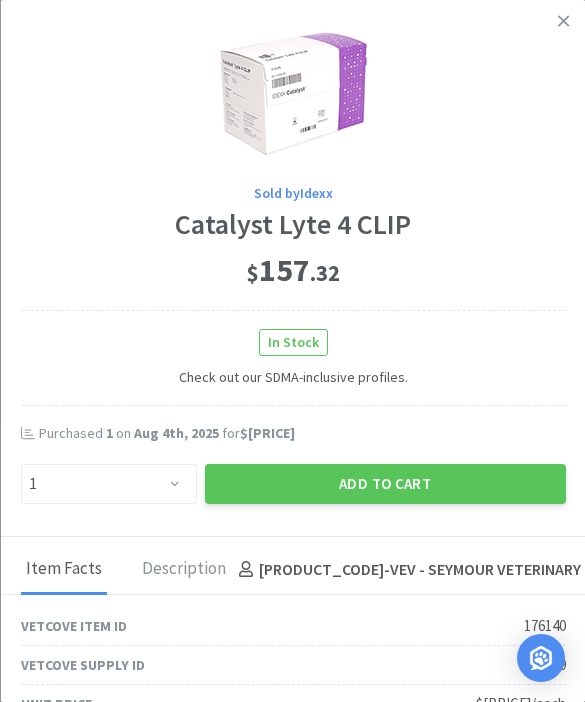 click on "Add to Cart" at bounding box center (384, 484) 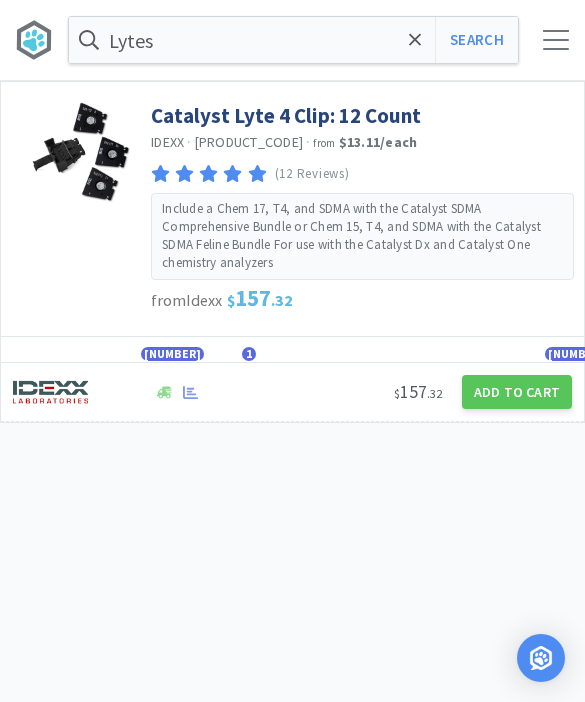 click 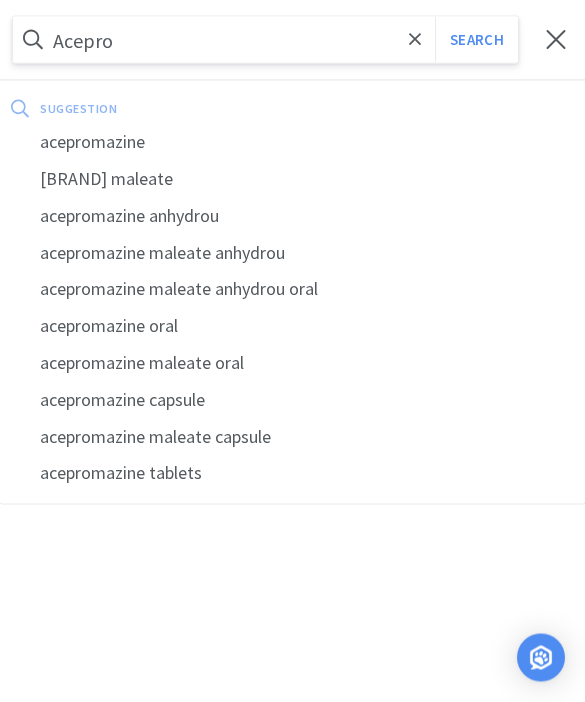 type on "Acepro" 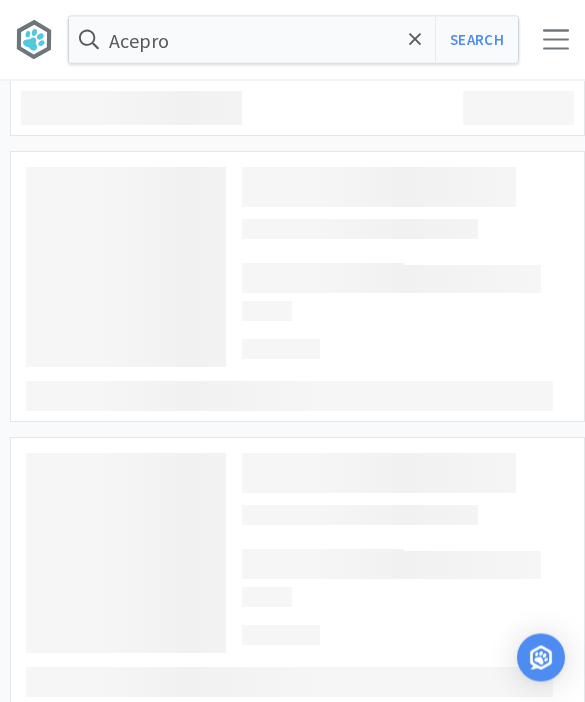 type on "acepromazine" 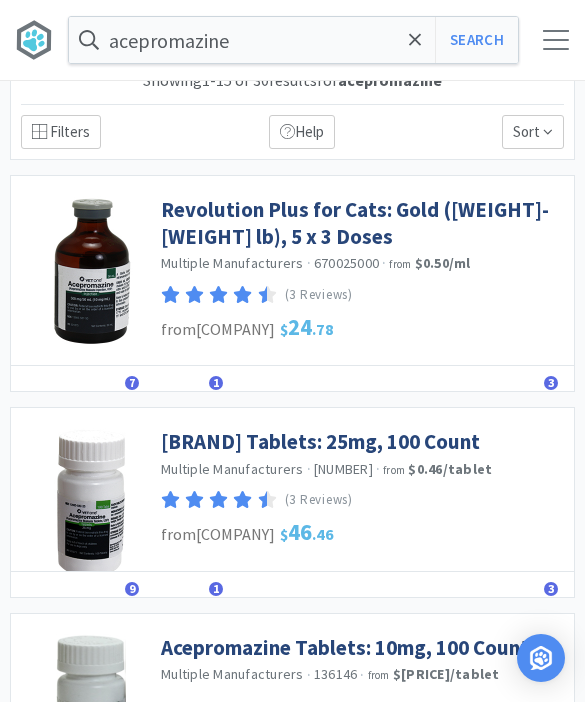 scroll, scrollTop: 31, scrollLeft: 0, axis: vertical 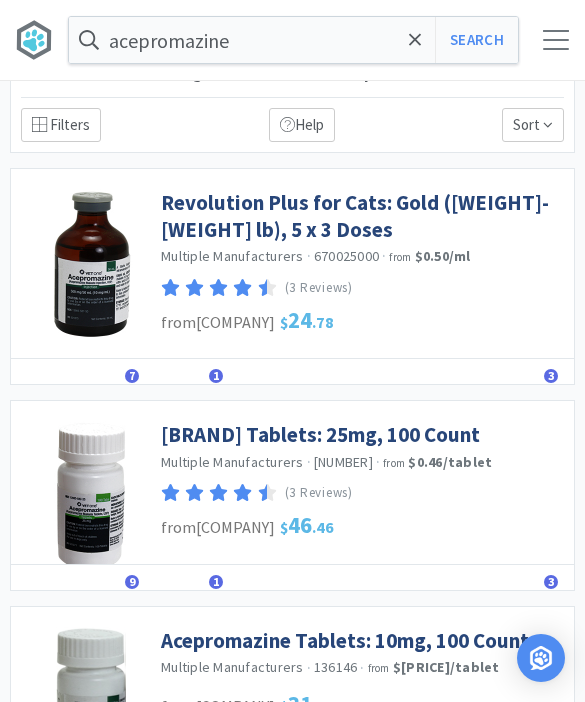 click on "[BRAND] Tablets: 25mg, 100 Count" at bounding box center (320, 434) 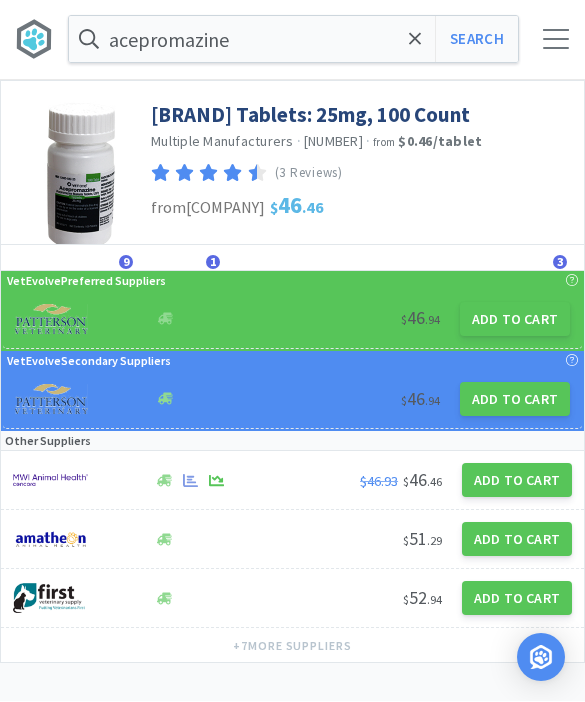 click on "Add to Cart" at bounding box center (515, 320) 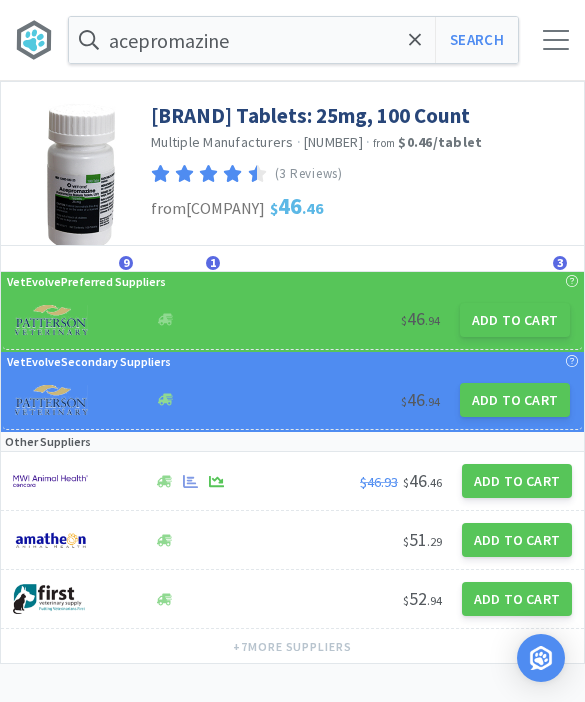 select on "1" 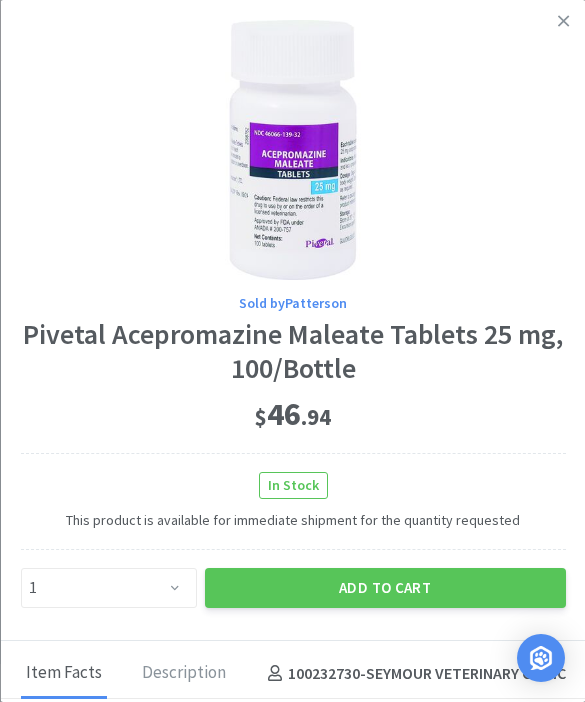 click on "Add to Cart" at bounding box center [384, 588] 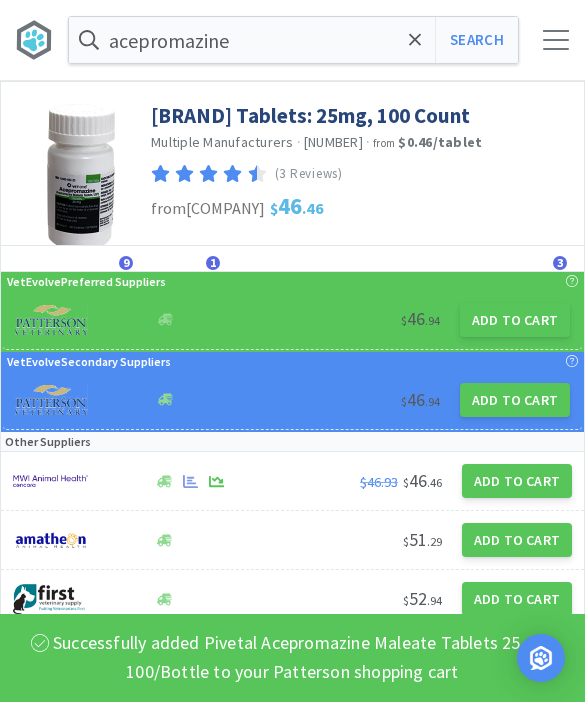 click at bounding box center [415, 40] 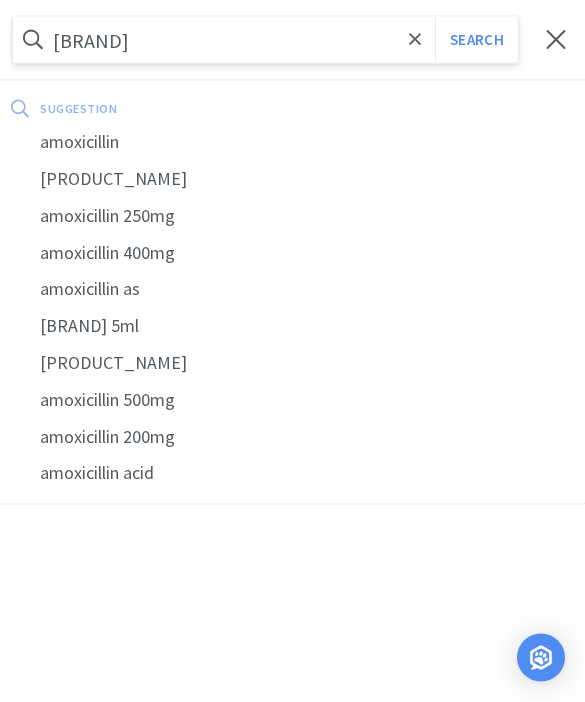 click on "amoxicillin" at bounding box center [292, 142] 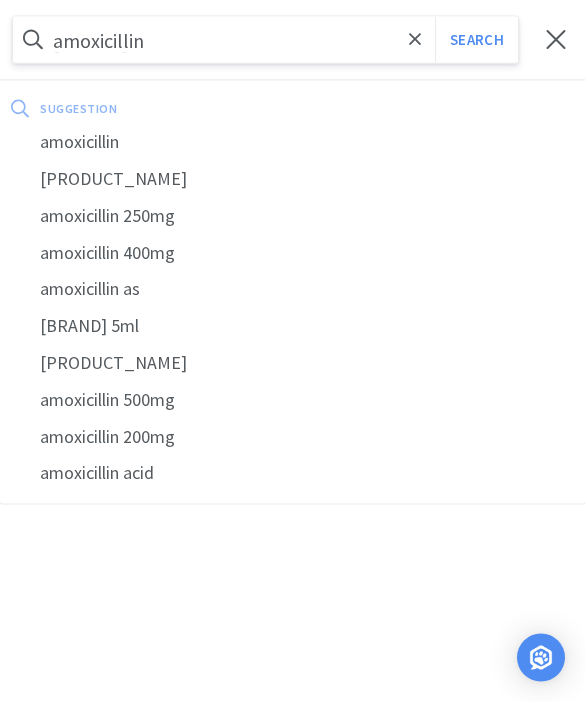 select on "1" 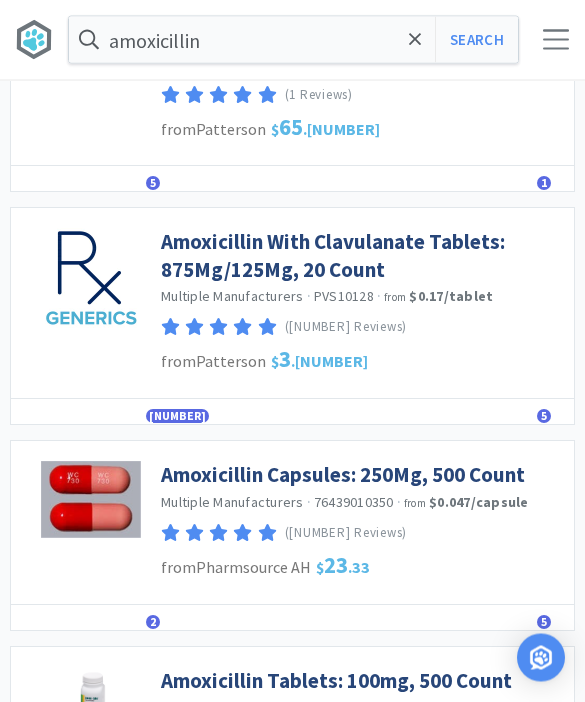 scroll, scrollTop: 1740, scrollLeft: 0, axis: vertical 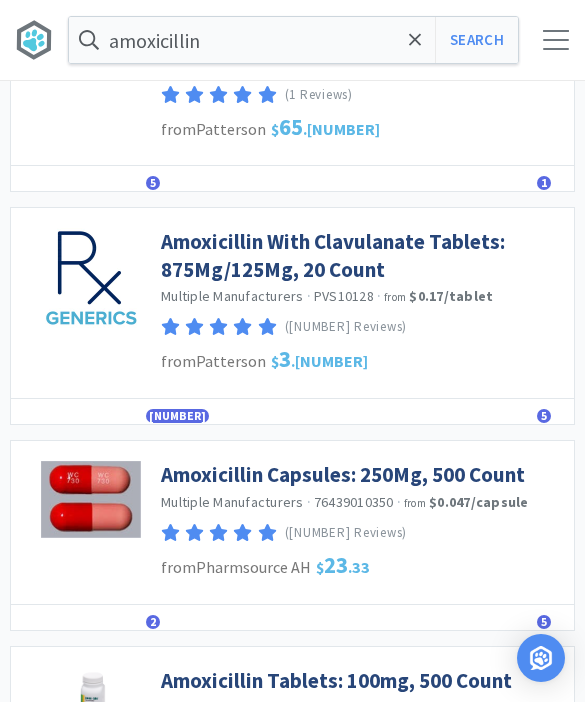 click on "Amoxicillin Capsules: 250Mg, 500 Count" at bounding box center (343, 474) 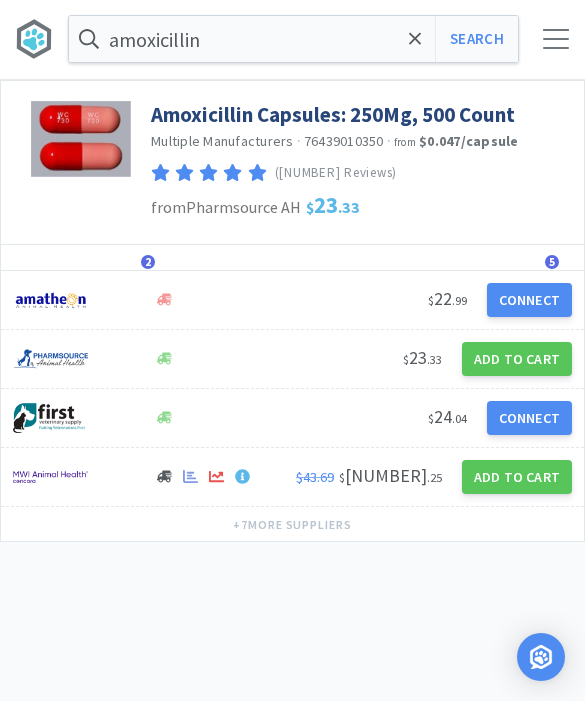 click on "Add to Cart" at bounding box center [517, 478] 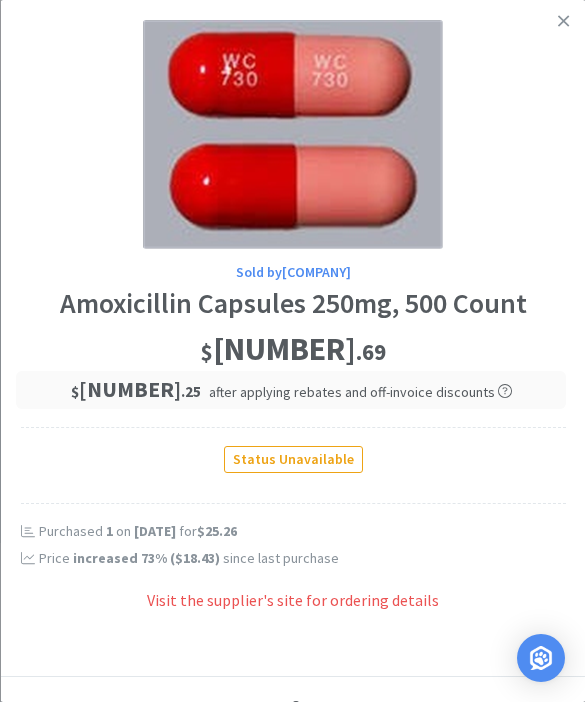click at bounding box center [563, 21] 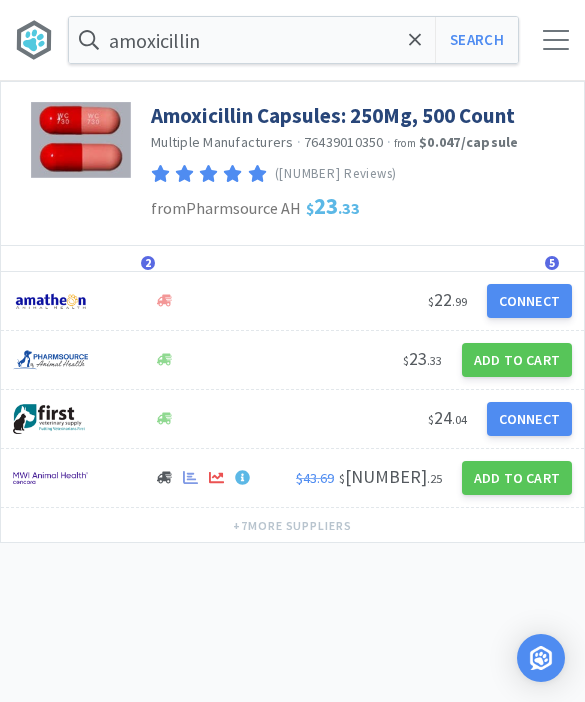 select on "1" 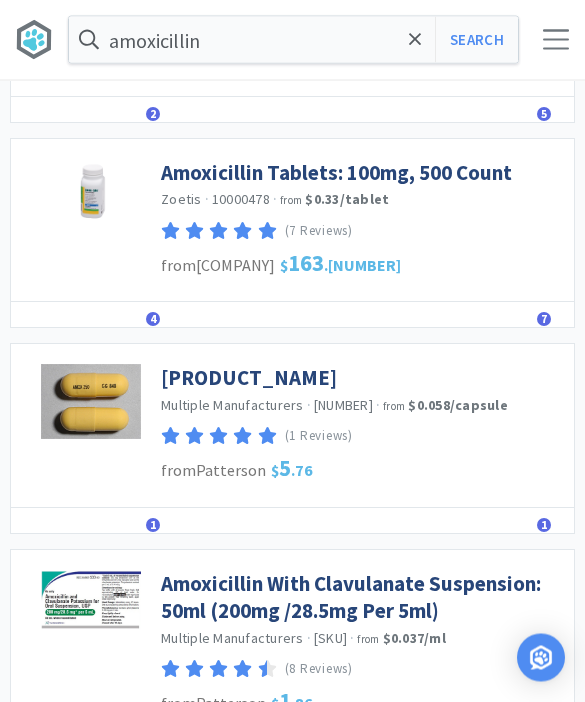 scroll, scrollTop: 2250, scrollLeft: 0, axis: vertical 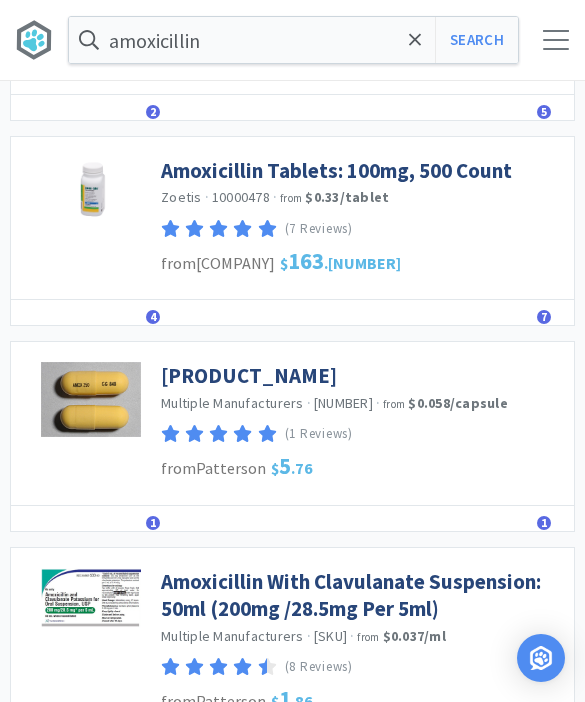 click on "[PRODUCT_NAME]" at bounding box center (249, 375) 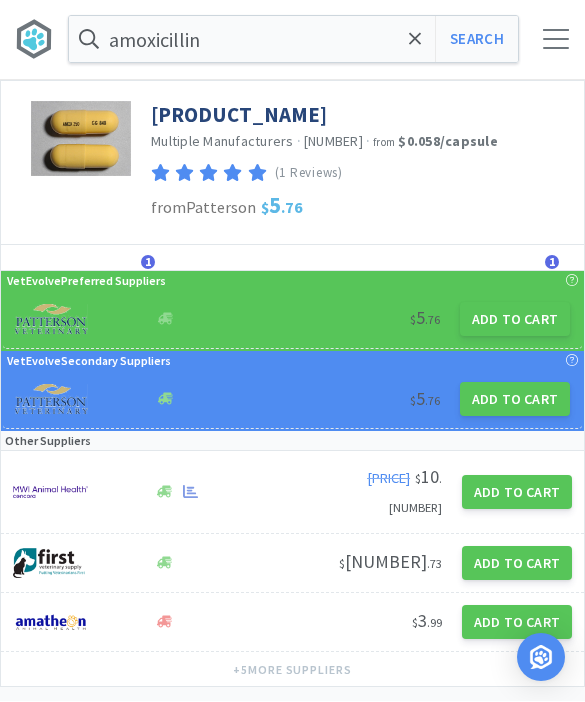 click on "Add to Cart" at bounding box center [515, 320] 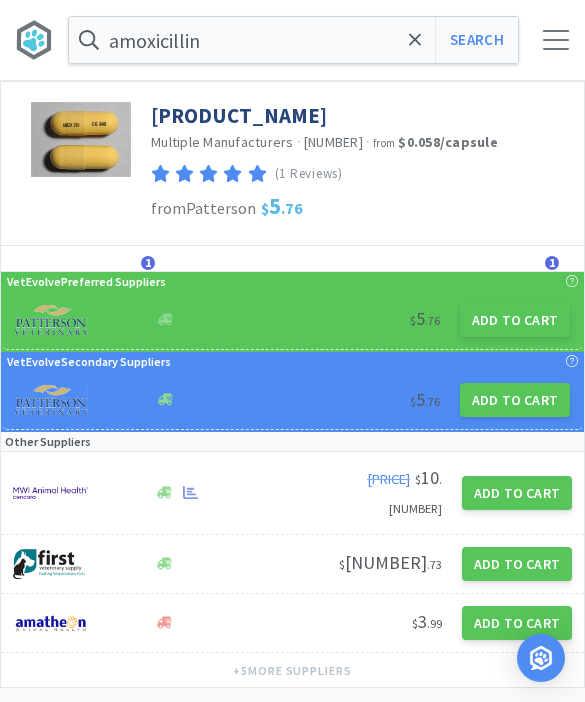 select on "1" 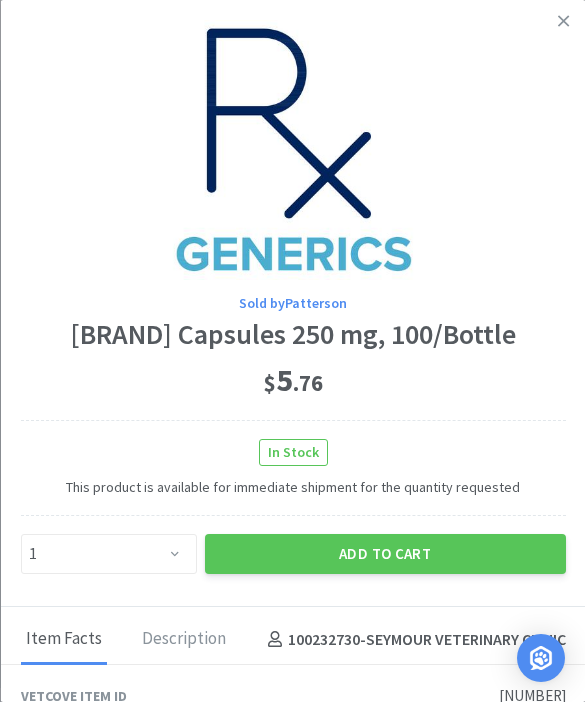 click on "Add to Cart" at bounding box center [384, 554] 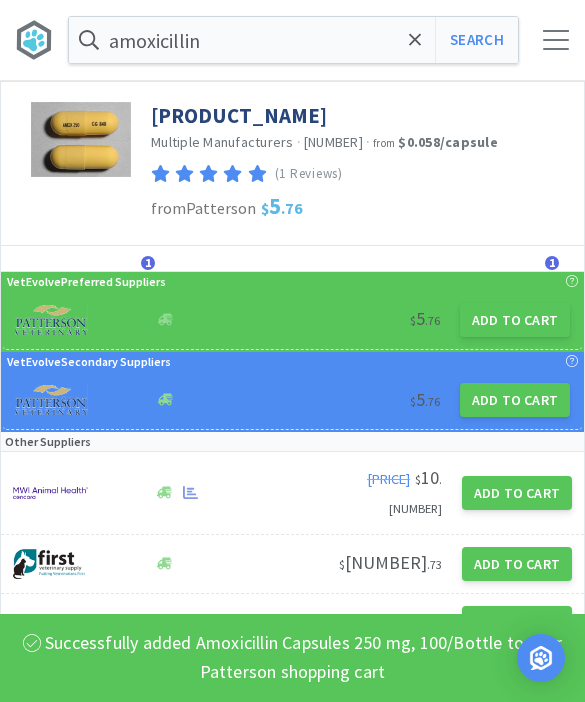 click 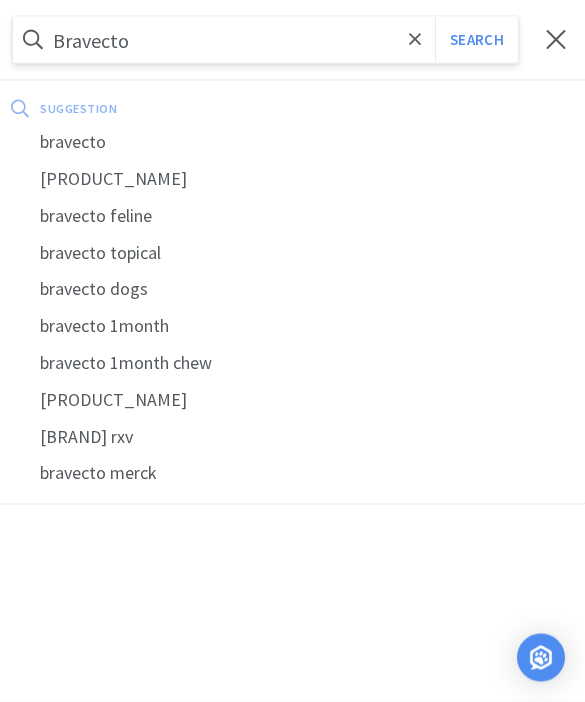 type on "Bravecto" 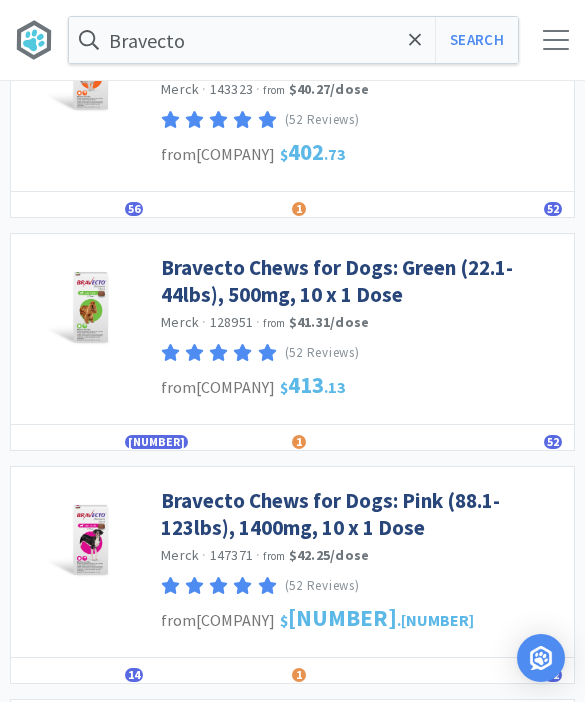 scroll, scrollTop: 433, scrollLeft: 0, axis: vertical 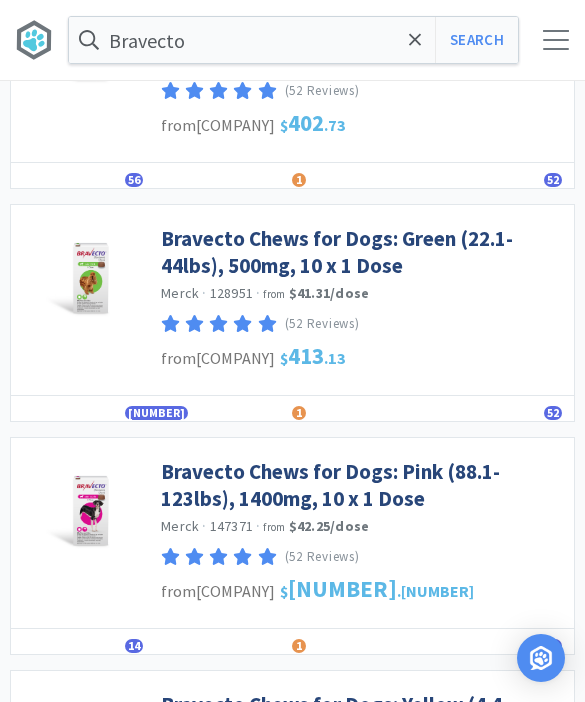 click on "Bravecto Chews for Dogs: Pink (88.1-123lbs), 1400mg, 10 x 1 Dose" at bounding box center (362, 485) 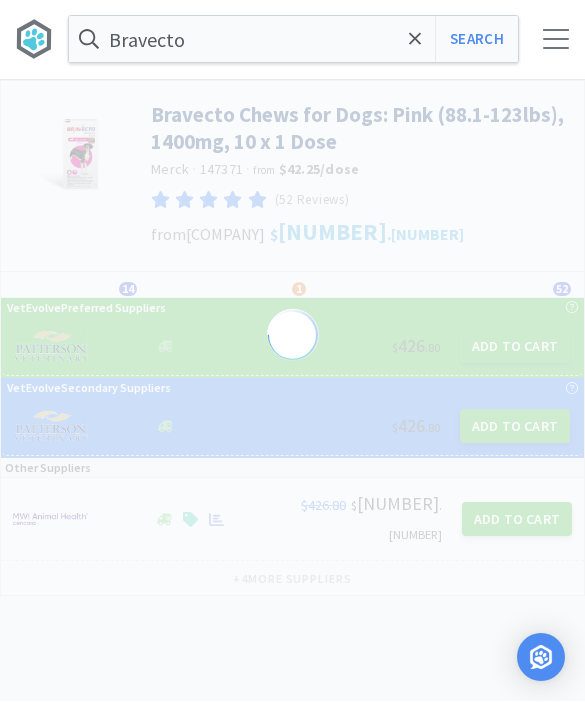 scroll, scrollTop: 1, scrollLeft: 0, axis: vertical 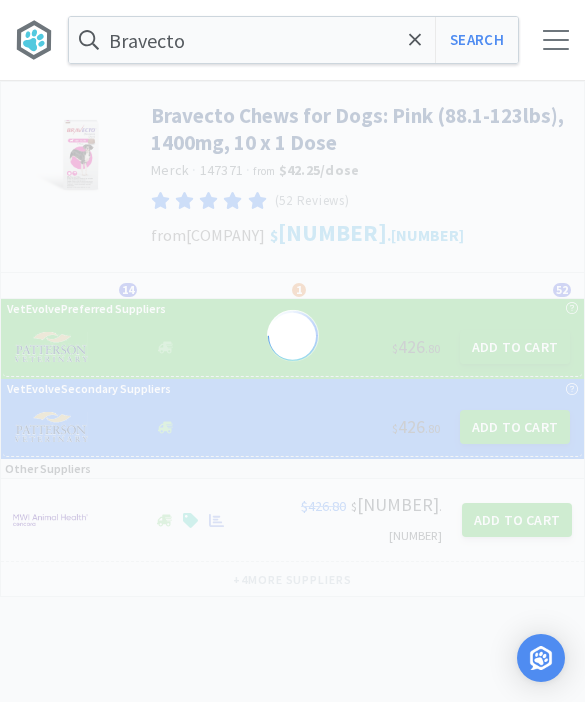 select on "129022" 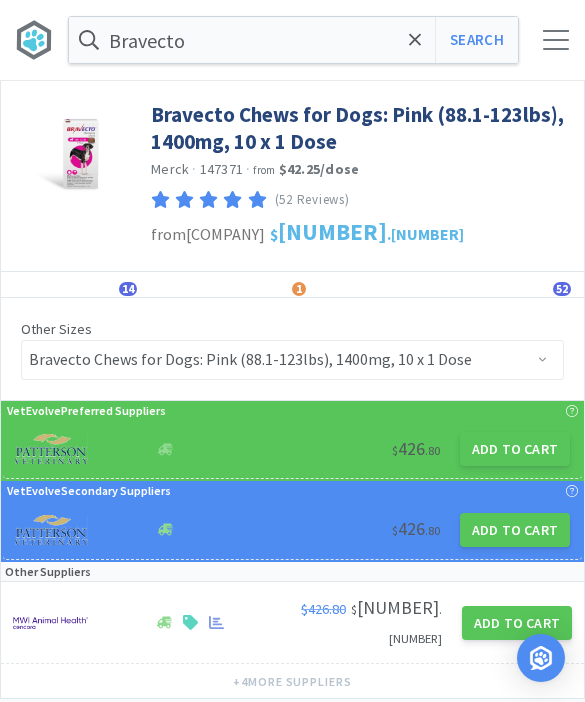 click on "Add to Cart" at bounding box center [515, 449] 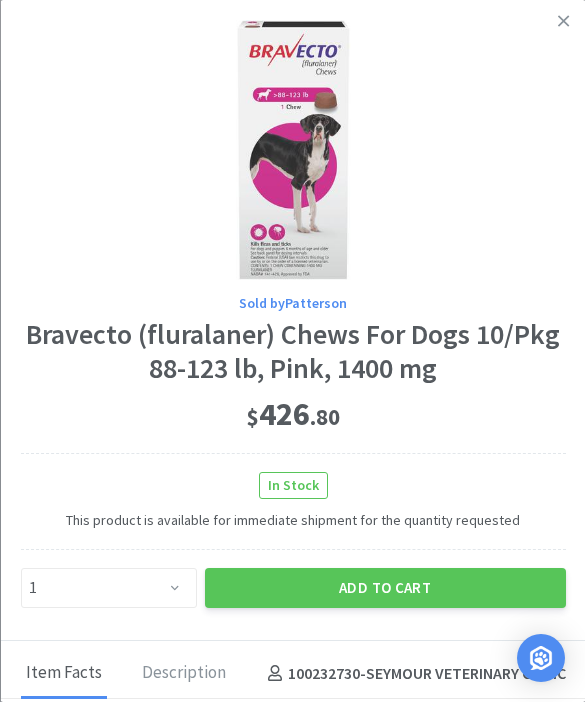 click on "Add to Cart" at bounding box center [384, 588] 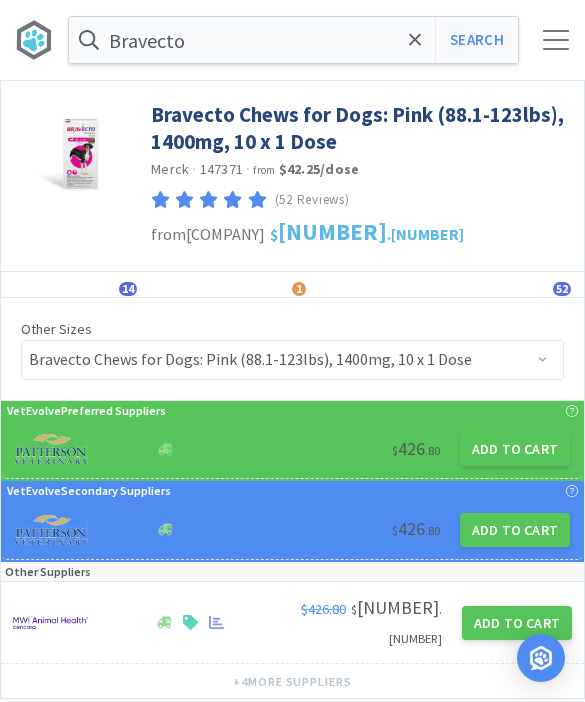 click on "Search" at bounding box center (476, 40) 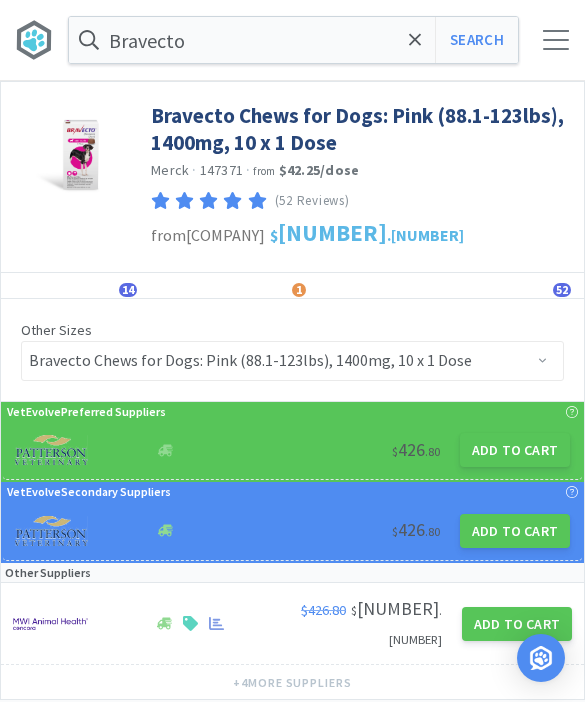 select on "1" 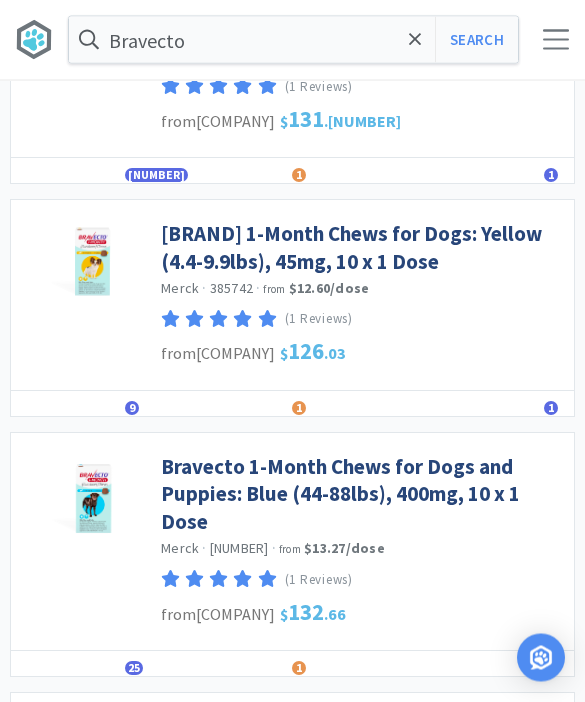 scroll, scrollTop: 2095, scrollLeft: 0, axis: vertical 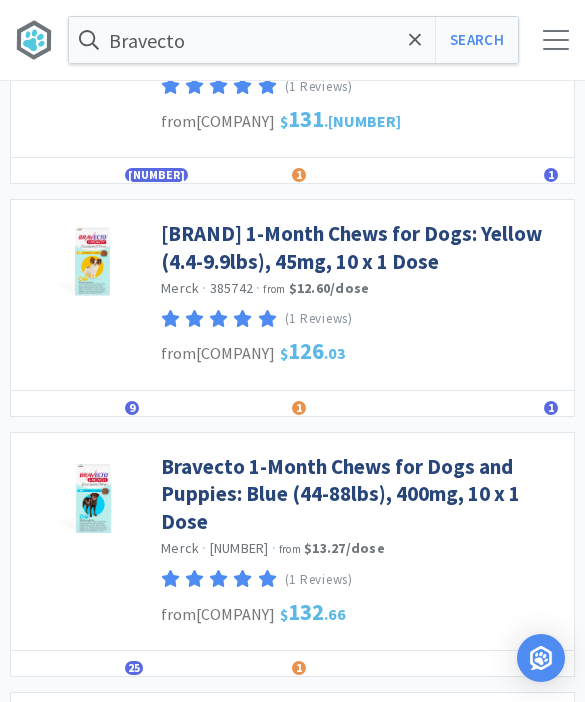 click on "Bravecto 1-Month Chews for Dogs and Puppies: Blue (44-88lbs), 400mg, 10 x 1 Dose" at bounding box center (362, 494) 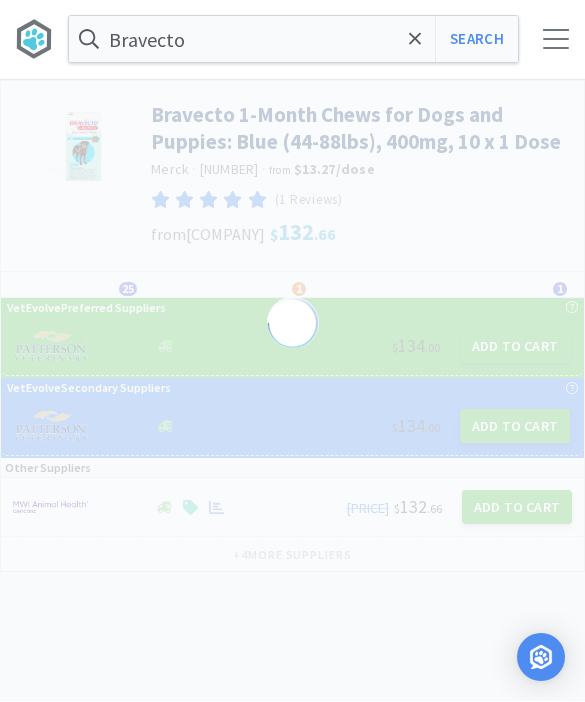 scroll, scrollTop: 1, scrollLeft: 0, axis: vertical 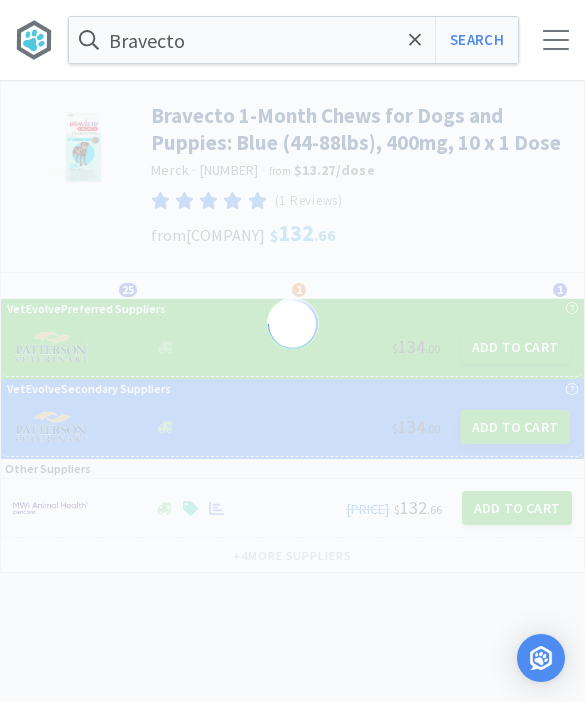 select on "[PRODUCT_CODE]" 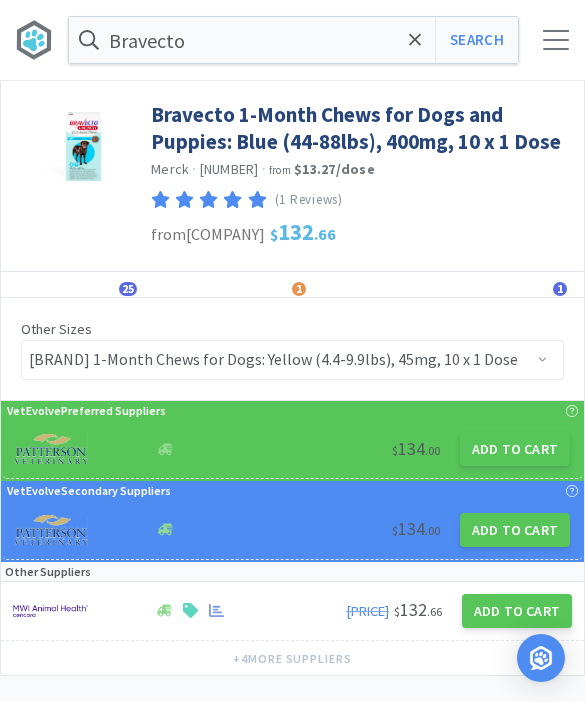 click on "Add to Cart" at bounding box center (515, 449) 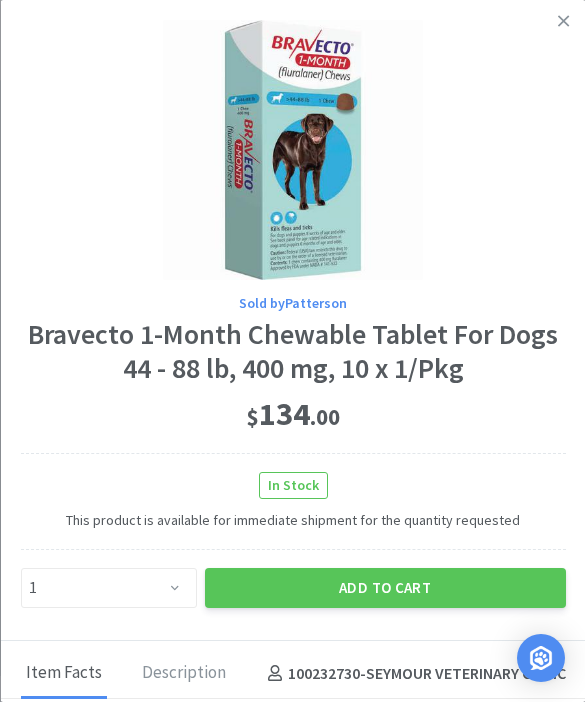 click on "Add to Cart" at bounding box center (384, 588) 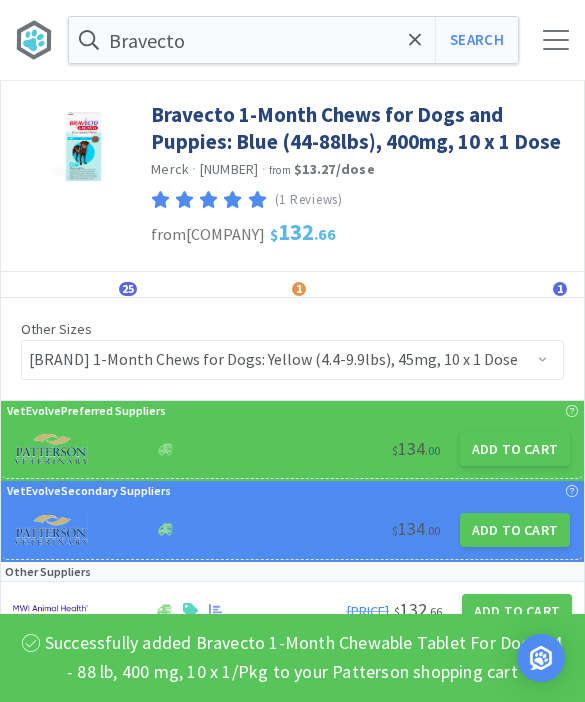 click on "Bravecto" at bounding box center [293, 40] 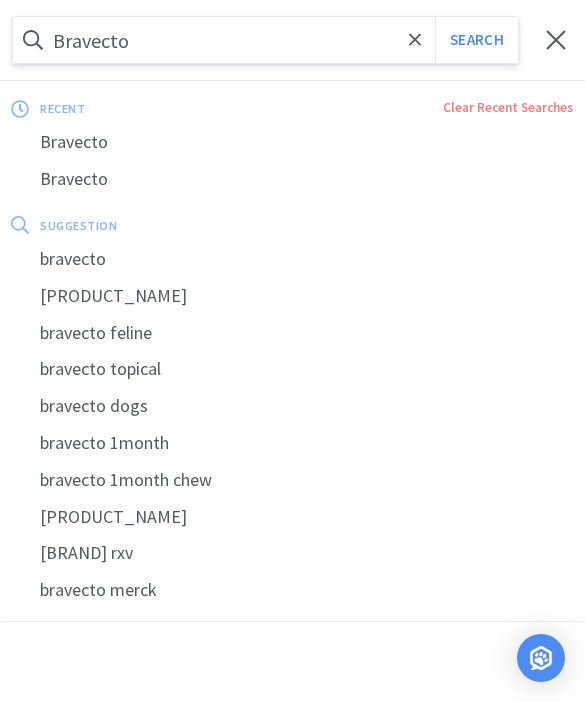 scroll, scrollTop: 0, scrollLeft: 0, axis: both 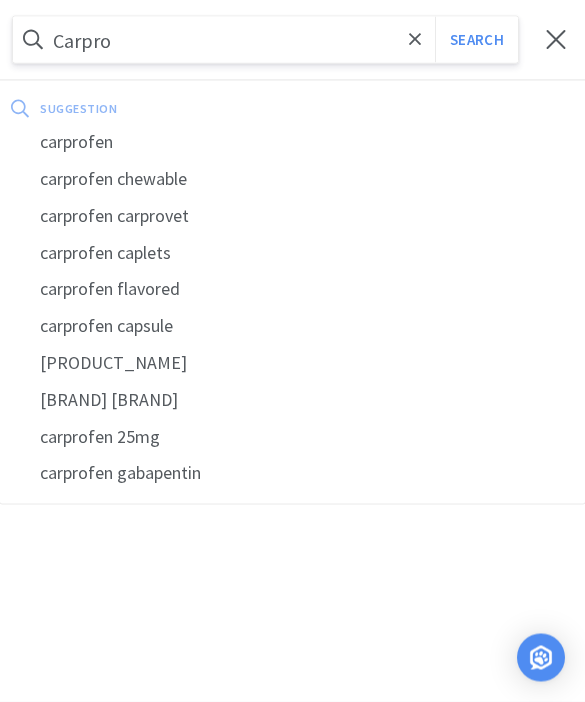 click on "suggestion" at bounding box center (192, 108) 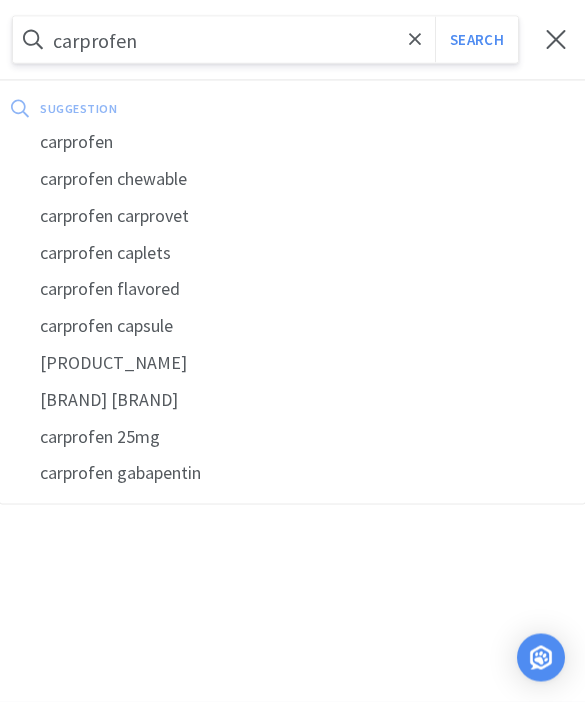 scroll, scrollTop: 1, scrollLeft: 0, axis: vertical 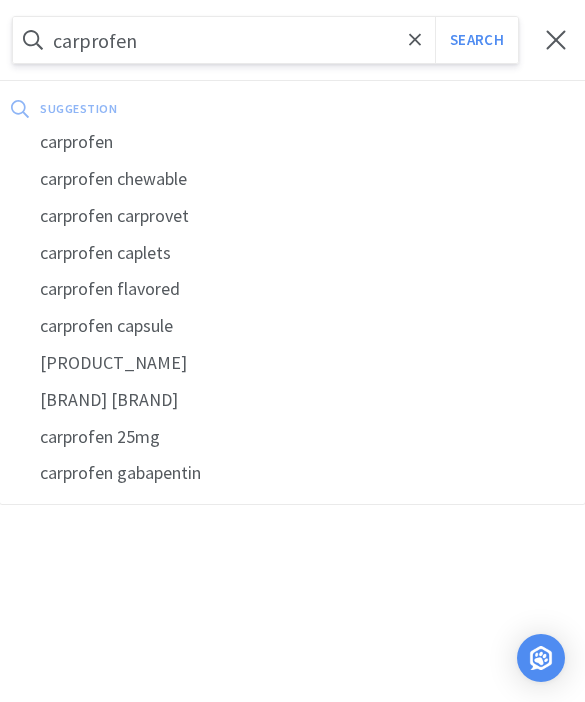 select on "1" 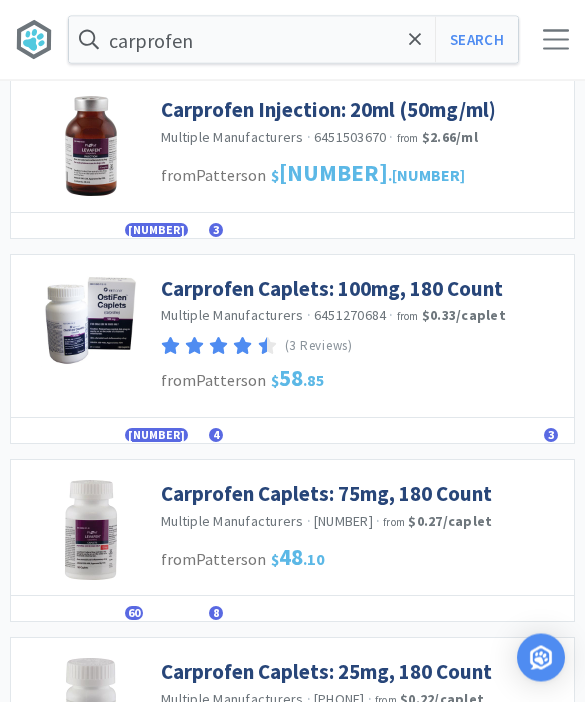 scroll, scrollTop: 956, scrollLeft: 0, axis: vertical 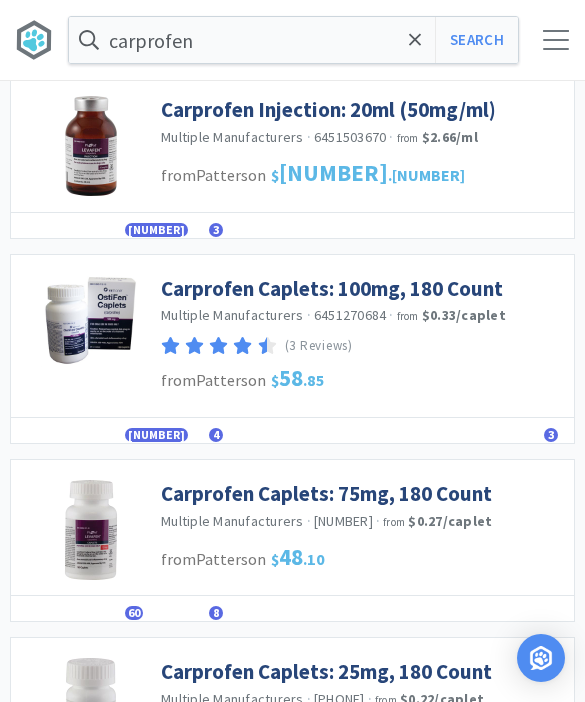 click on "Carprofen Caplets: 100mg, 180 Count" at bounding box center [332, 288] 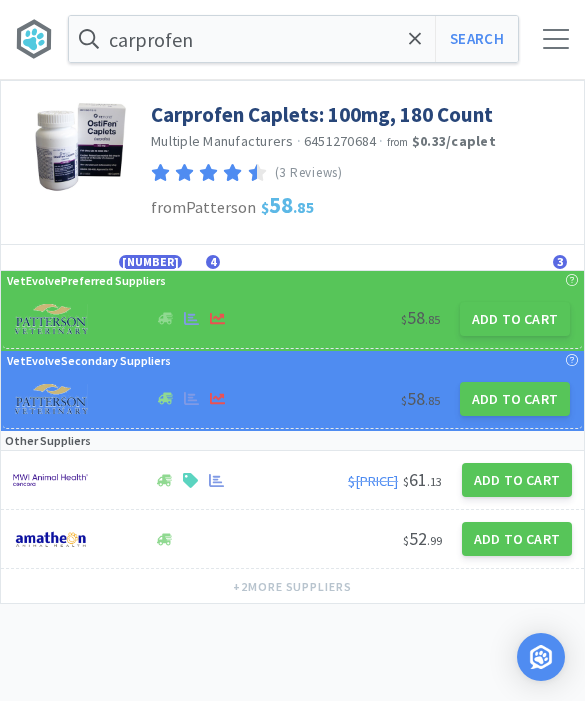 click on "Add to Cart" at bounding box center [515, 320] 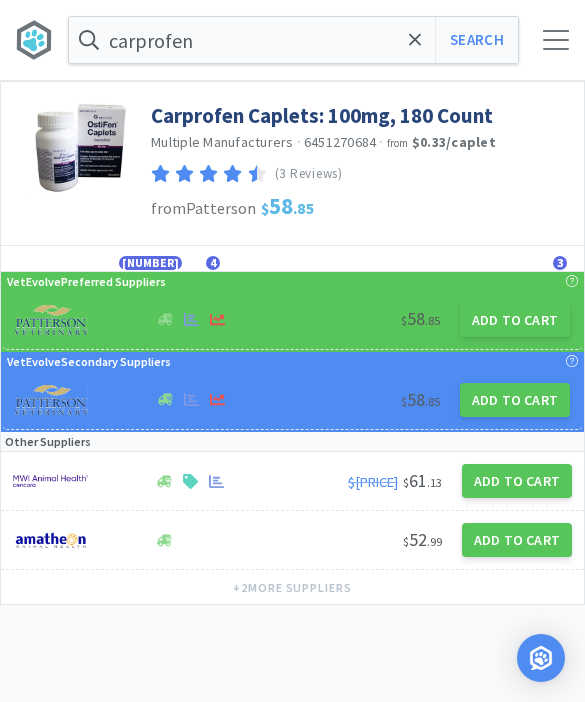 select on "1" 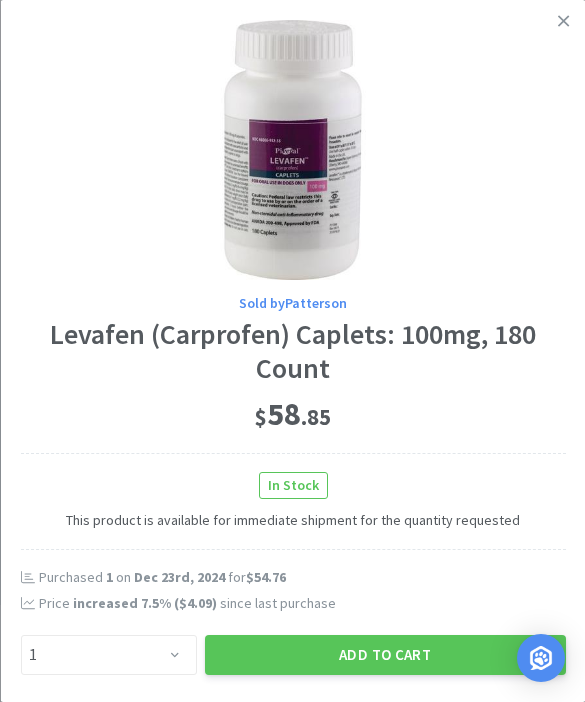click on "Add to Cart" at bounding box center (384, 655) 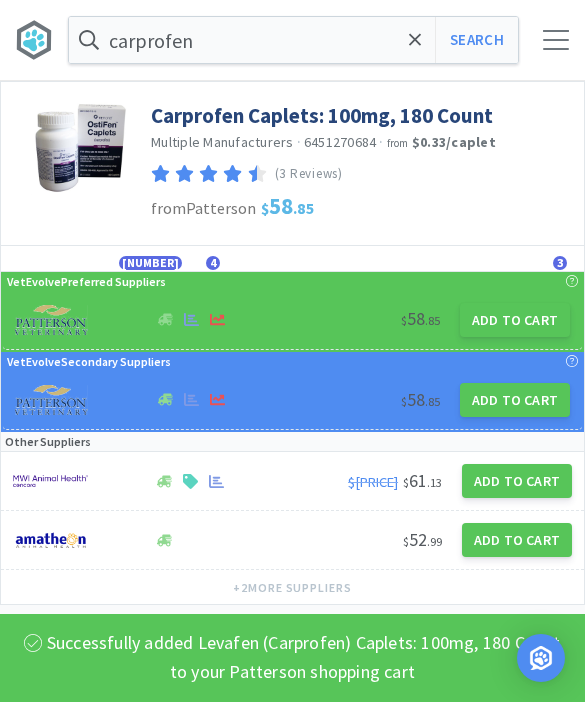 click on "Add to Cart" at bounding box center (515, 400) 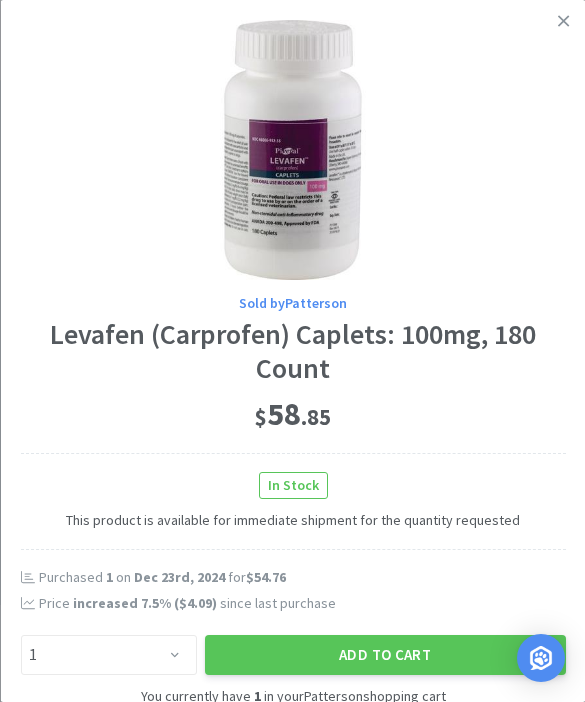 click at bounding box center [563, 21] 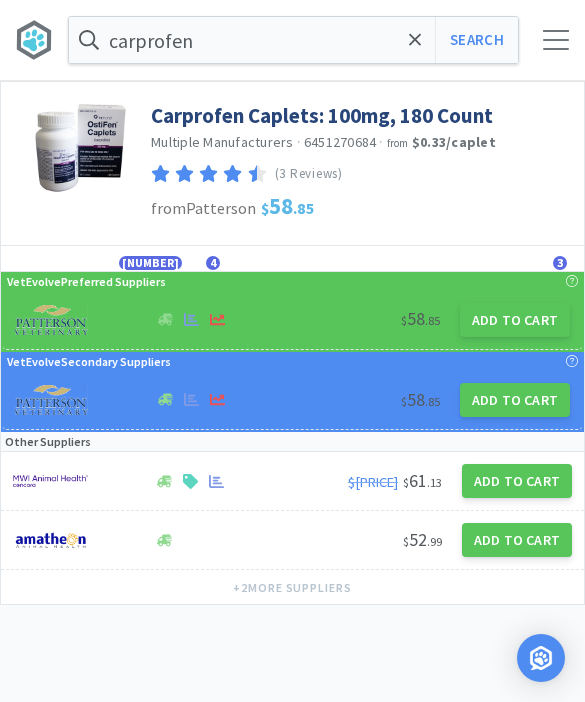 click 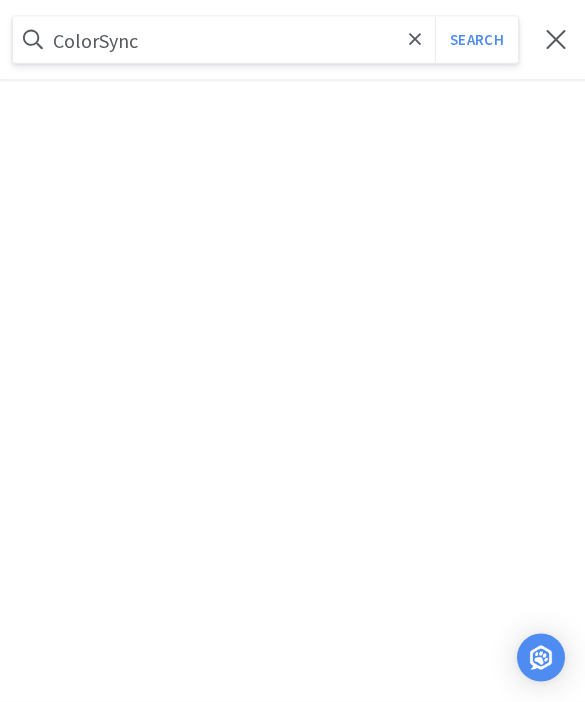 type on "ColorSync" 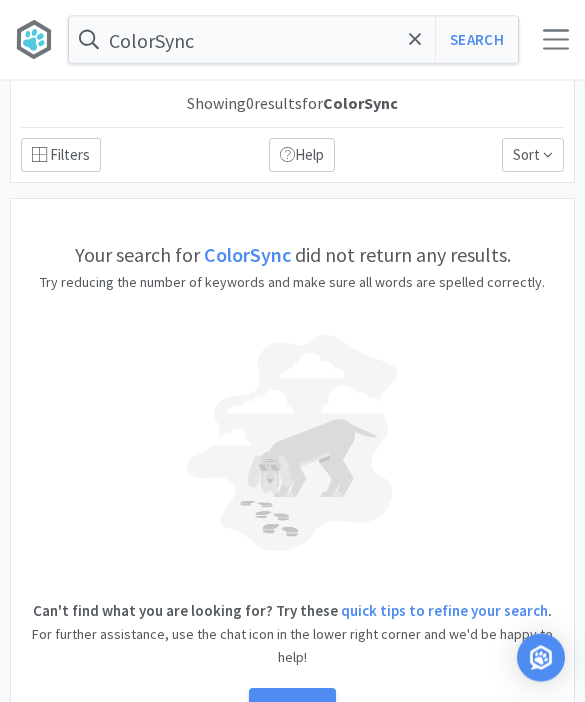 scroll, scrollTop: 1, scrollLeft: 0, axis: vertical 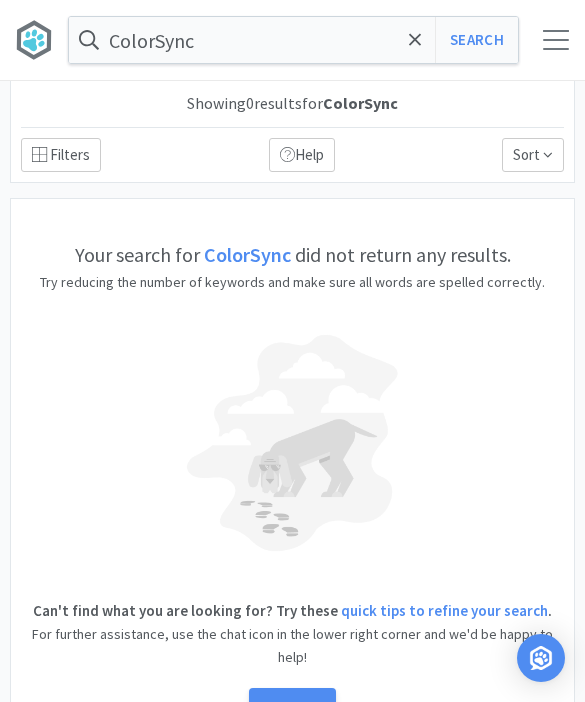 click on "ColorSync" at bounding box center (293, 40) 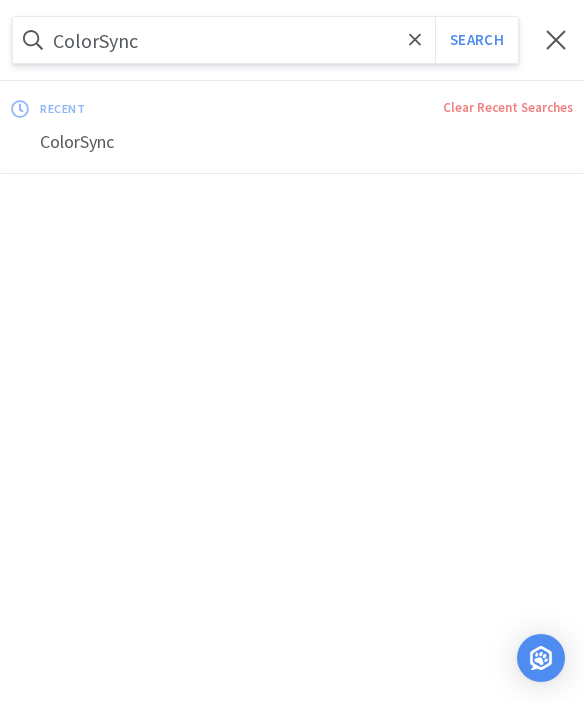 scroll, scrollTop: 0, scrollLeft: 0, axis: both 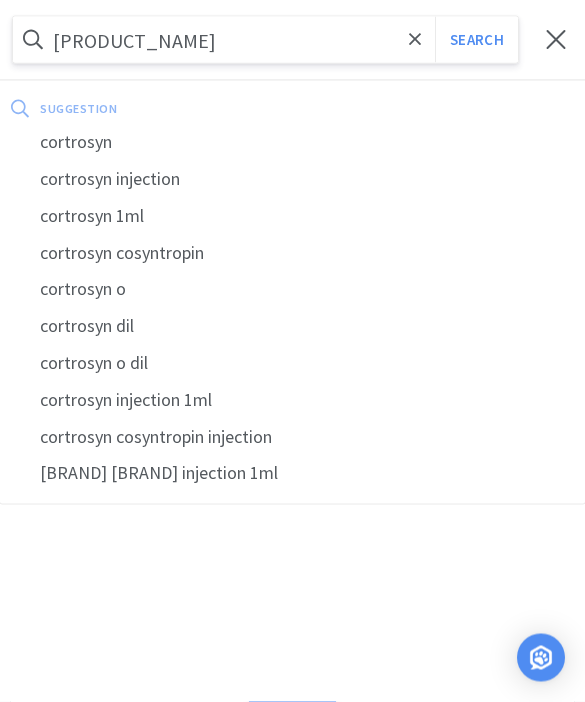 type on "[PRODUCT_NAME]" 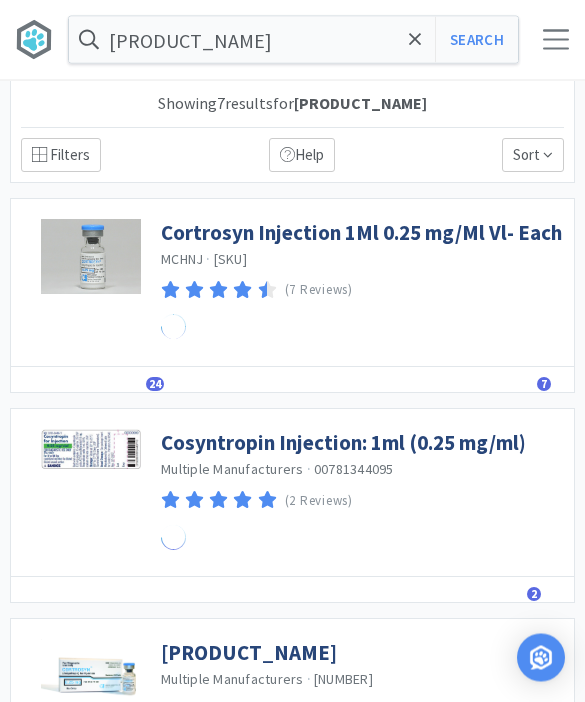 scroll, scrollTop: 1, scrollLeft: 0, axis: vertical 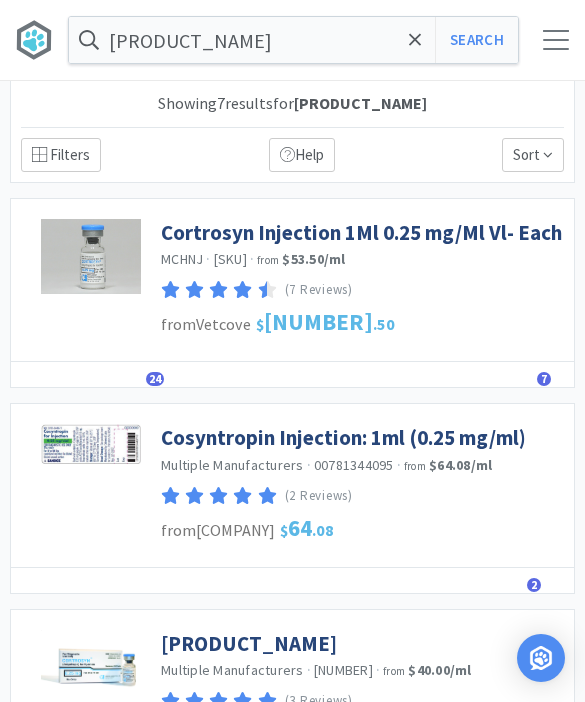 click on "Cortrosyn Injection 1Ml 0.25 mg/Ml Vl- Each" at bounding box center [361, 232] 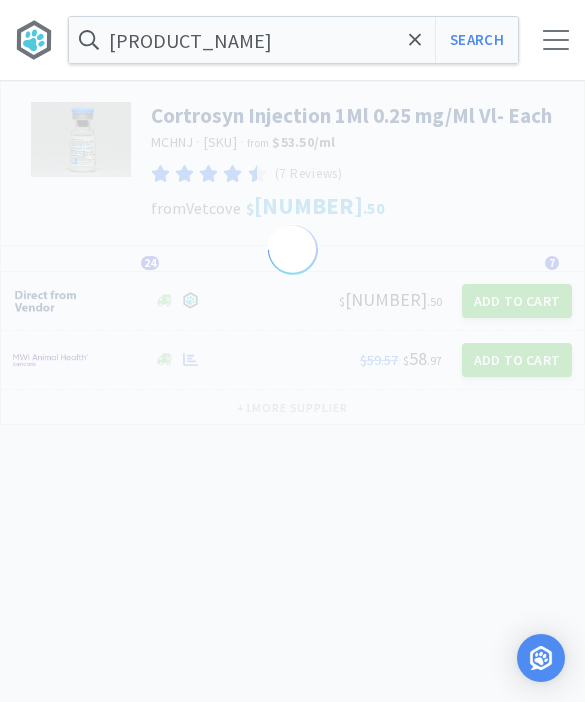 scroll, scrollTop: 0, scrollLeft: 0, axis: both 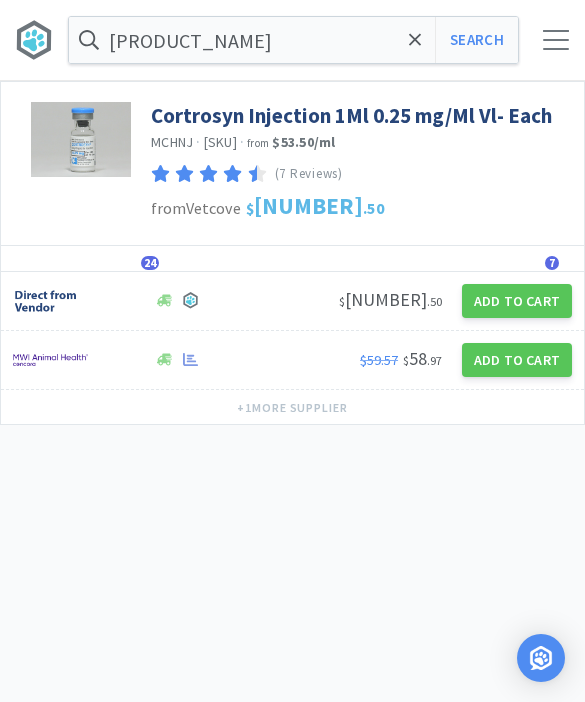 click on "Add to Cart" at bounding box center [517, 301] 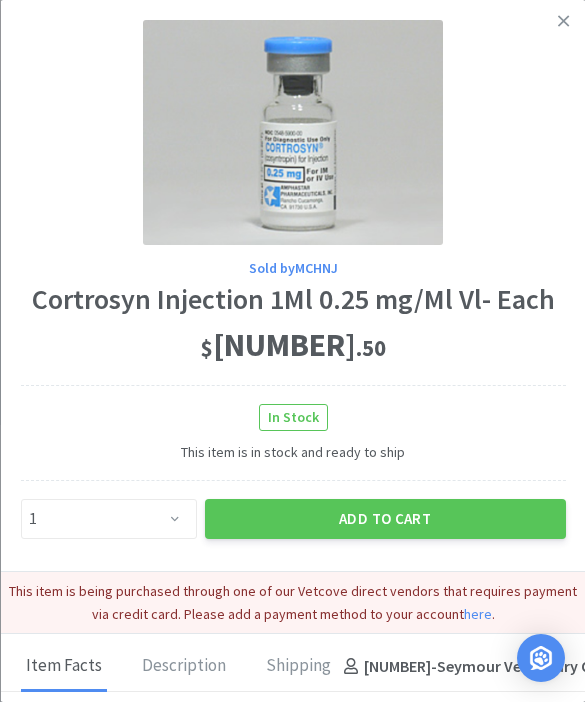 click 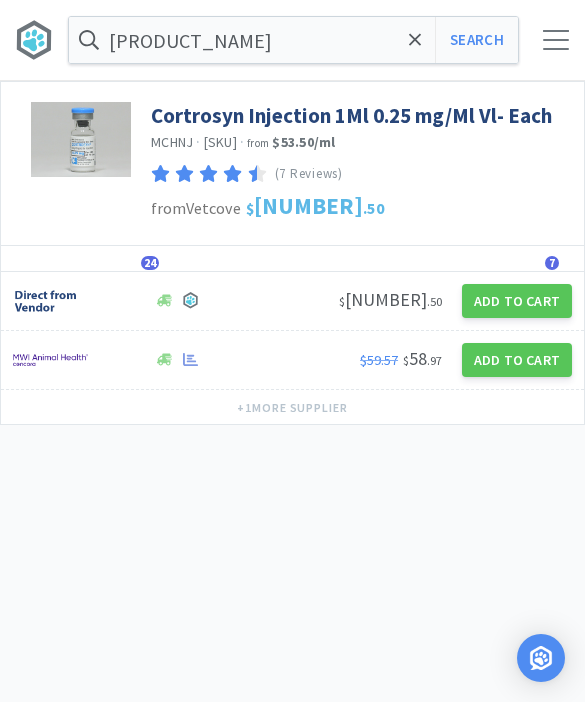 click on "Add to Cart" at bounding box center [517, 360] 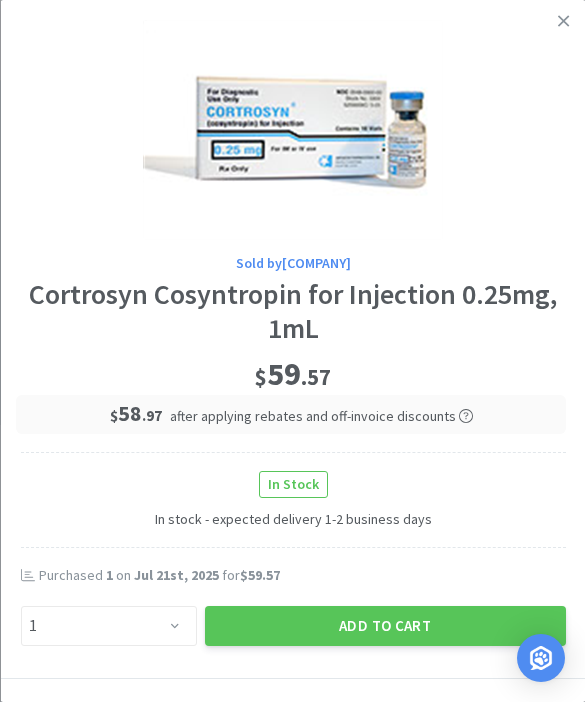 click on "Add to Cart" at bounding box center [384, 626] 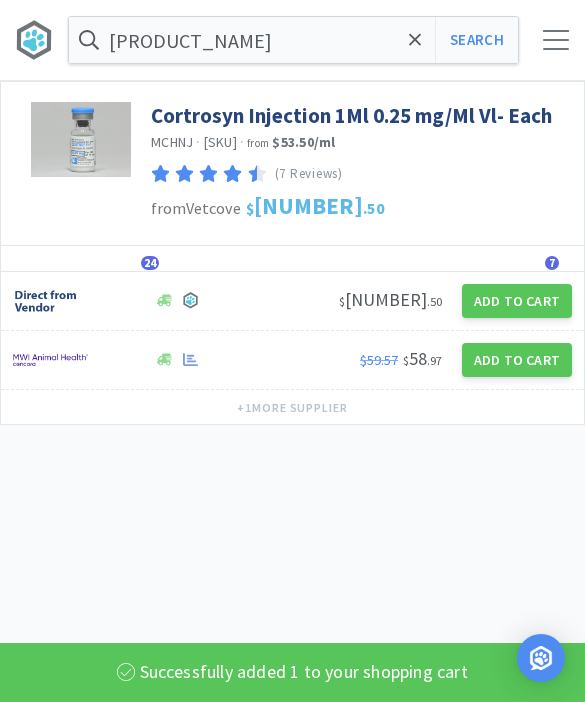 select on "1" 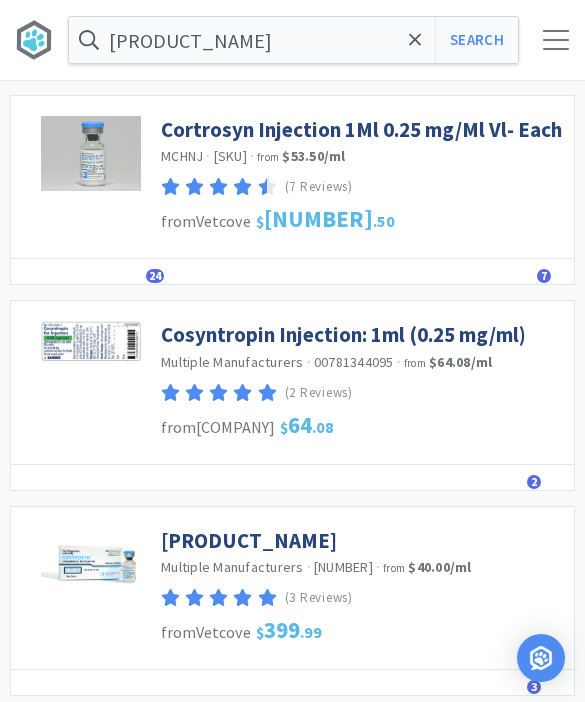 scroll, scrollTop: 113, scrollLeft: 0, axis: vertical 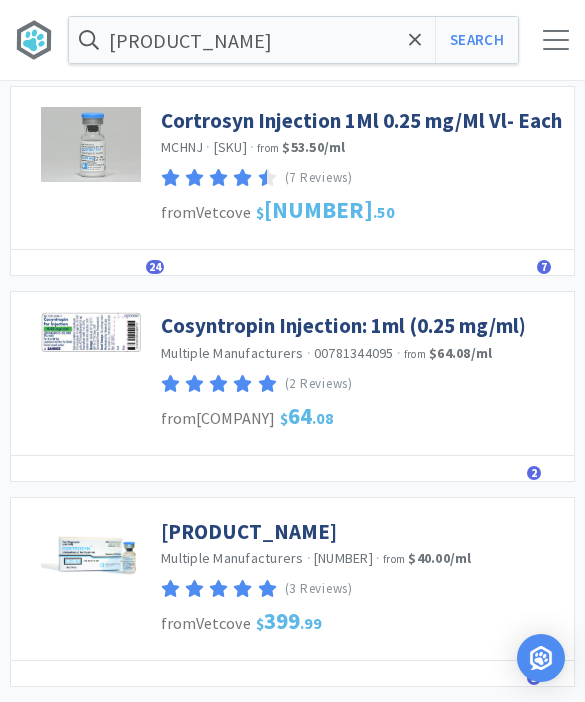 click on "Cosyntropin Injection: 1ml (0.25 mg/ml)" at bounding box center [343, 325] 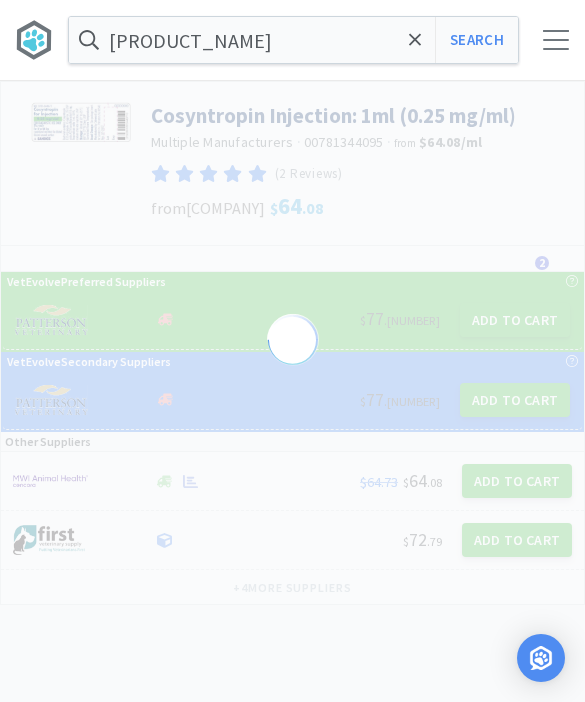 scroll, scrollTop: 0, scrollLeft: 0, axis: both 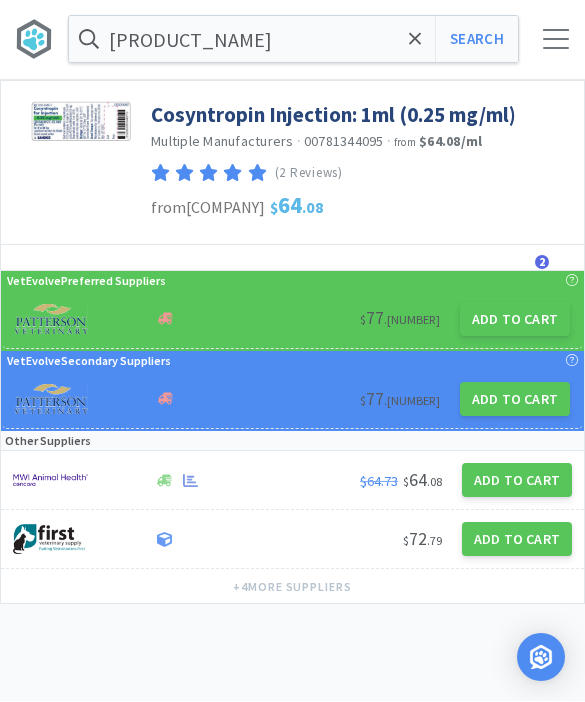 select on "1" 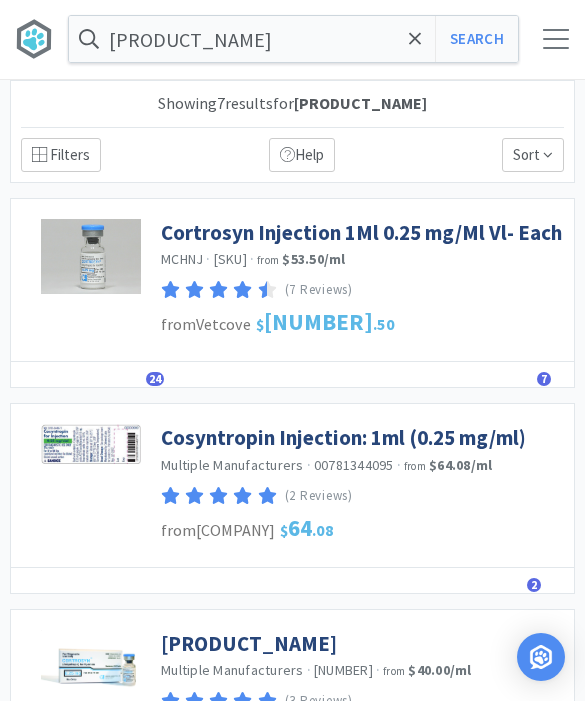 scroll, scrollTop: 183, scrollLeft: 0, axis: vertical 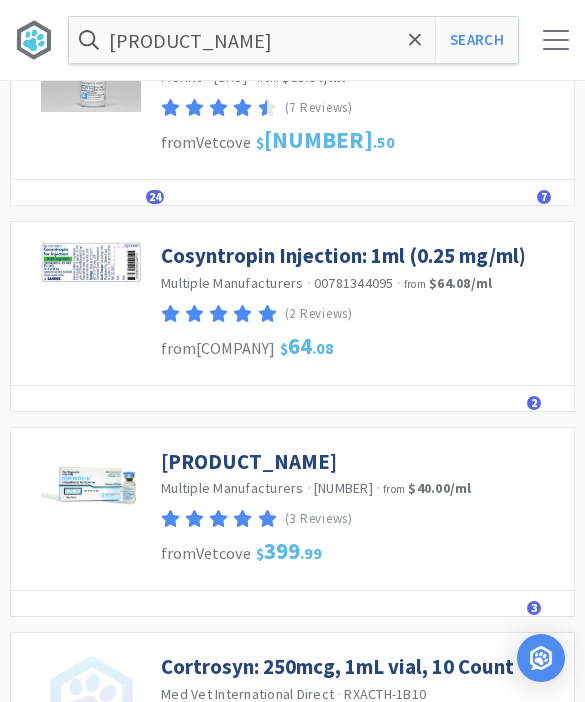 click 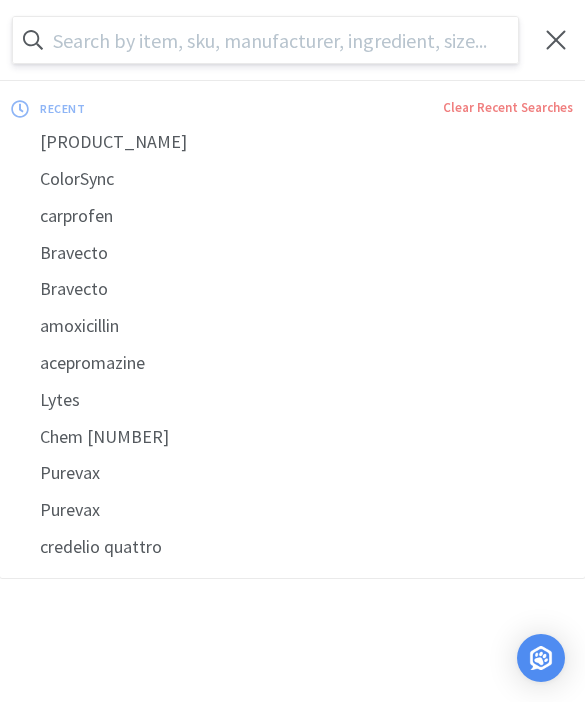 scroll, scrollTop: 182, scrollLeft: 0, axis: vertical 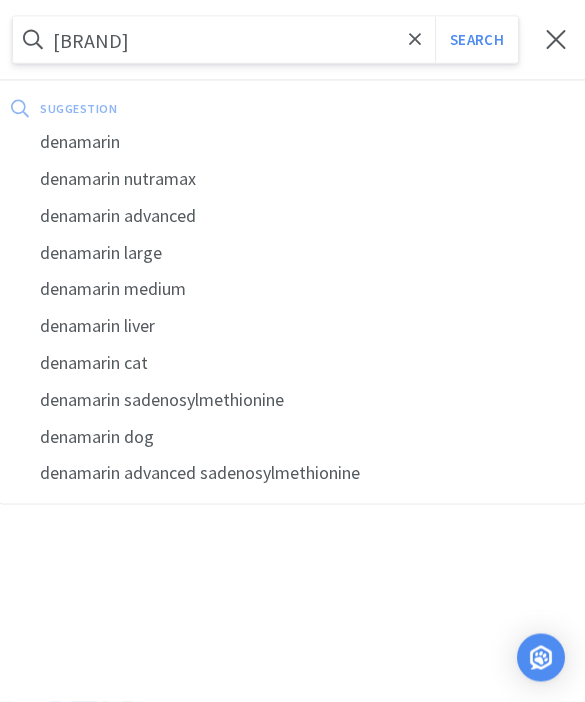 type on "[BRAND]" 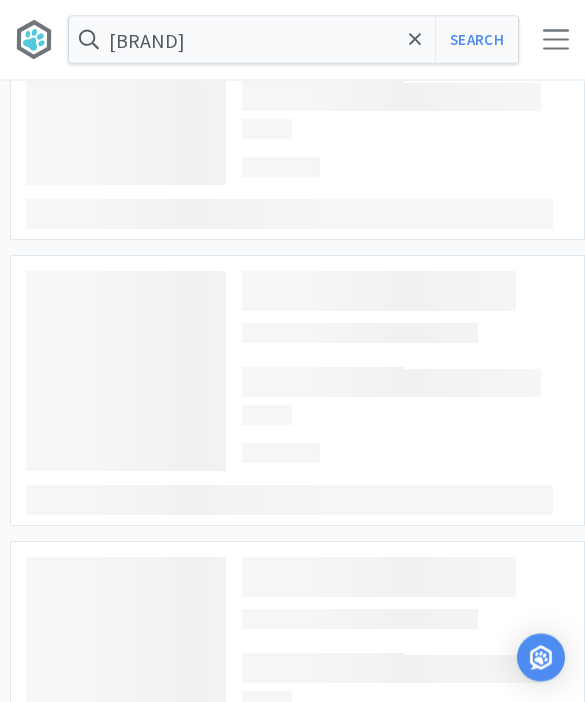 scroll, scrollTop: 0, scrollLeft: 0, axis: both 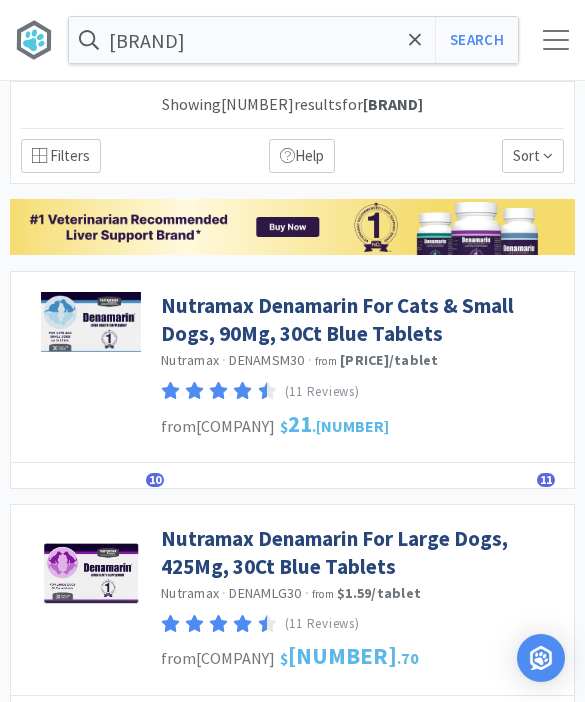 click on "Nutramax Denamarin For Large Dogs, 425Mg, 30Ct Blue Tablets" at bounding box center [362, 552] 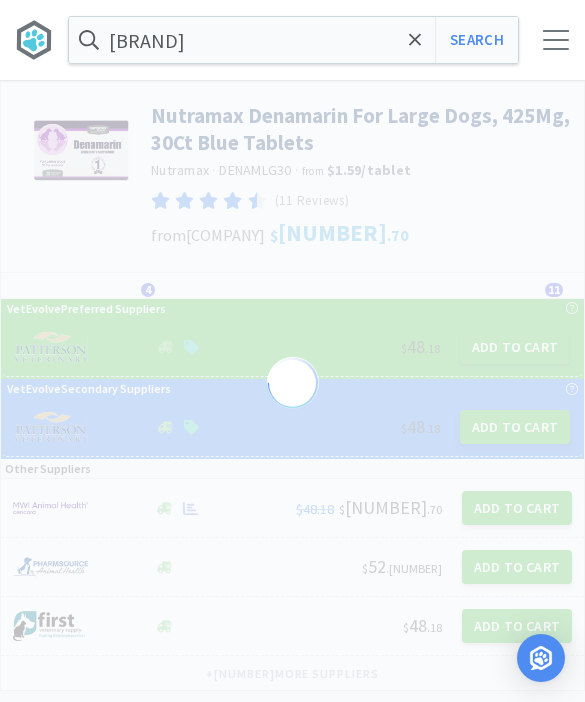 select on "191616" 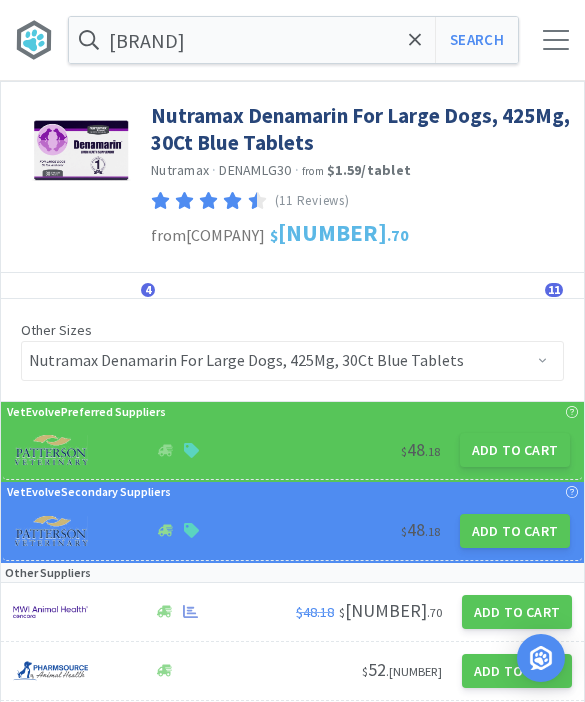 select on "1" 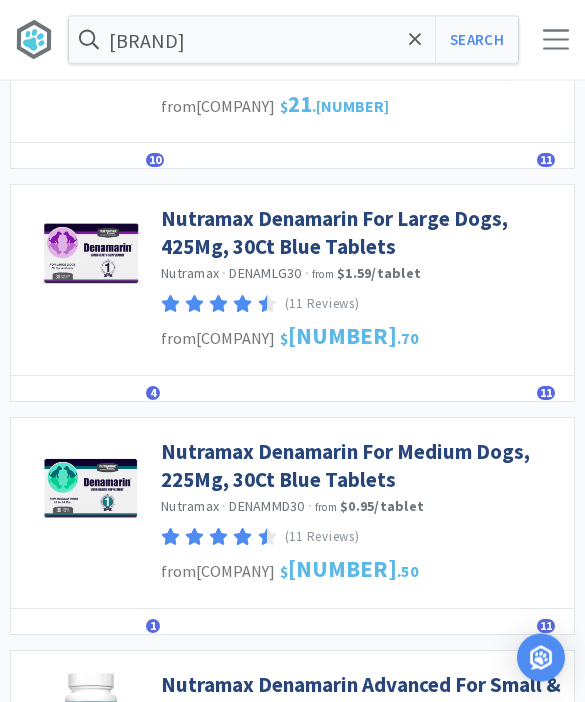 scroll, scrollTop: 312, scrollLeft: 0, axis: vertical 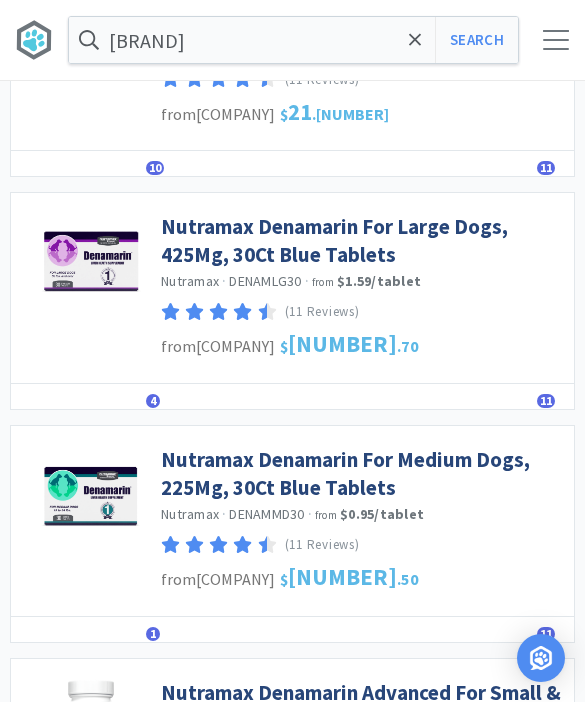 click on "Nutramax Denamarin For Large Dogs, 425Mg, 30Ct Blue Tablets" at bounding box center [362, 240] 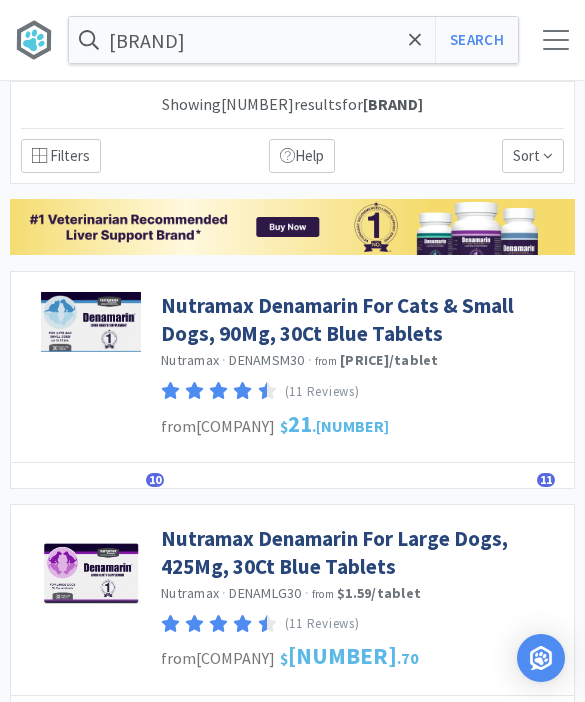 select on "191616" 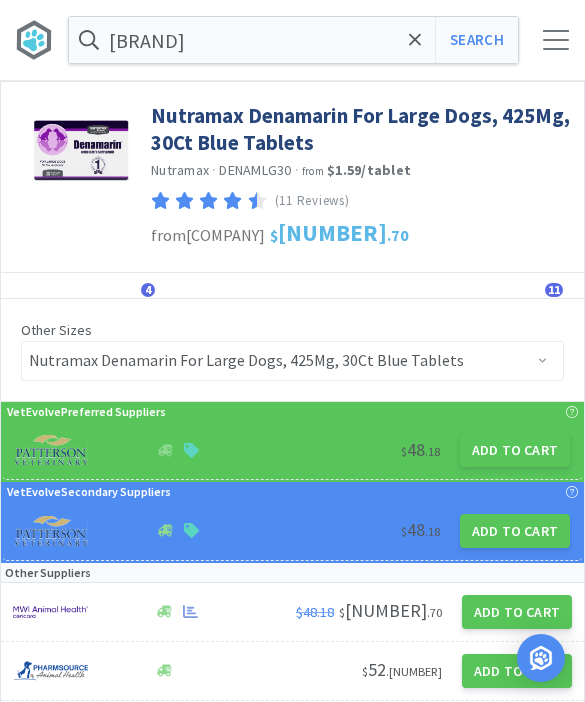 click on "Add to Cart" at bounding box center (515, 450) 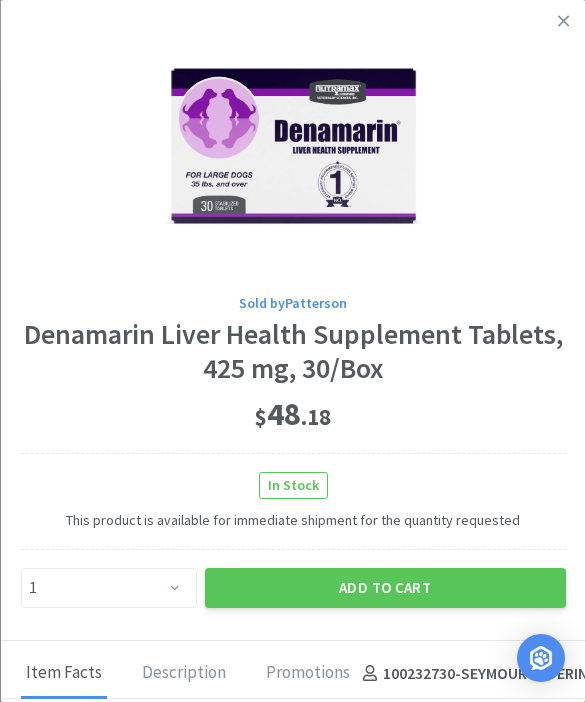 click on "Add to Cart" at bounding box center [384, 588] 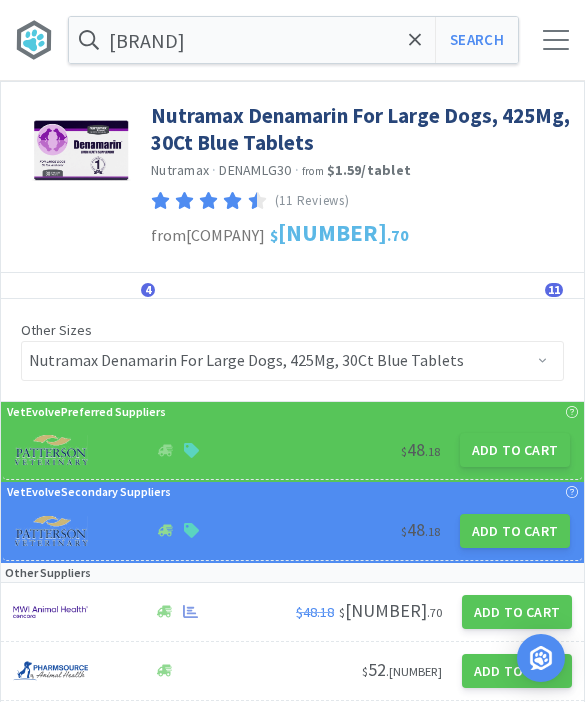 click on "Add to Cart" at bounding box center (515, 450) 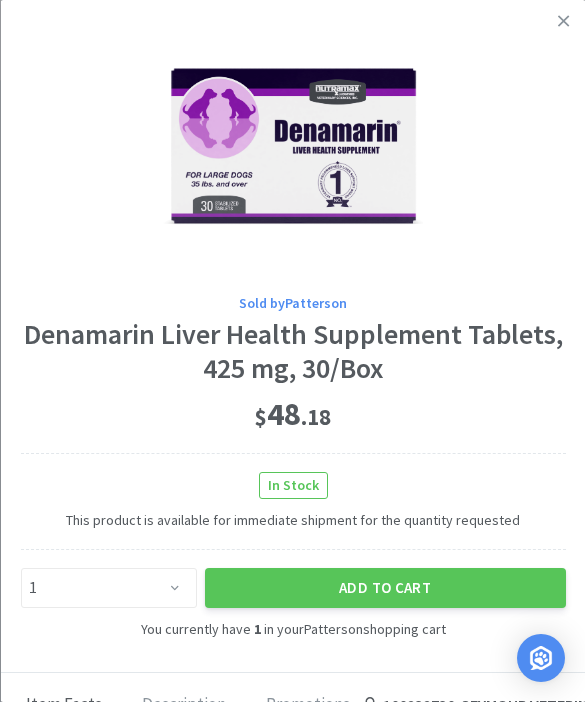 click at bounding box center (563, 21) 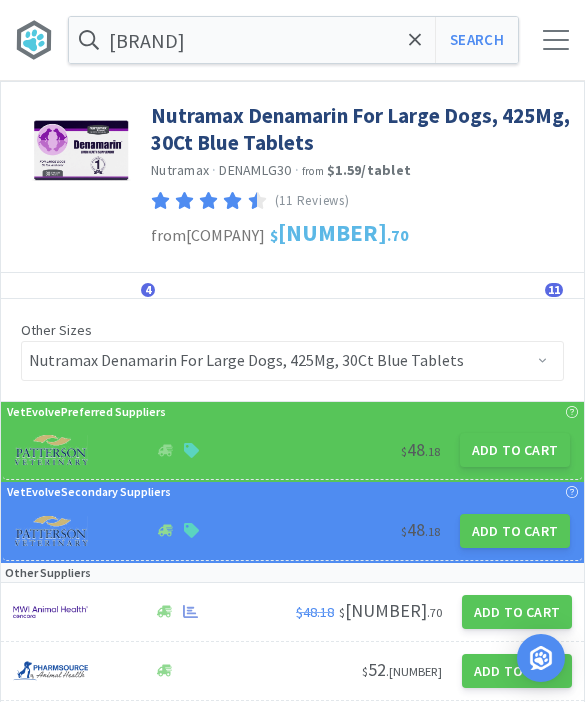 click 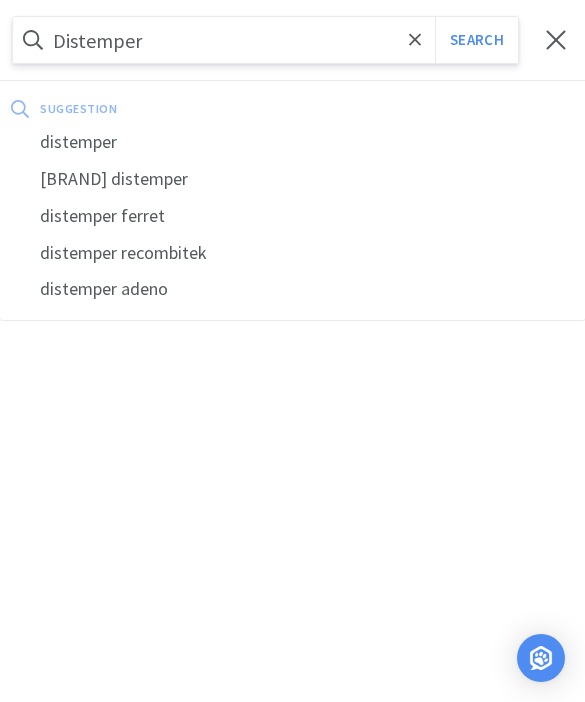 type on "Distemper" 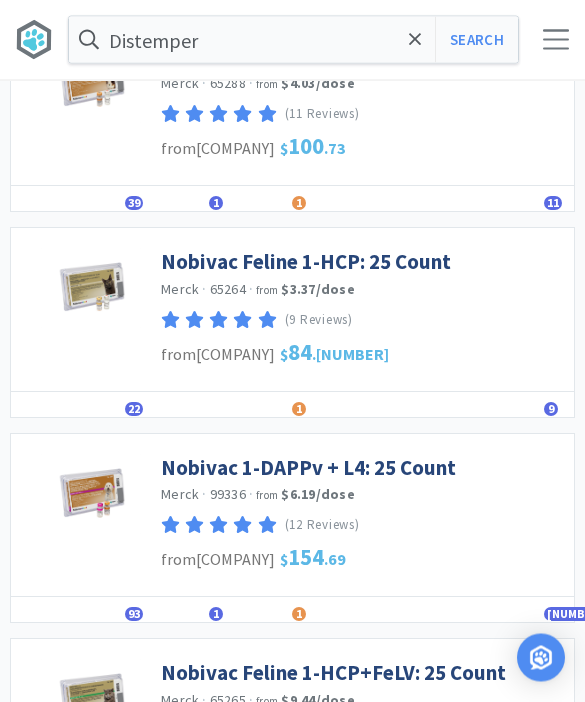 scroll, scrollTop: 180, scrollLeft: 0, axis: vertical 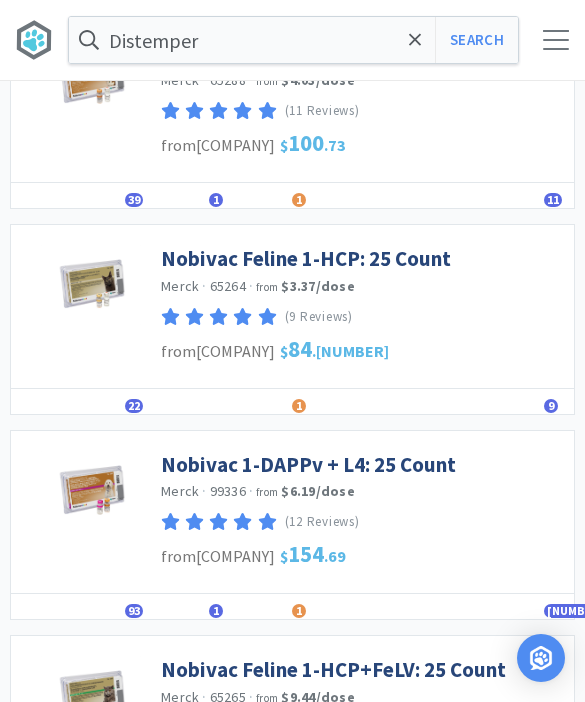 click on "Nobivac 1-DAPPv + L4: 25 Count" at bounding box center [308, 464] 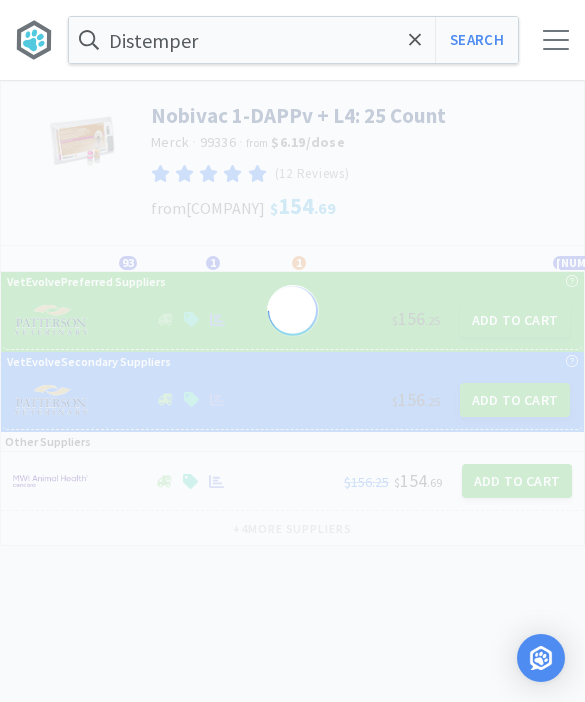 scroll, scrollTop: 0, scrollLeft: 0, axis: both 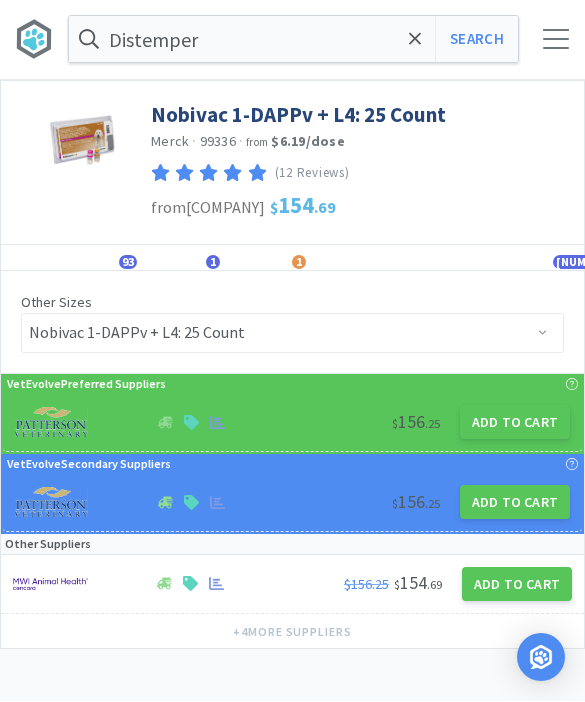 click on "Add to Cart" at bounding box center (515, 423) 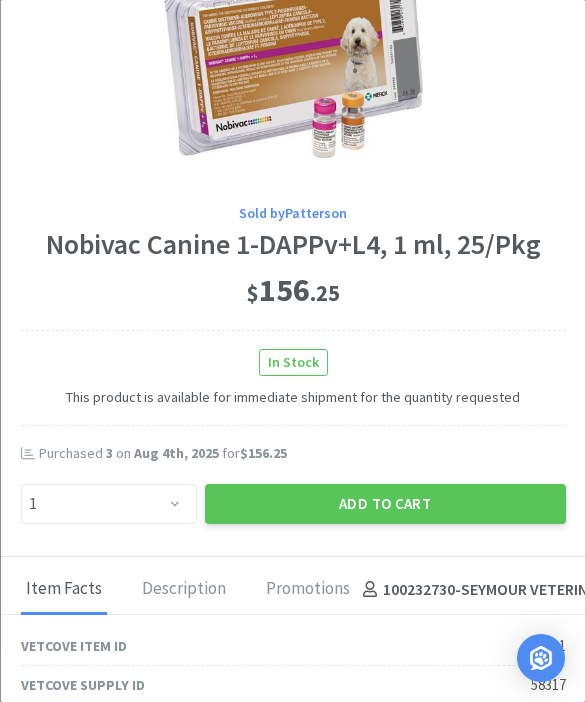 scroll, scrollTop: 104, scrollLeft: 0, axis: vertical 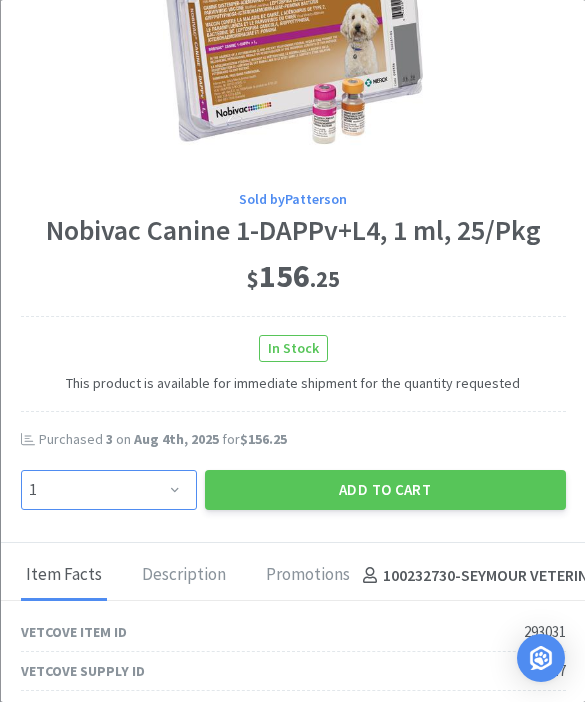 click on "Enter Quantity 1 2 3 4 5 6 7 8 9 10 11 12 13 14 15 16 17 18 19 20 Enter Quantity" at bounding box center [108, 490] 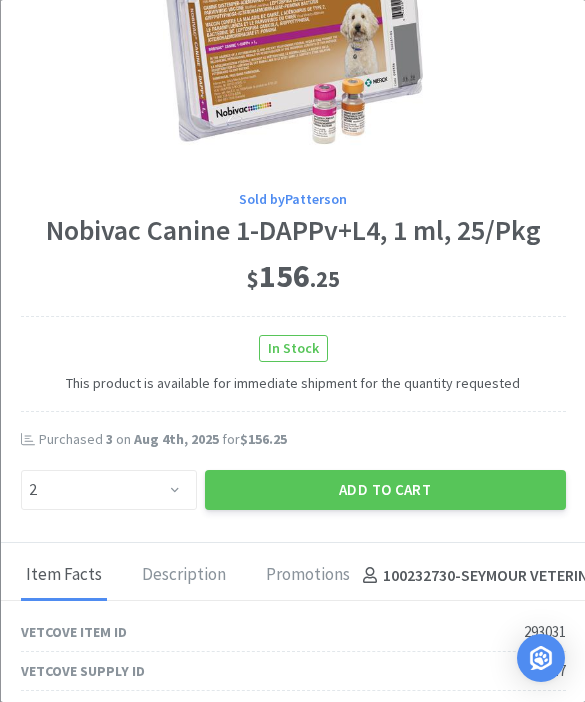 click on "Add to Cart" at bounding box center (384, 490) 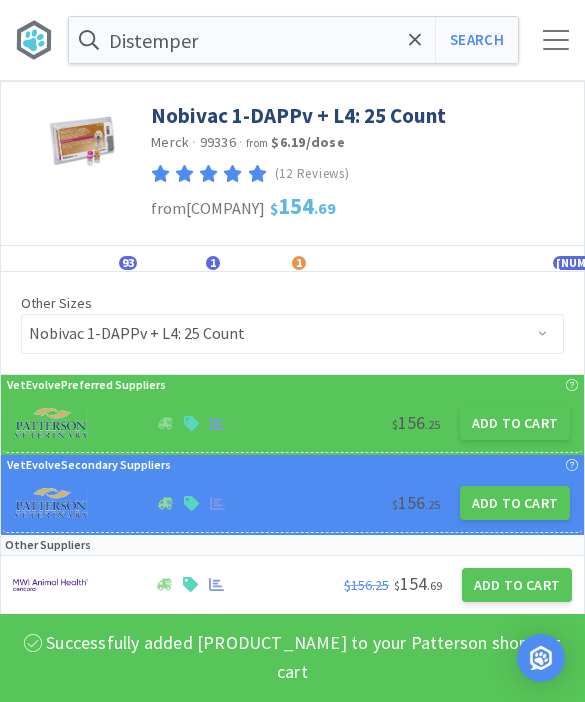 click on "Distemper" at bounding box center [293, 40] 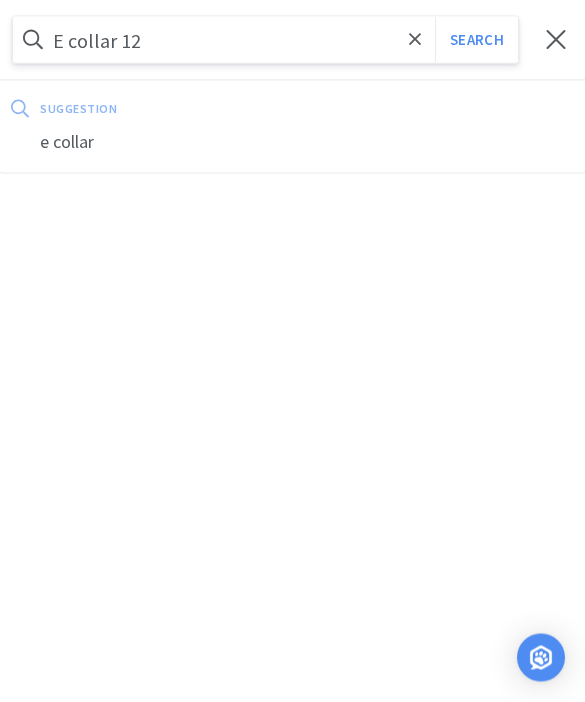 type on "E collar 12" 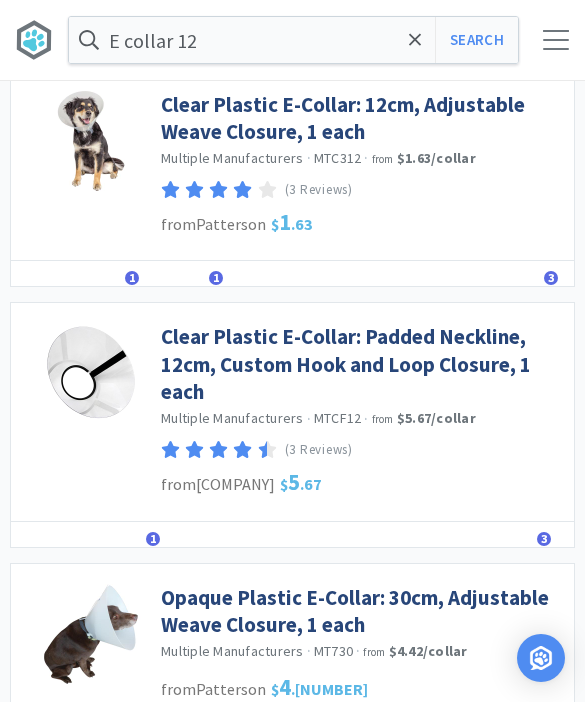 scroll, scrollTop: 0, scrollLeft: 0, axis: both 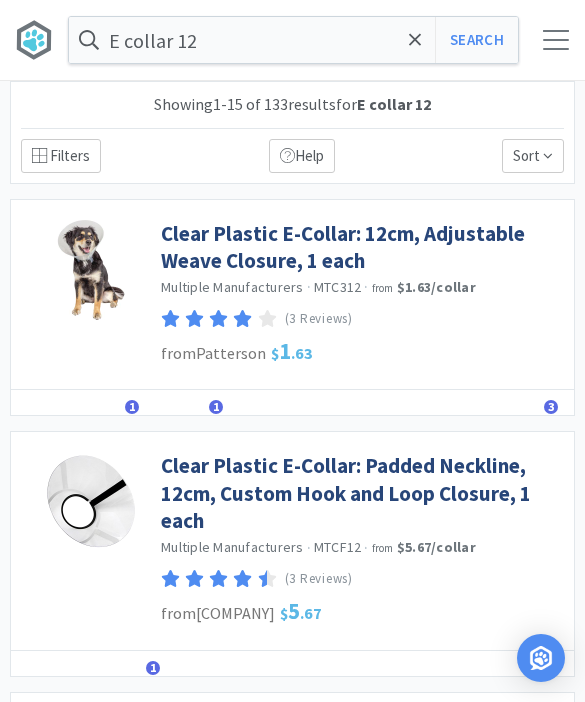 click on "Details     Orders 1     Similar 1     Lists     Track     Notes     Reviews 3" at bounding box center [292, 403] 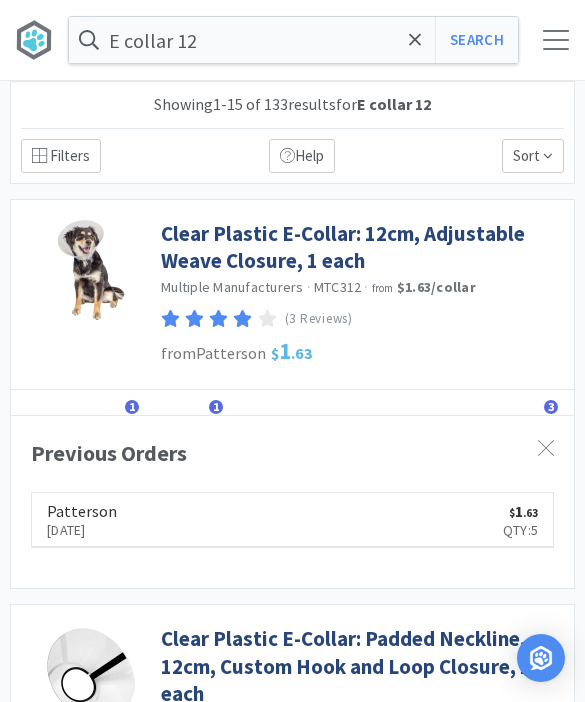 click on "Clear Plastic E-Collar: 12cm, Adjustable Weave Closure, 1 each" at bounding box center [362, 247] 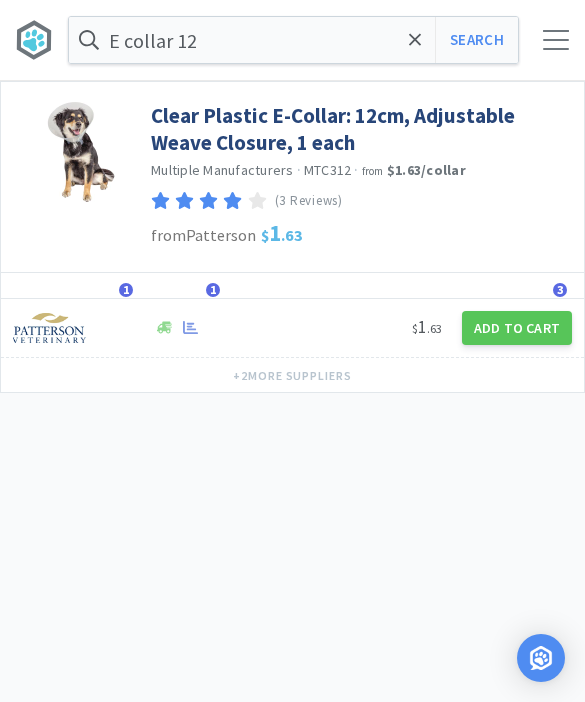 click on "Add to Cart" at bounding box center [517, 328] 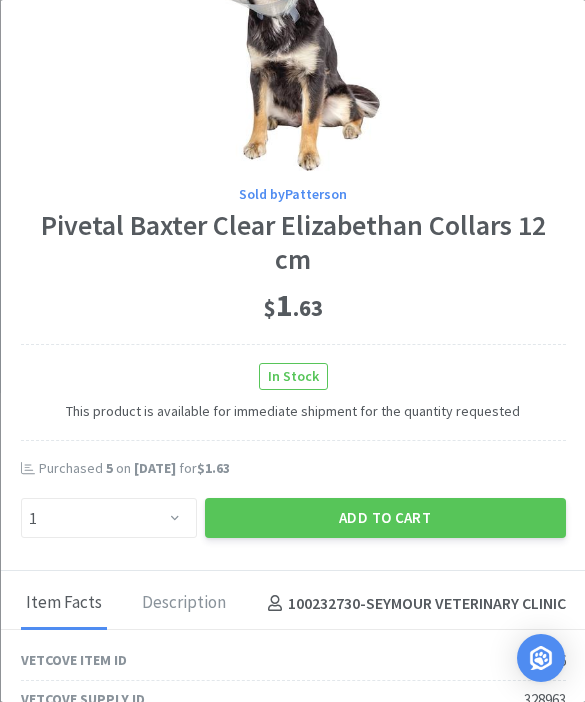 scroll, scrollTop: 136, scrollLeft: 0, axis: vertical 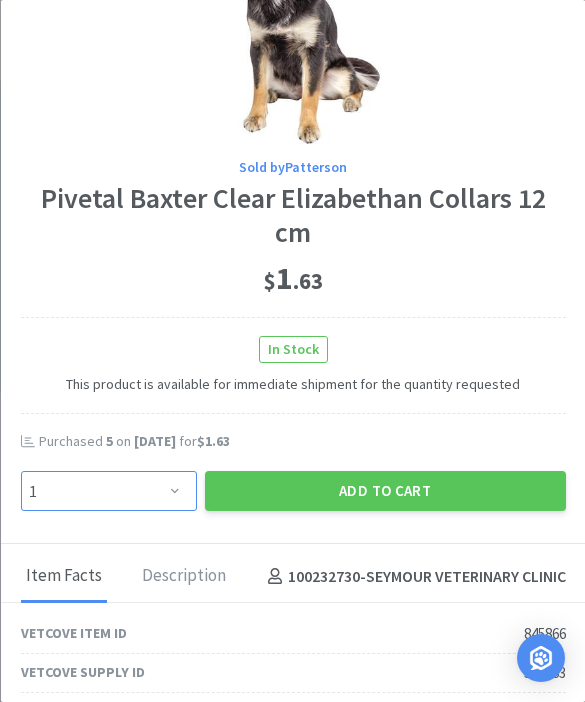 click on "Enter Quantity 1 2 3 4 5 6 7 8 9 10 11 12 13 14 15 16 17 18 19 20 Enter Quantity" at bounding box center [108, 491] 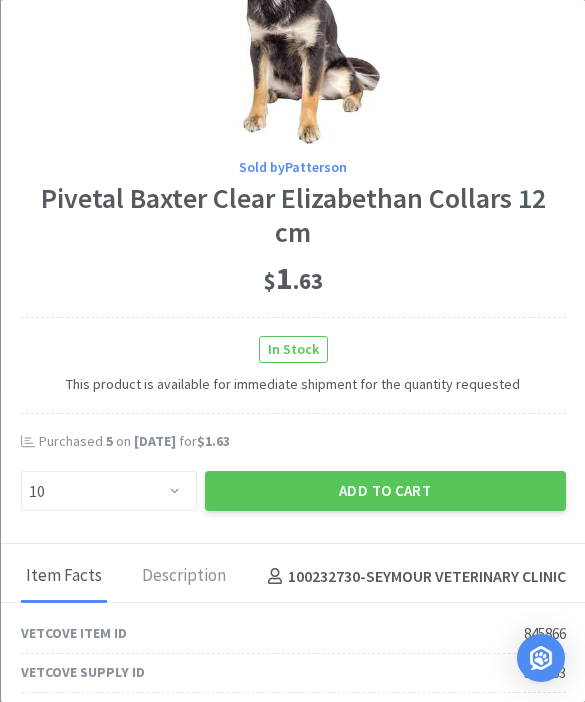 click on "Add to Cart" at bounding box center (384, 491) 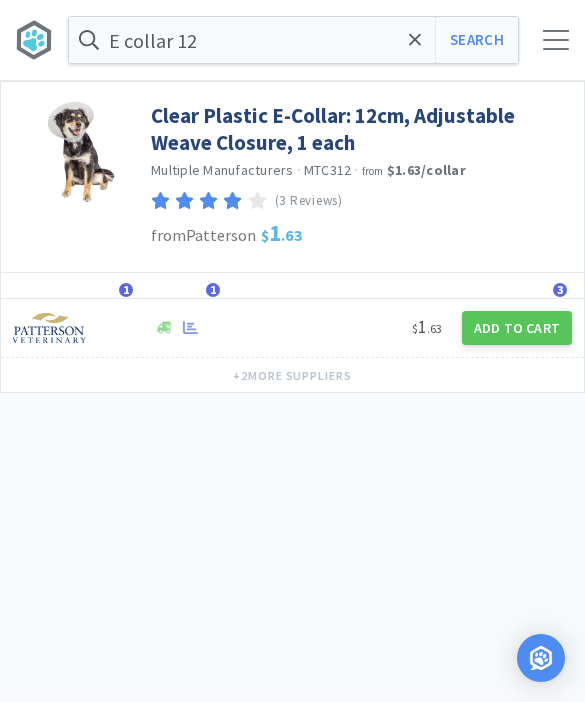click 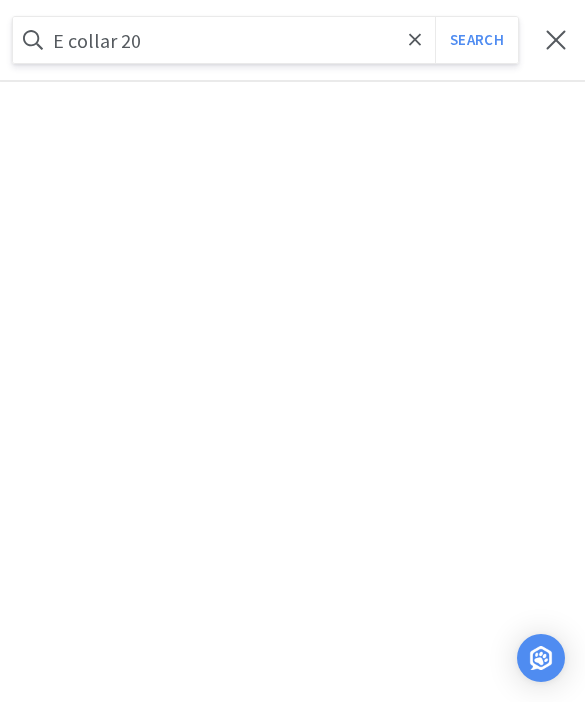 click on "Search" at bounding box center (476, 40) 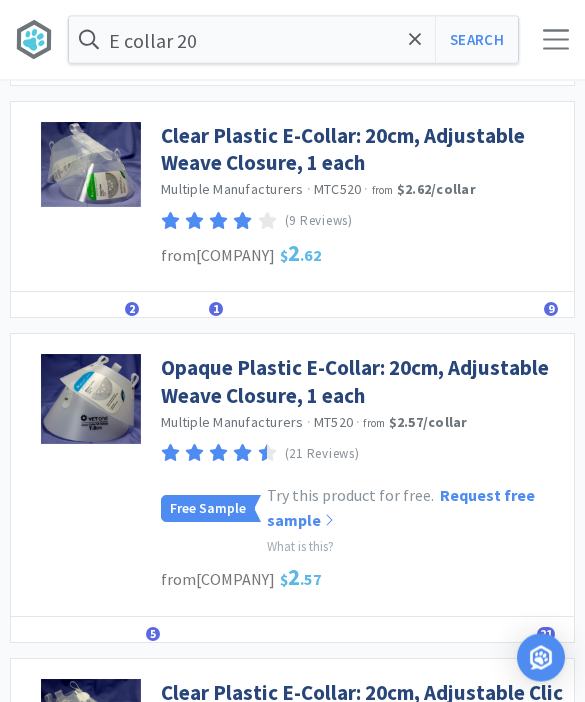 scroll, scrollTop: 98, scrollLeft: 0, axis: vertical 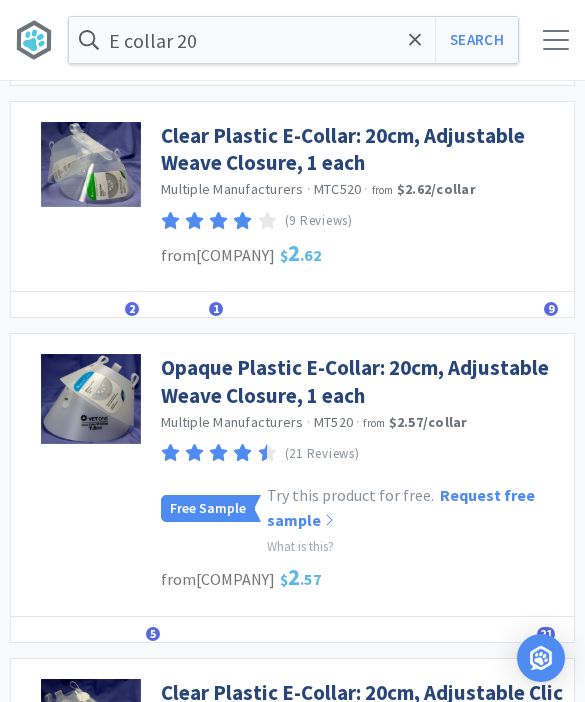click on "Opaque Plastic E-Collar: 20cm, Adjustable Weave Closure, 1 each" at bounding box center [362, 381] 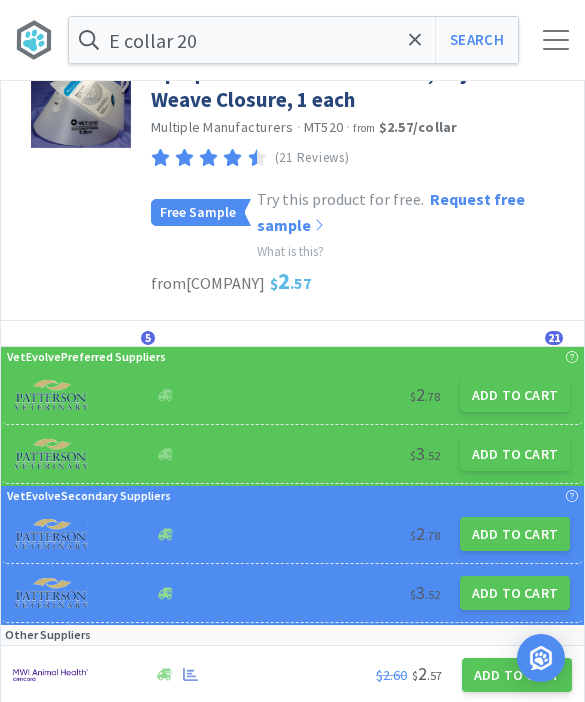 click on "Add to Cart" at bounding box center (515, 395) 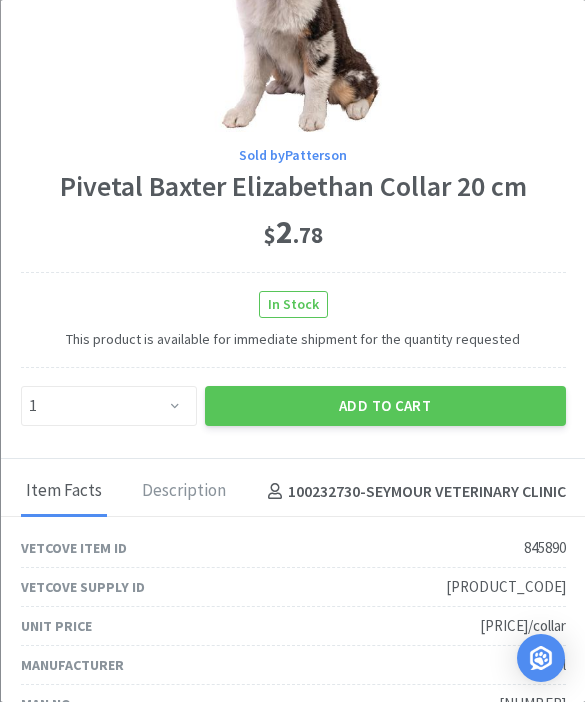 scroll, scrollTop: 149, scrollLeft: 0, axis: vertical 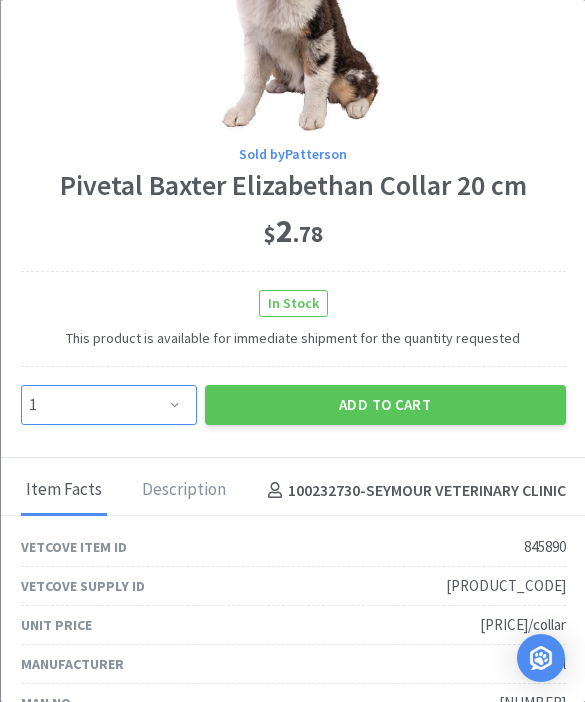 click on "Enter Quantity 1 2 3 4 5 6 7 8 9 10 11 12 13 14 15 16 17 18 19 20 Enter Quantity" at bounding box center [108, 405] 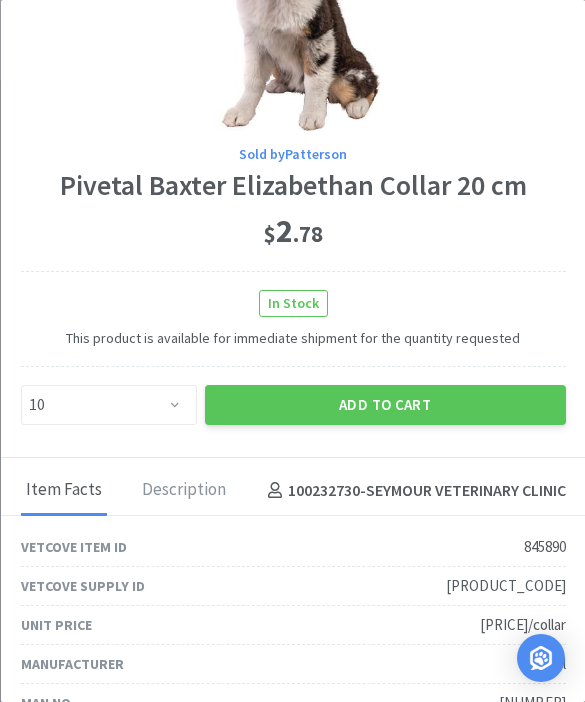 click on "Add to Cart" at bounding box center (384, 405) 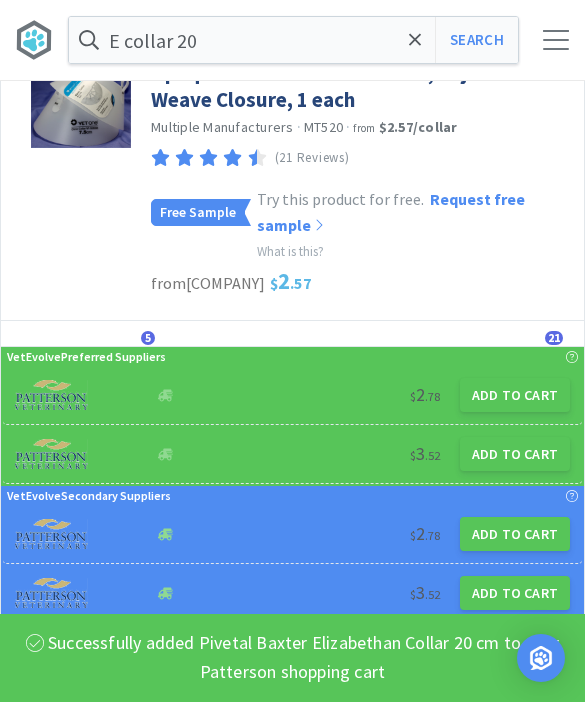 click on "E collar 20" at bounding box center [293, 40] 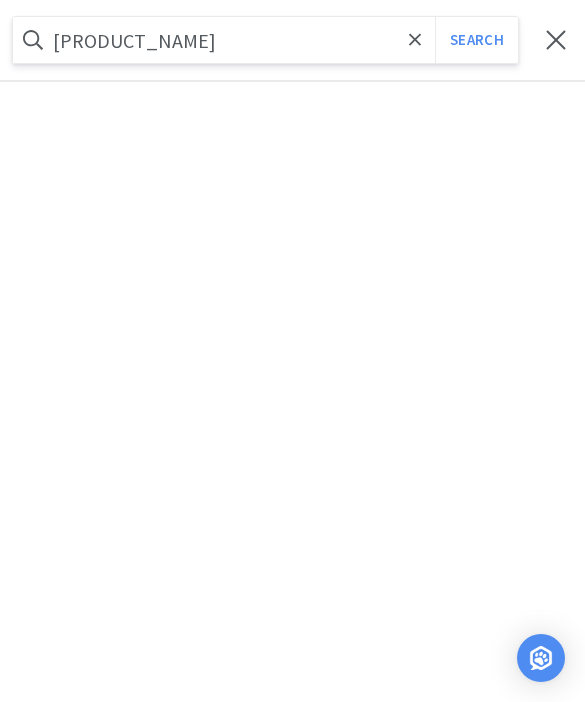 click on "Search" at bounding box center [476, 40] 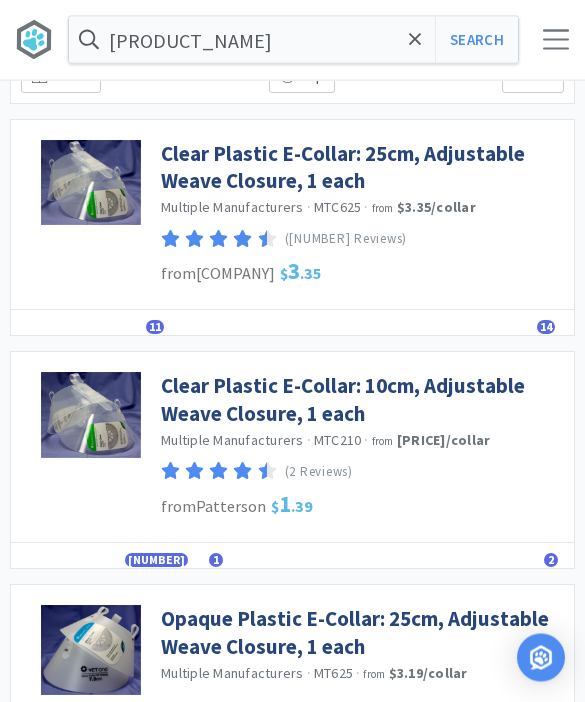 scroll, scrollTop: 80, scrollLeft: 0, axis: vertical 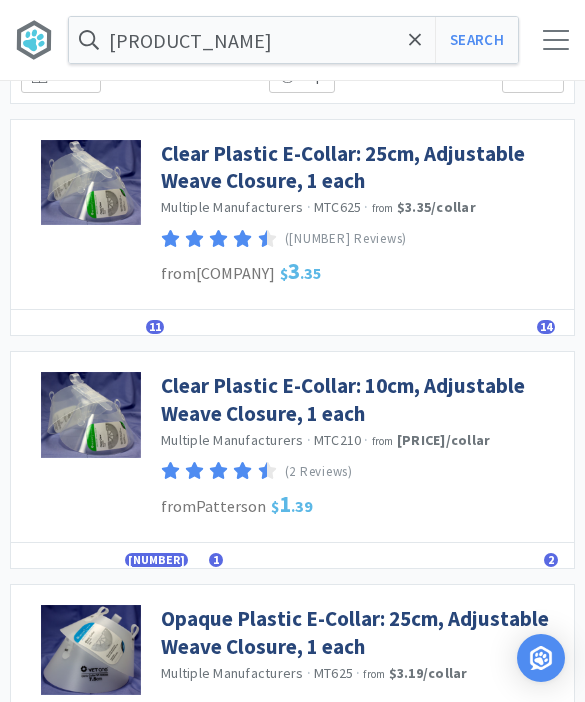 click on "Clear Plastic E-Collar: 25cm, Adjustable Weave Closure, 1 each" at bounding box center (362, 167) 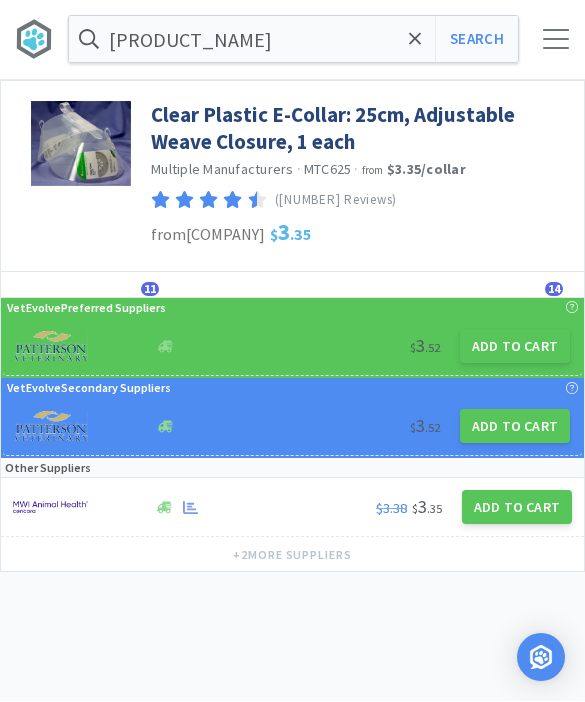 click on "Add to Cart" at bounding box center (515, 347) 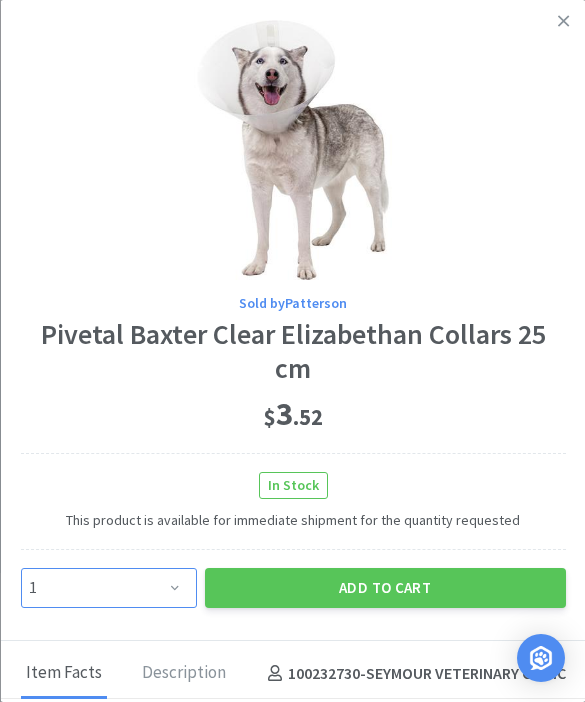 click on "Enter Quantity 1 2 3 4 5 6 7 8 9 10 11 12 13 14 15 16 17 18 19 20 Enter Quantity" at bounding box center (108, 588) 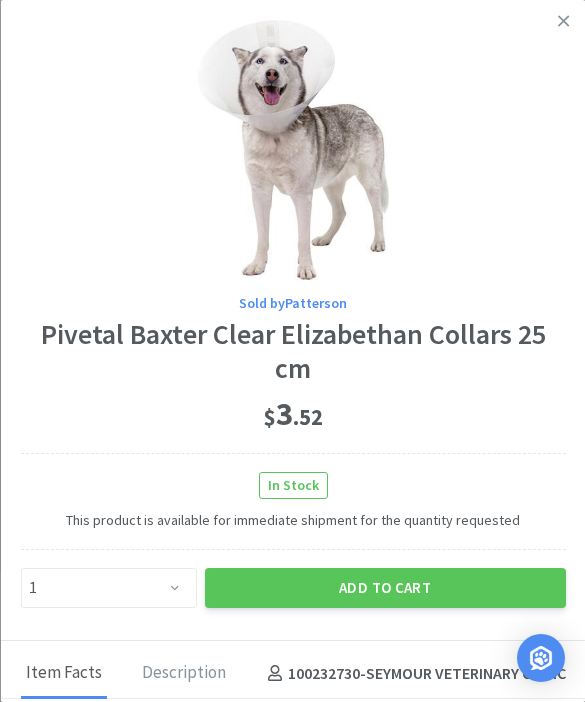 click on "Add to Cart" at bounding box center [384, 588] 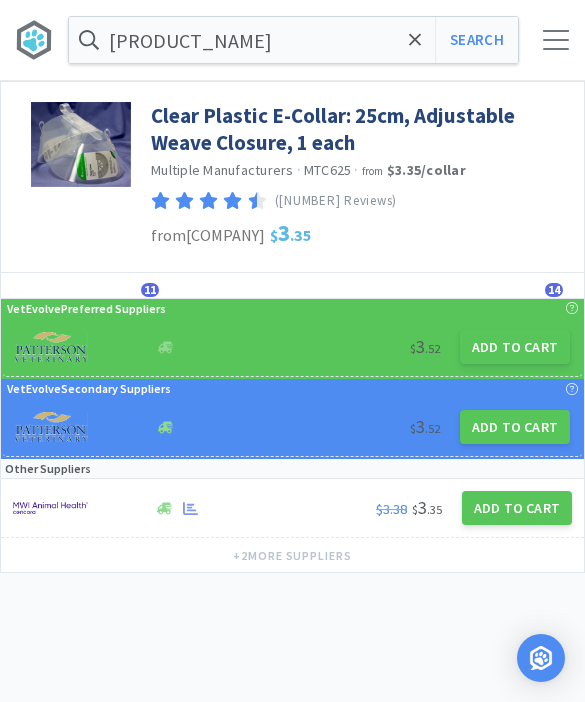 click 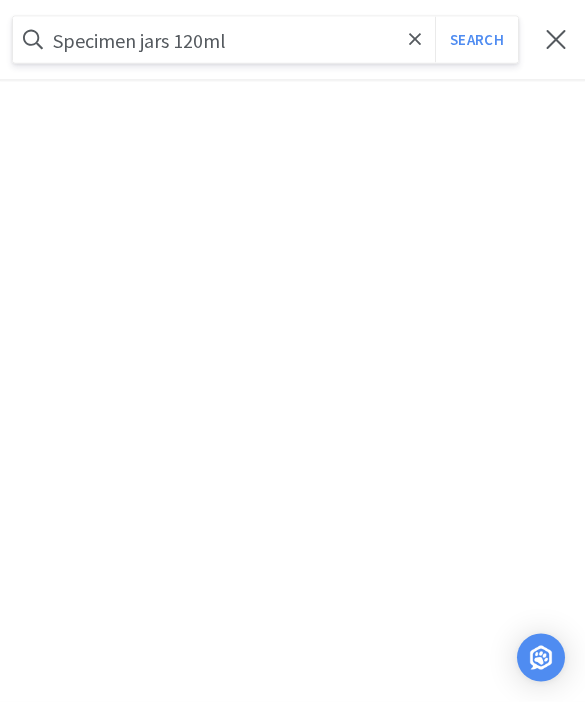 click on "Search" at bounding box center (476, 40) 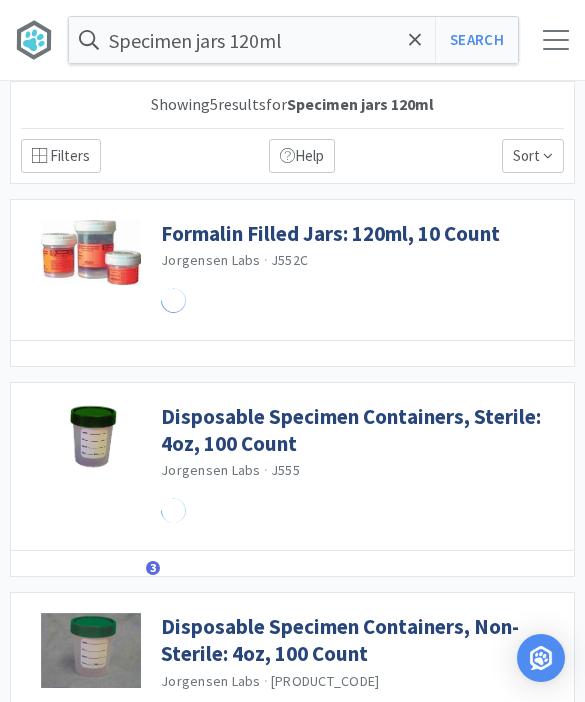 scroll, scrollTop: 1, scrollLeft: 0, axis: vertical 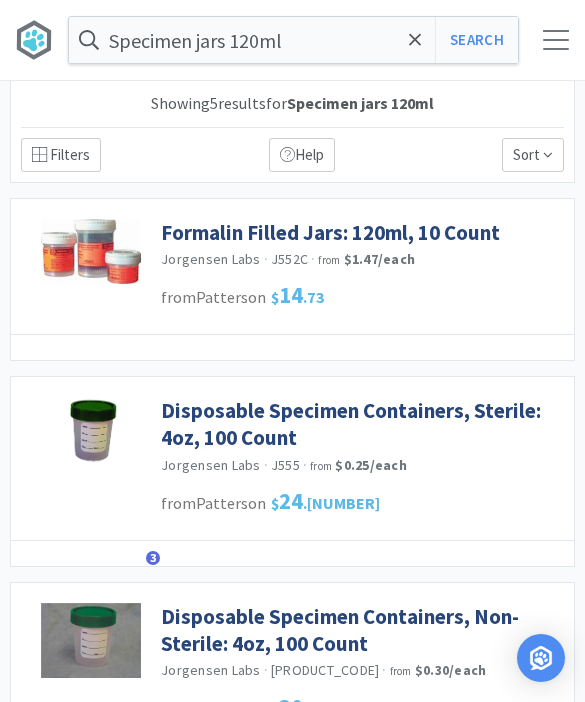 click on "Formalin Filled Jars: 120ml, 10 Count" at bounding box center [330, 232] 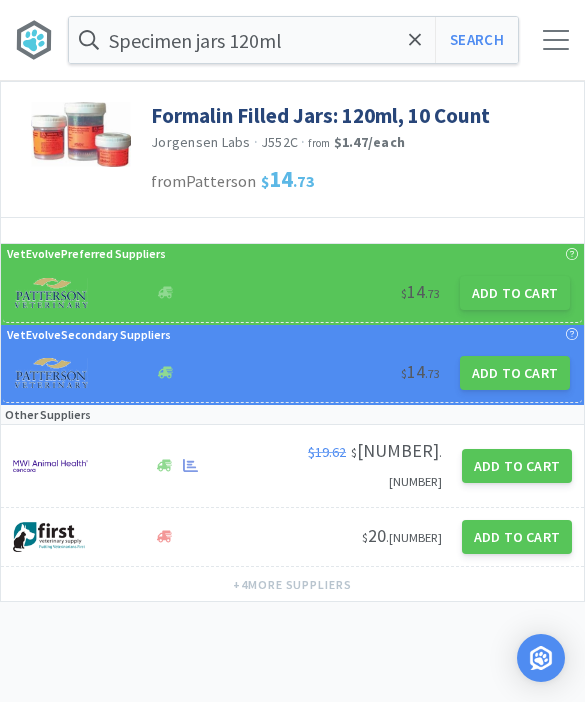 click on "Add to Cart" at bounding box center (515, 293) 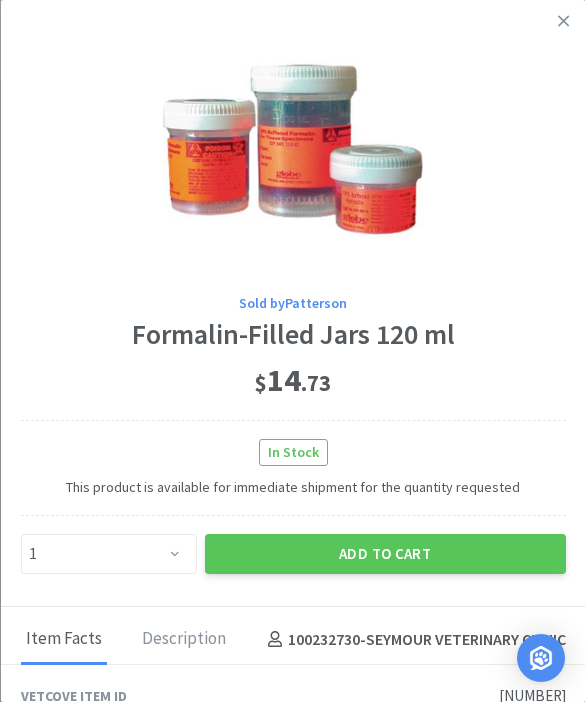 click on "Add to Cart" at bounding box center [384, 554] 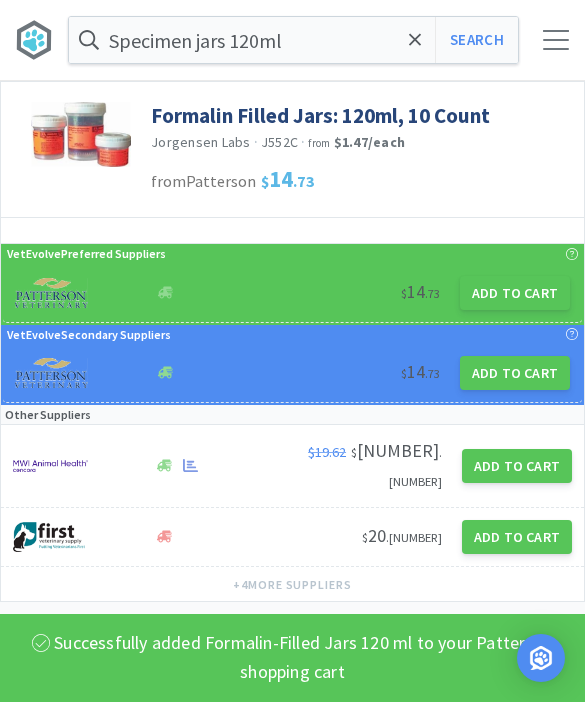 click at bounding box center [415, 40] 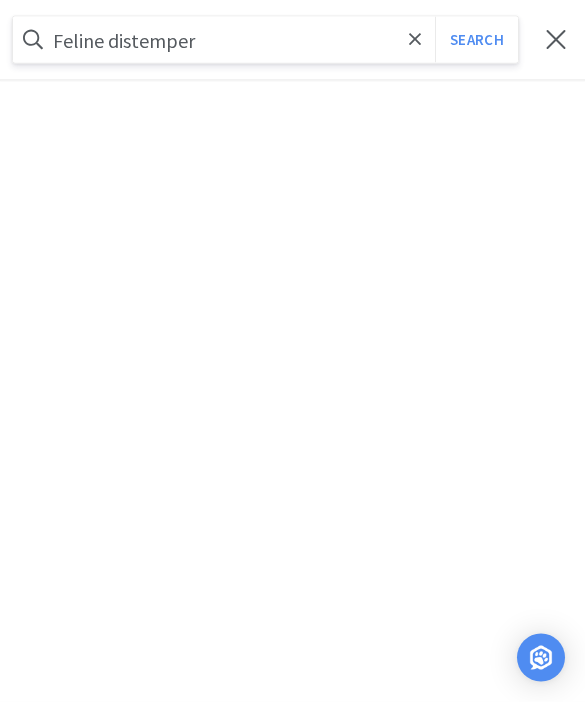 click on "Search" at bounding box center (476, 40) 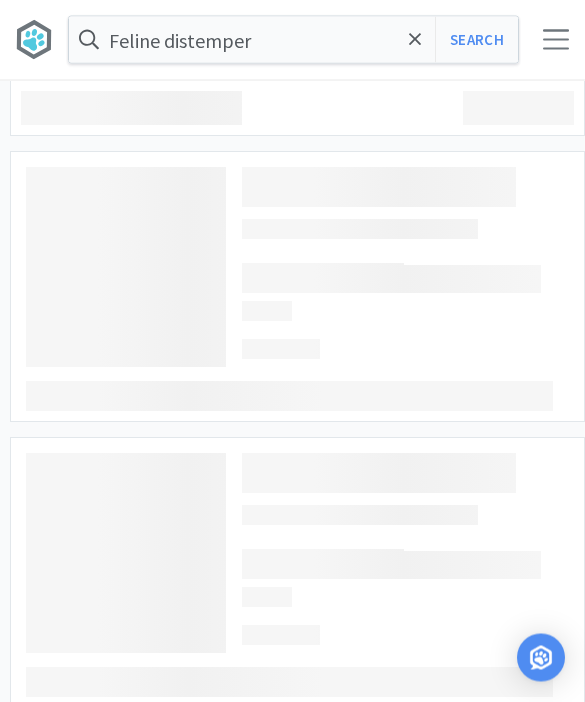 scroll, scrollTop: 1, scrollLeft: 0, axis: vertical 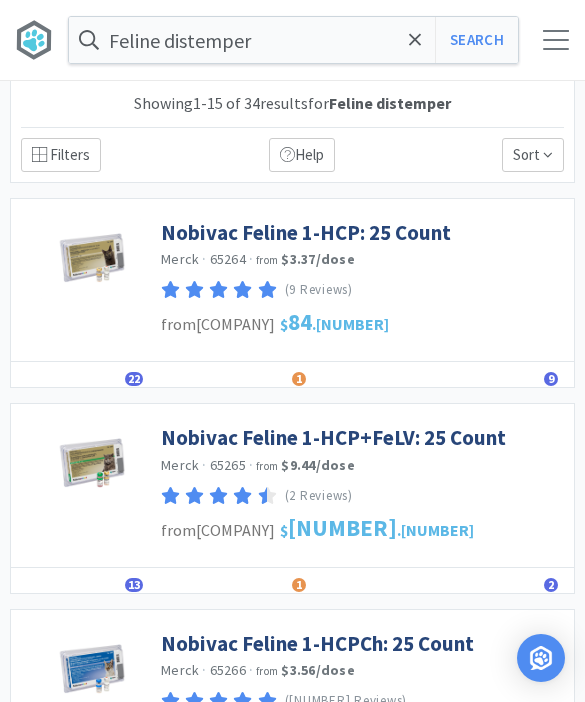 click on "Nobivac Feline 1-HCP: 25 Count" at bounding box center [306, 232] 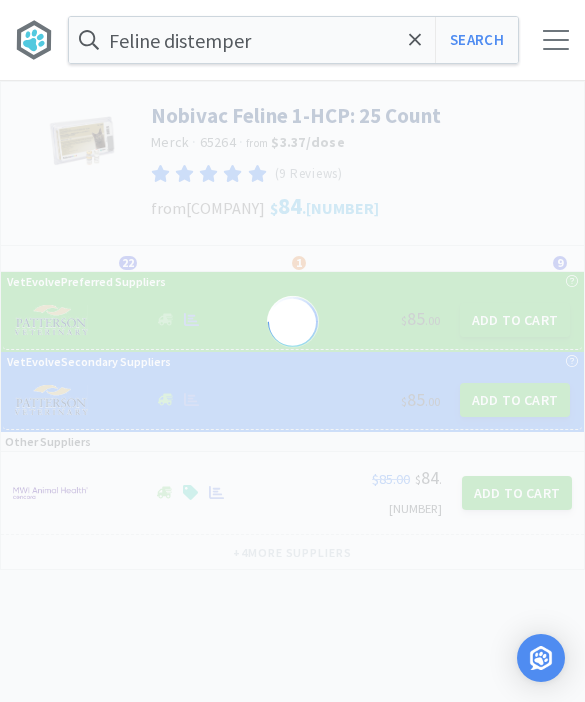 scroll, scrollTop: 0, scrollLeft: 0, axis: both 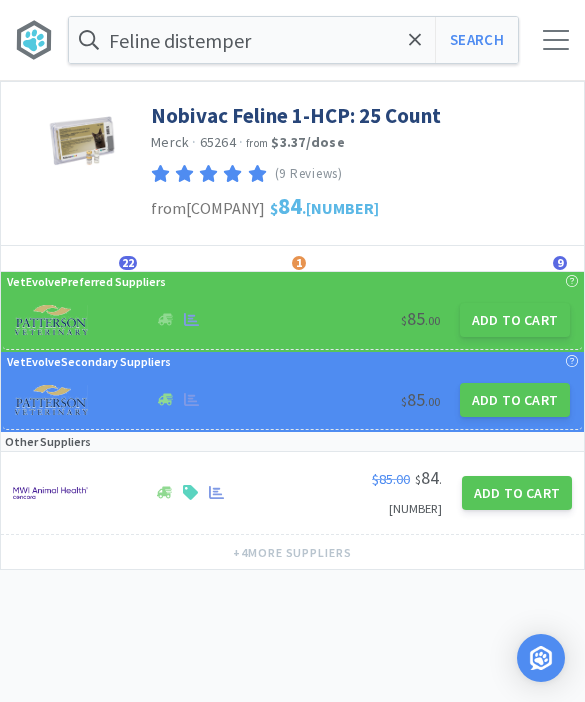 click on "Add to Cart" at bounding box center [515, 320] 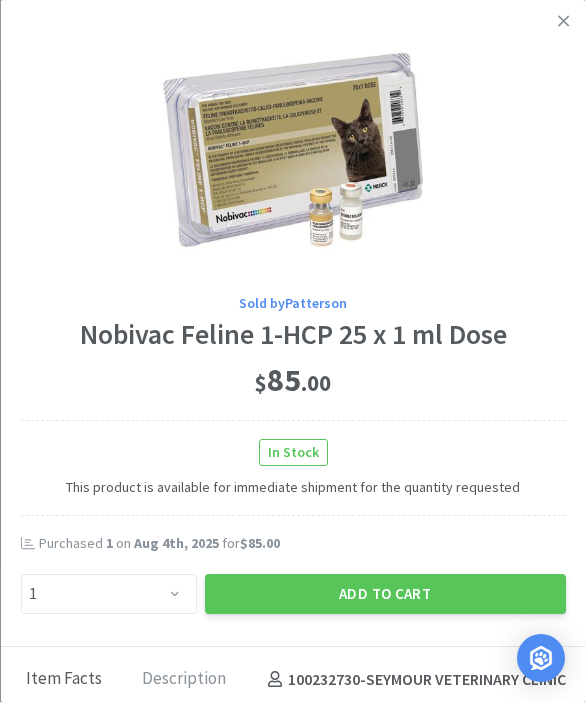 click on "Add to Cart" at bounding box center (384, 594) 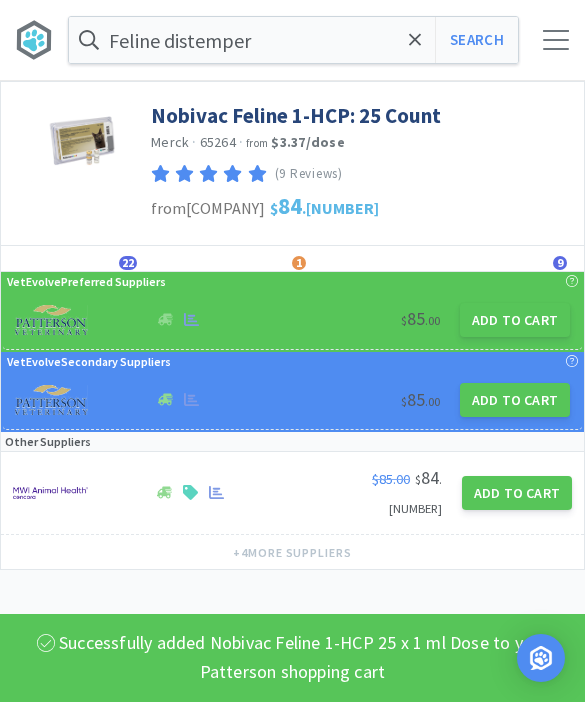 click 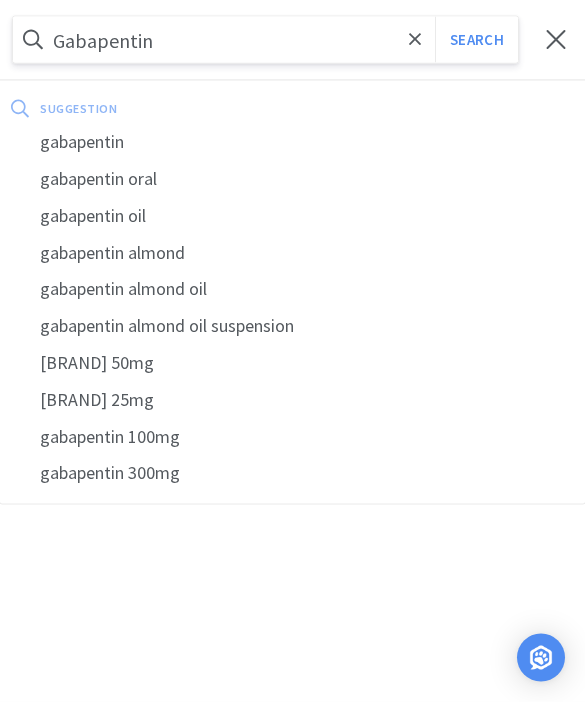 click on "Search" at bounding box center [476, 40] 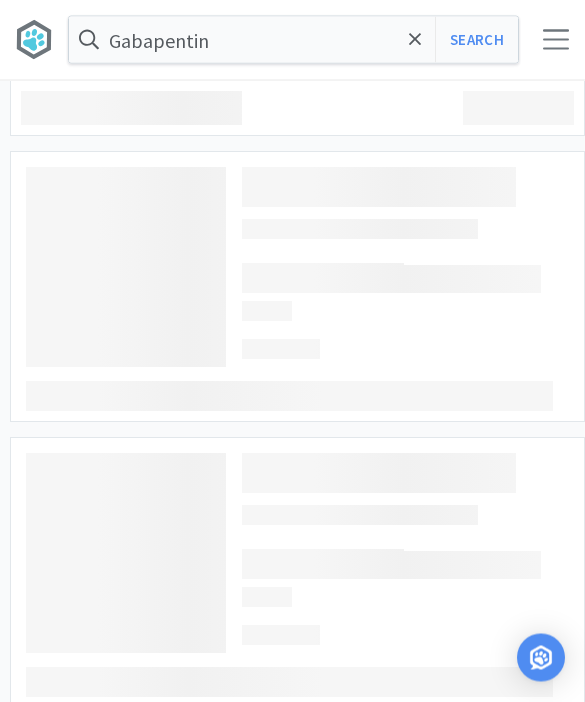 scroll, scrollTop: 1, scrollLeft: 0, axis: vertical 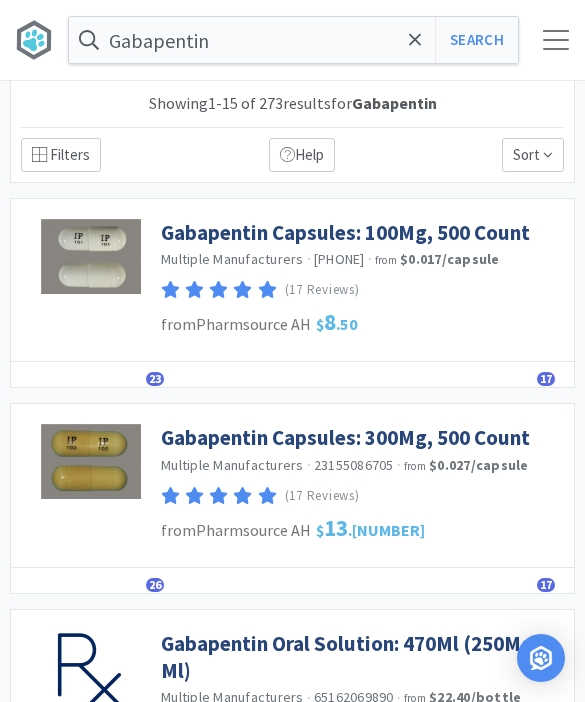 click on "Gabapentin Capsules: 100Mg, 500 Count" at bounding box center [345, 232] 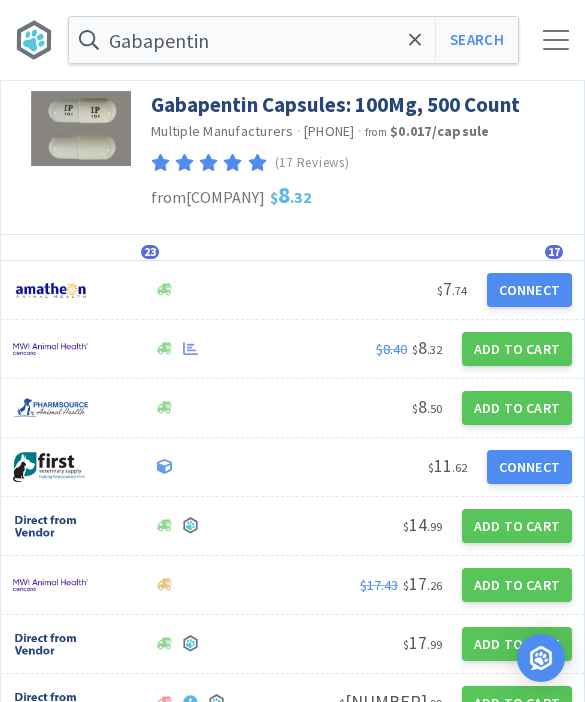 scroll, scrollTop: 12, scrollLeft: 0, axis: vertical 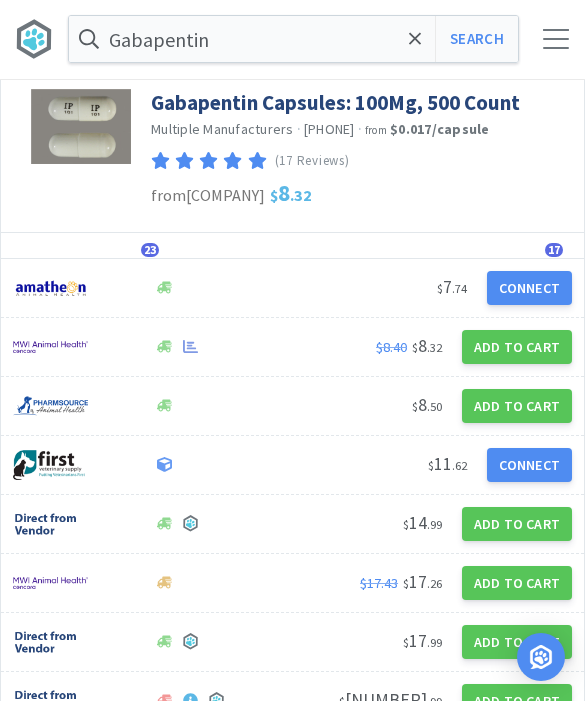 click on "Add to Cart" at bounding box center (517, 348) 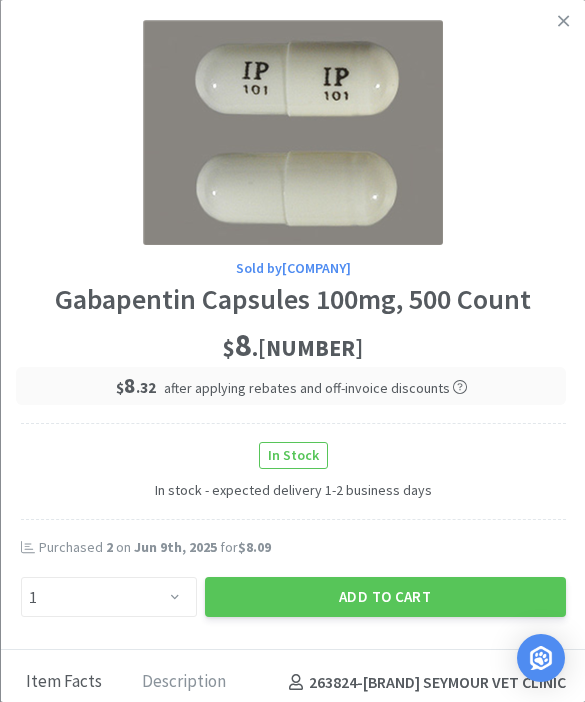 click on "Add to Cart" at bounding box center [384, 597] 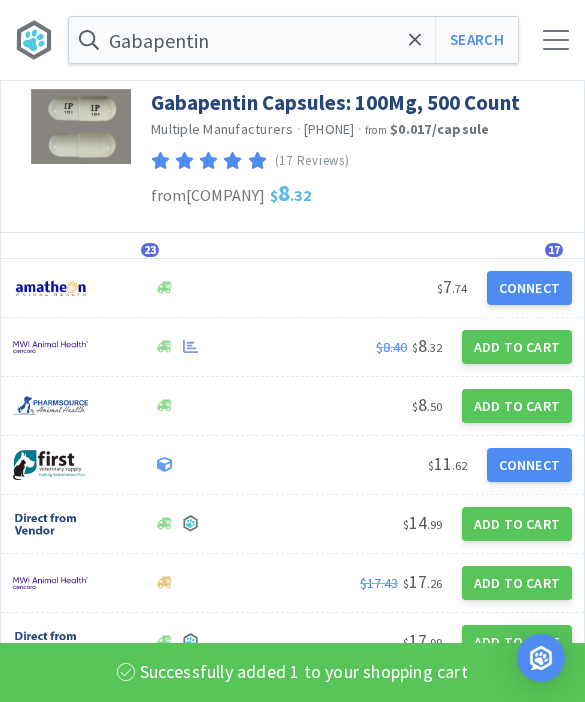 click at bounding box center [415, 40] 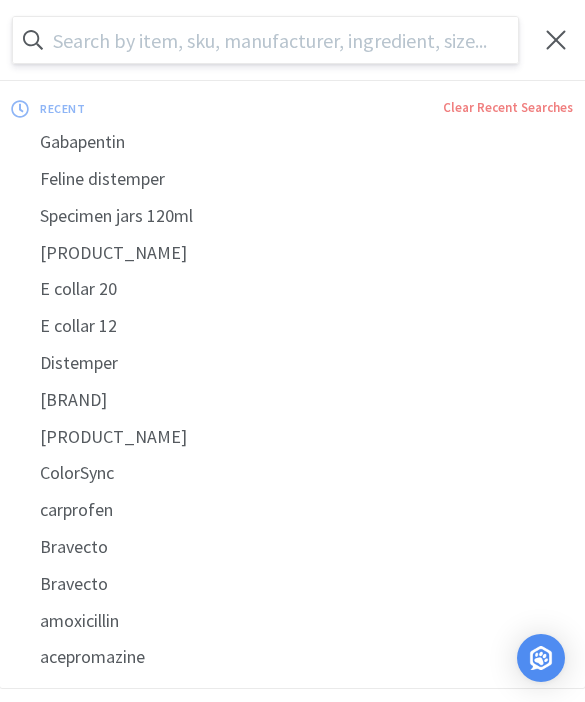 scroll, scrollTop: 12, scrollLeft: 0, axis: vertical 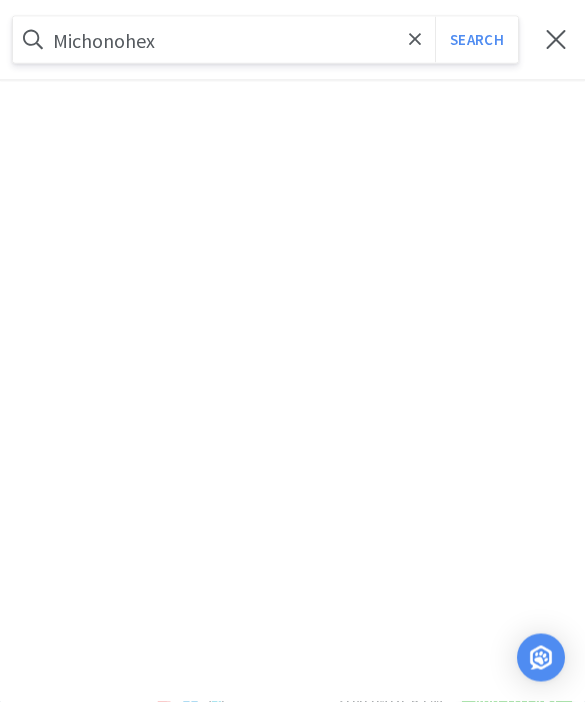 click on "Search" at bounding box center [476, 40] 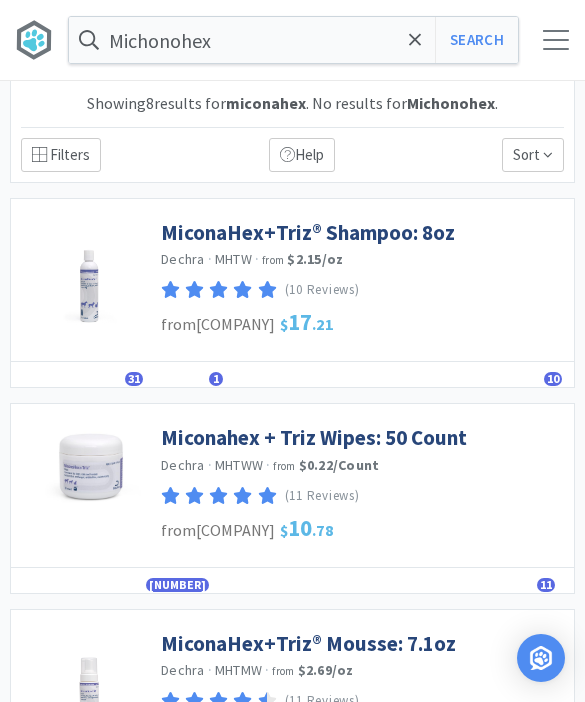 scroll, scrollTop: 0, scrollLeft: 0, axis: both 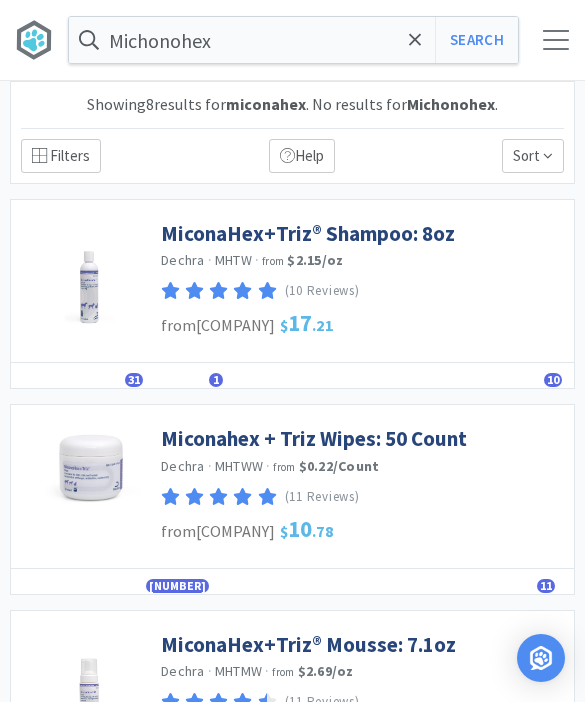 click on "MiconaHex+Triz® Shampoo: 8oz" at bounding box center (308, 233) 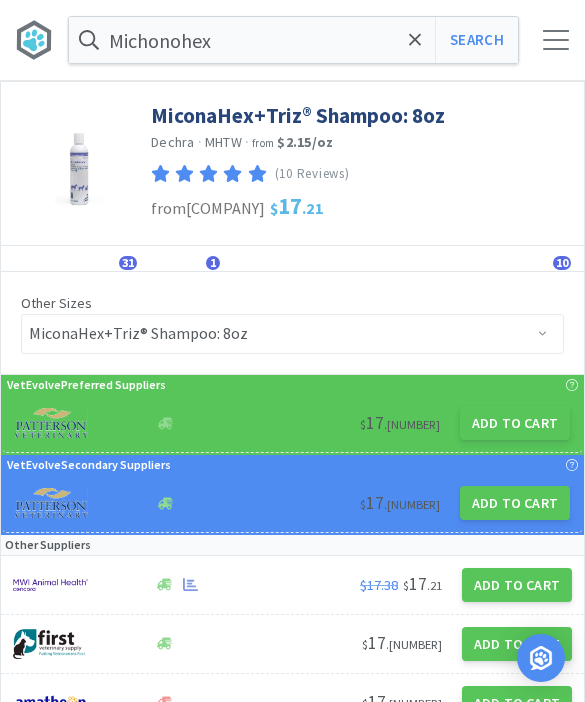 click on "Add to Cart" at bounding box center [515, 423] 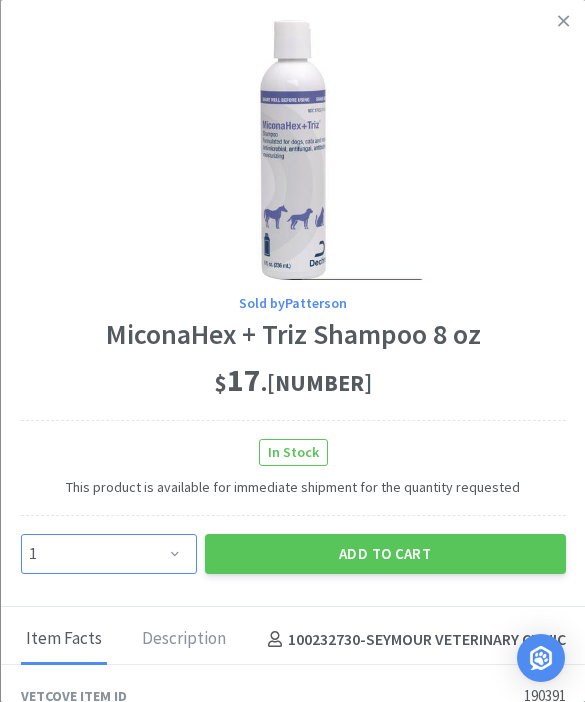 click on "Enter Quantity 1 2 3 4 5 6 7 8 9 10 11 12 13 14 15 16 17 18 19 20 Enter Quantity" at bounding box center [108, 554] 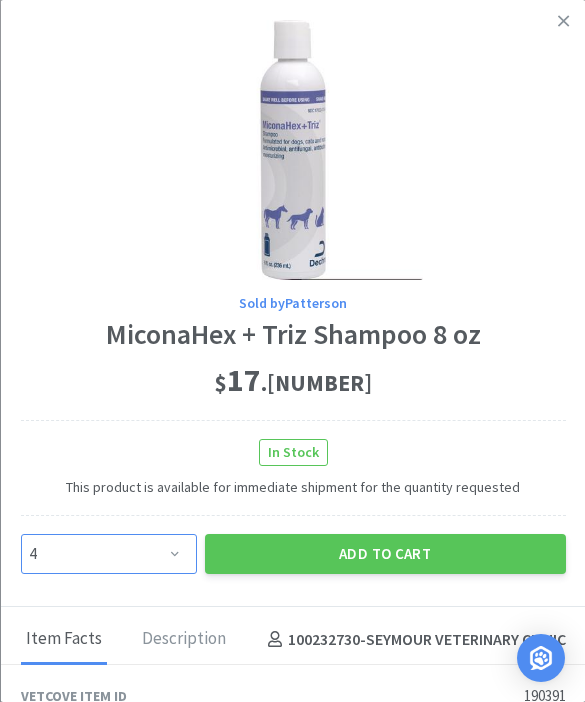 click on "Enter Quantity 1 2 3 4 5 6 7 8 9 10 11 12 13 14 15 16 17 18 19 20 Enter Quantity" at bounding box center (108, 554) 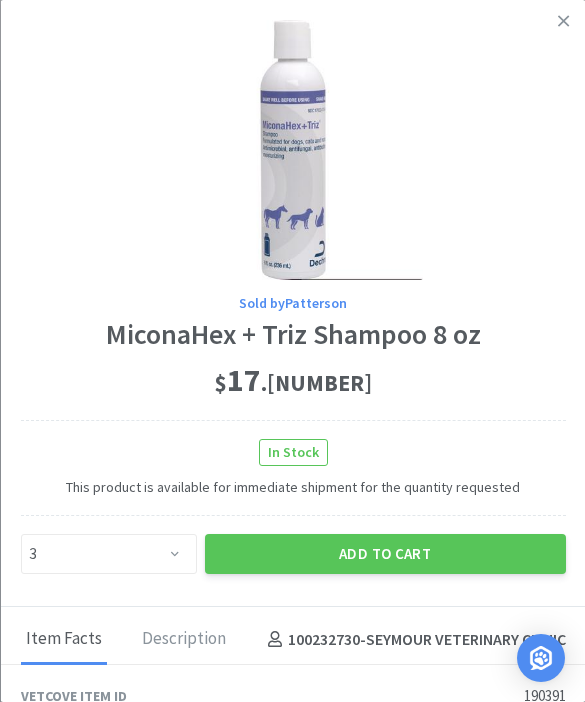 click on "Add to Cart" at bounding box center [384, 554] 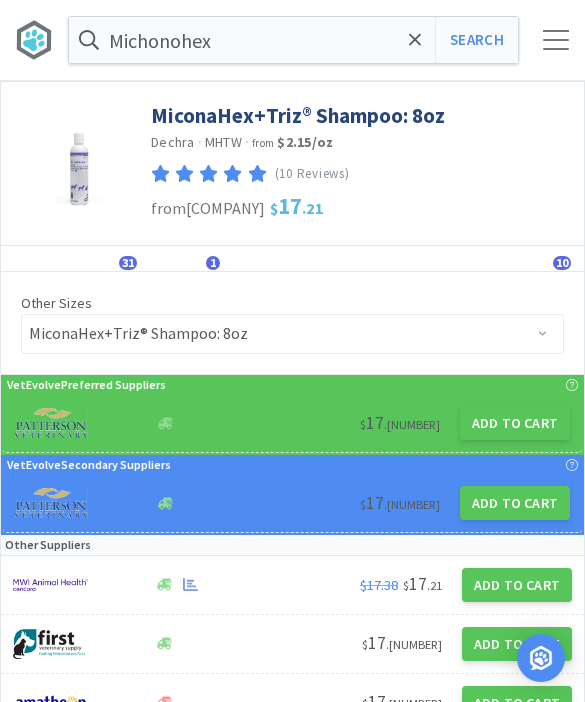 click on "Search" at bounding box center [476, 40] 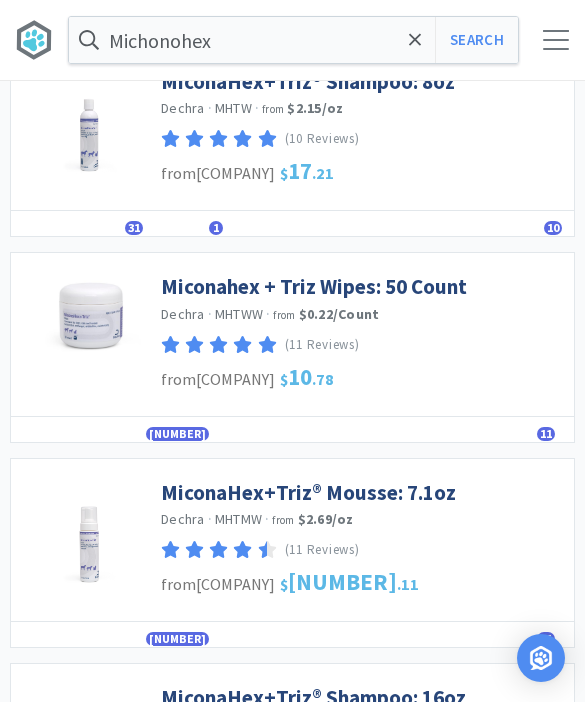 scroll, scrollTop: 294, scrollLeft: 0, axis: vertical 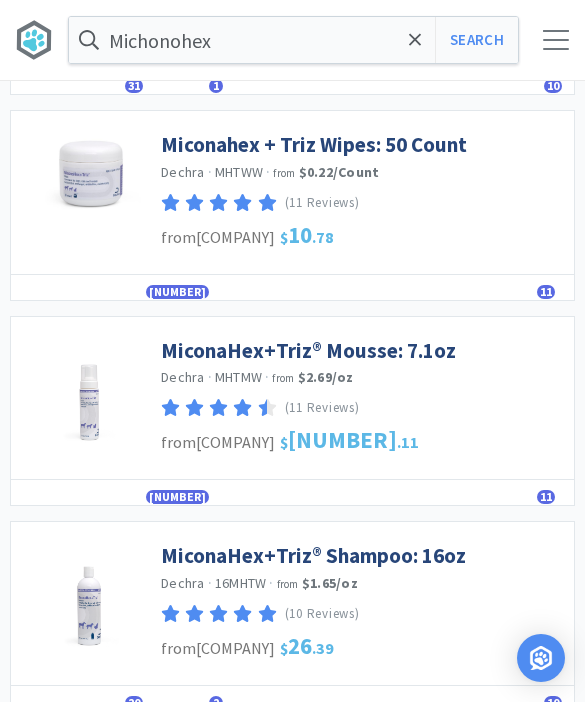 click on "MiconaHex+Triz® Mousse: 7.1oz" at bounding box center [308, 350] 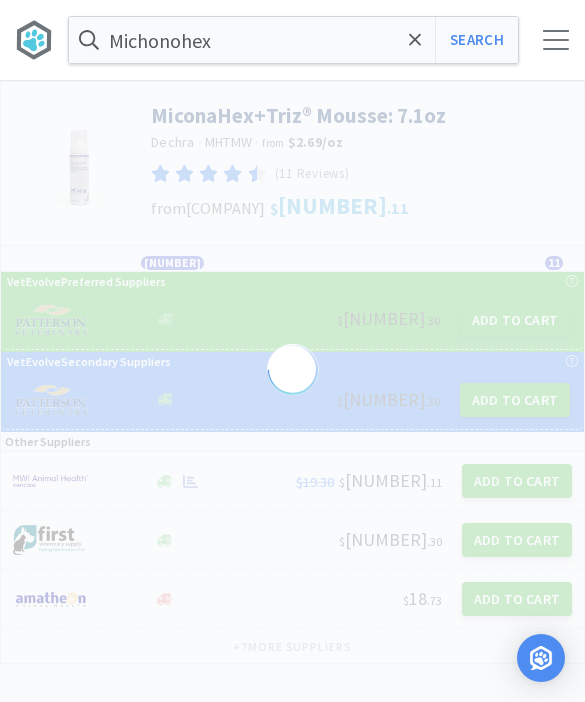 scroll, scrollTop: 0, scrollLeft: 0, axis: both 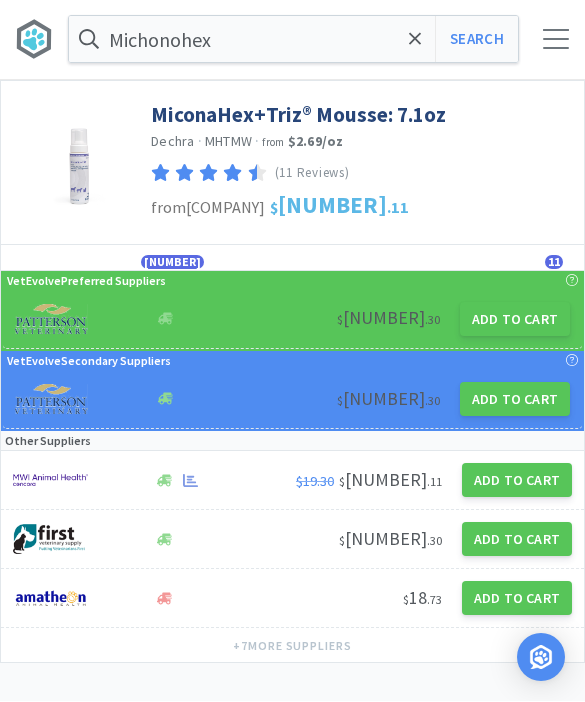 click on "Add to Cart" at bounding box center (515, 320) 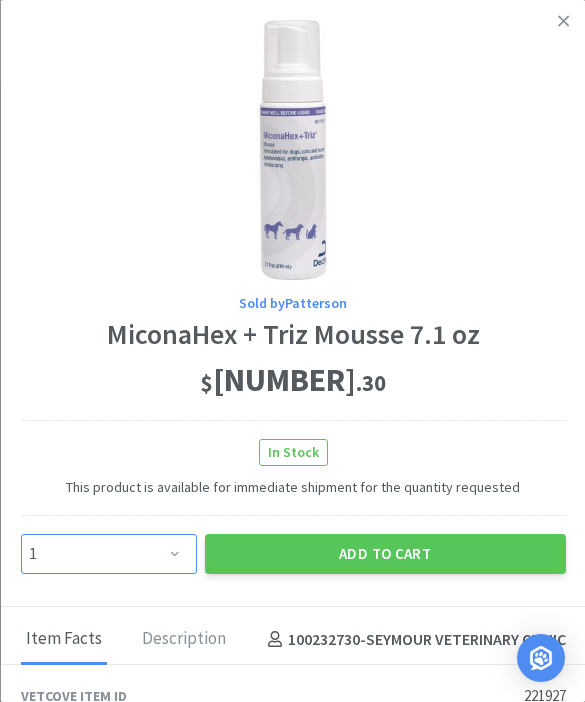 click on "Enter Quantity 1 2 3 4 5 6 7 8 9 10 11 12 13 14 15 16 17 18 19 20 Enter Quantity" at bounding box center (108, 554) 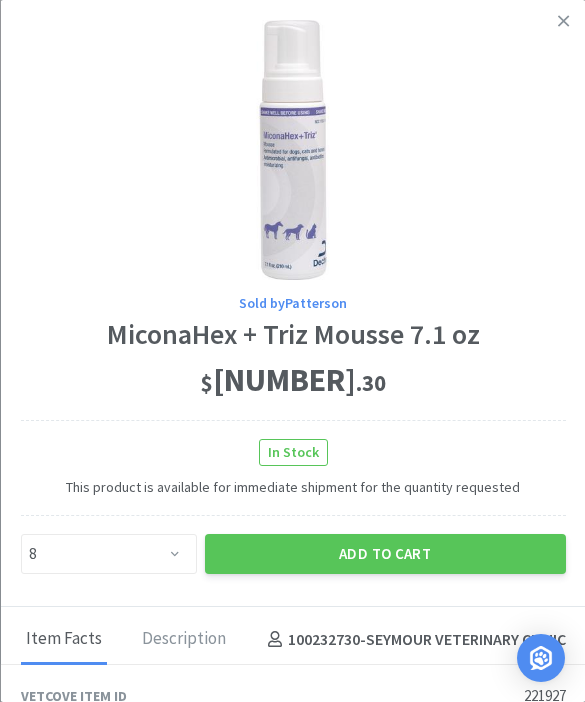 click on "Add to Cart" at bounding box center [384, 554] 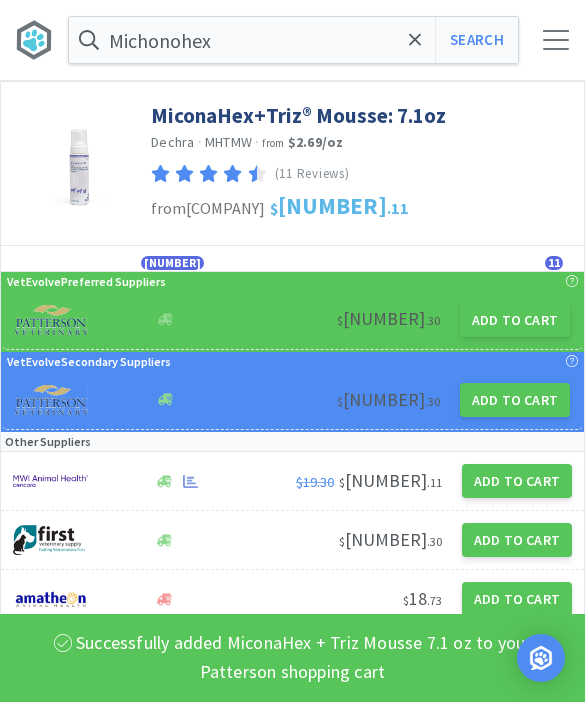 click at bounding box center [415, 40] 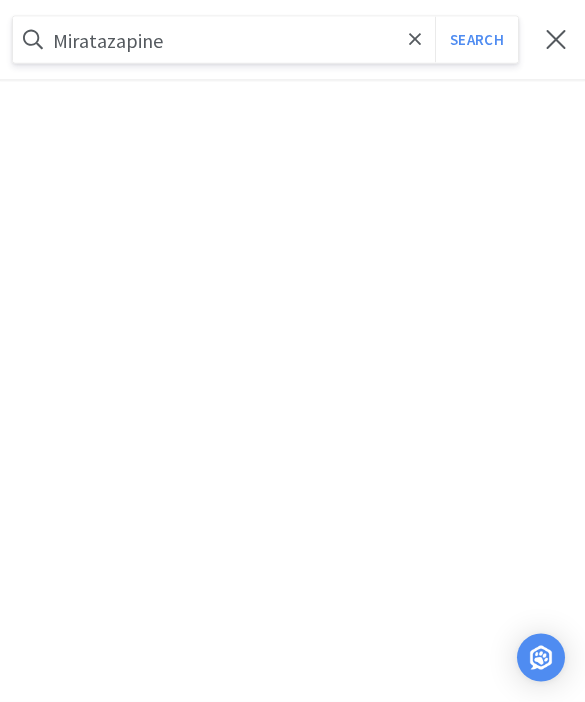 click on "Search" at bounding box center [476, 40] 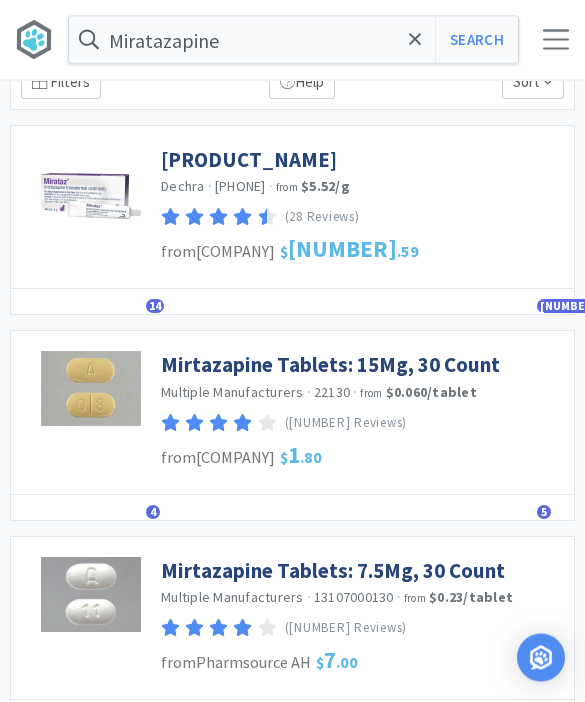 scroll, scrollTop: 44, scrollLeft: 0, axis: vertical 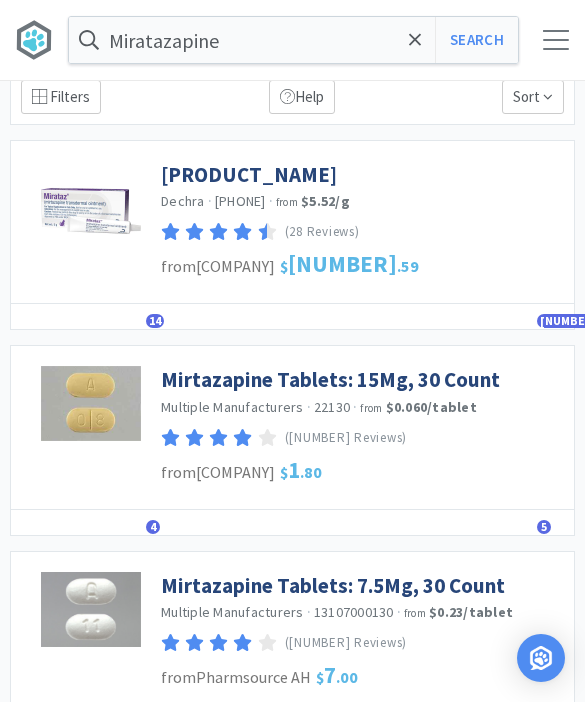 click on "Mirtazapine Tablets: 15Mg, 30 Count" at bounding box center [330, 379] 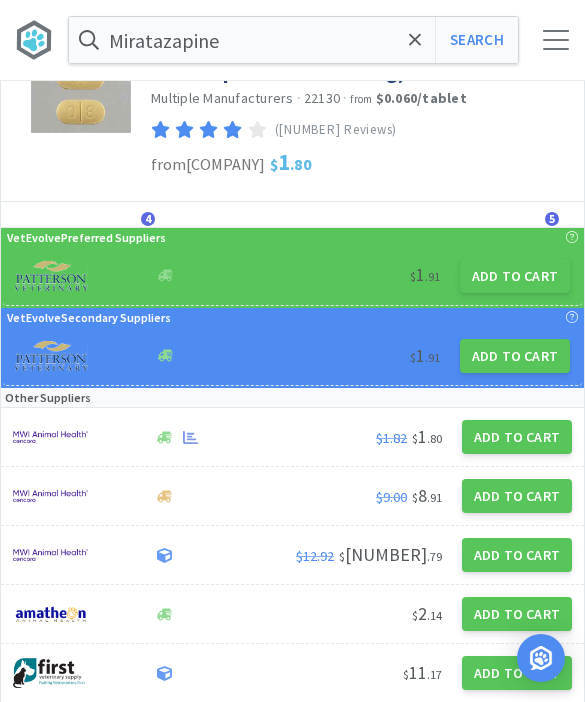 click on "Add to Cart" at bounding box center (515, 276) 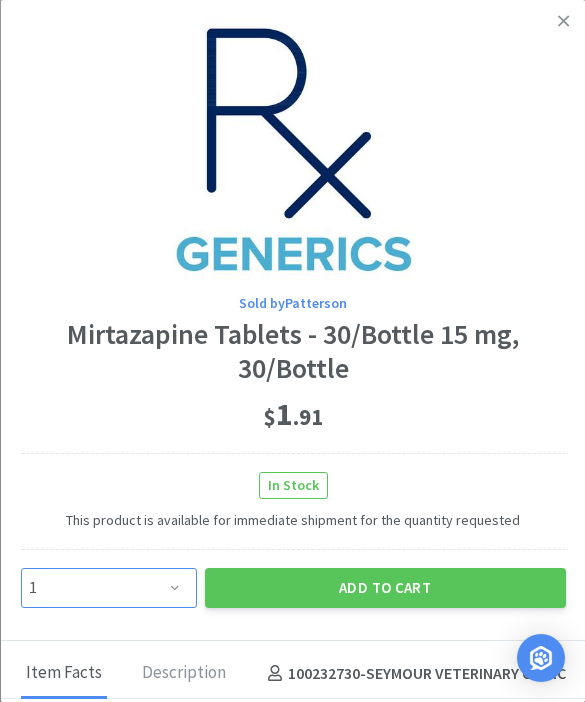 click on "Enter Quantity 1 2 3 4 5 6 7 8 9 10 11 12 13 14 15 16 17 18 19 20 Enter Quantity" at bounding box center (108, 588) 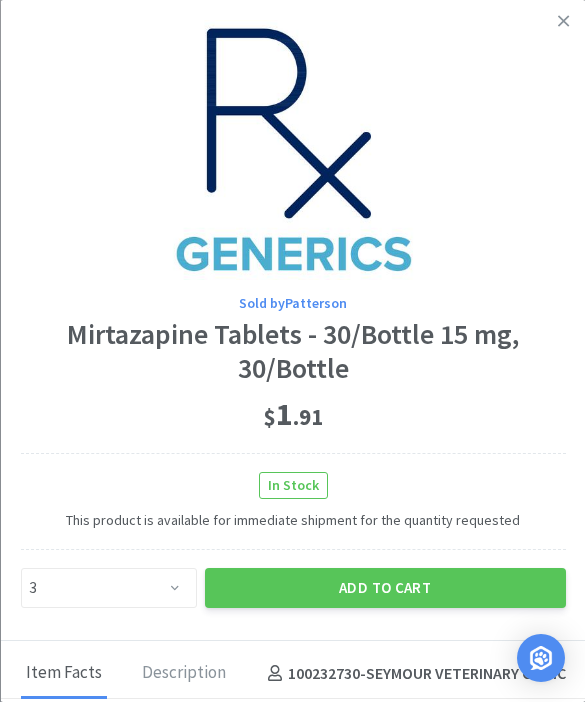 click on "Add to Cart" at bounding box center [384, 588] 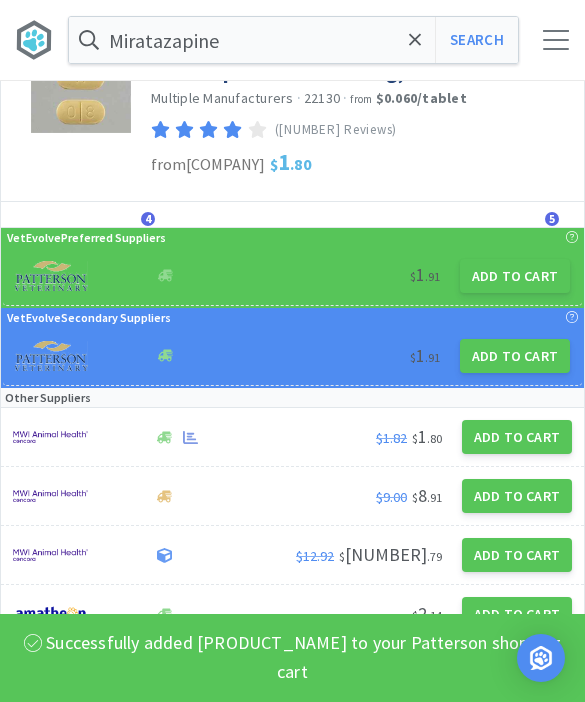 click 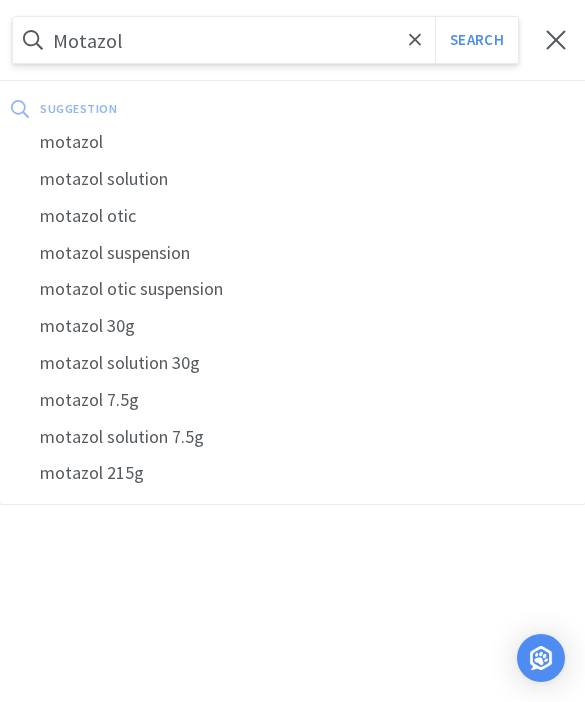 click on "Search" at bounding box center (476, 40) 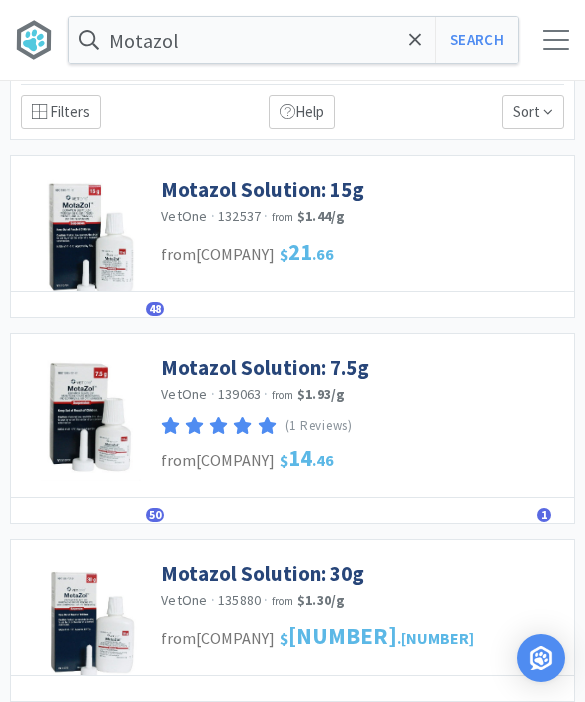 click on "Motazol Solution: 15g" at bounding box center (262, 189) 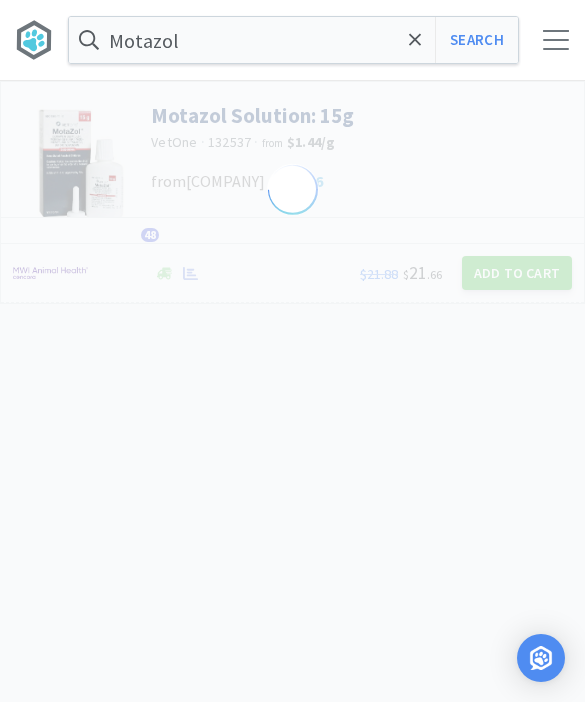 scroll, scrollTop: 0, scrollLeft: 0, axis: both 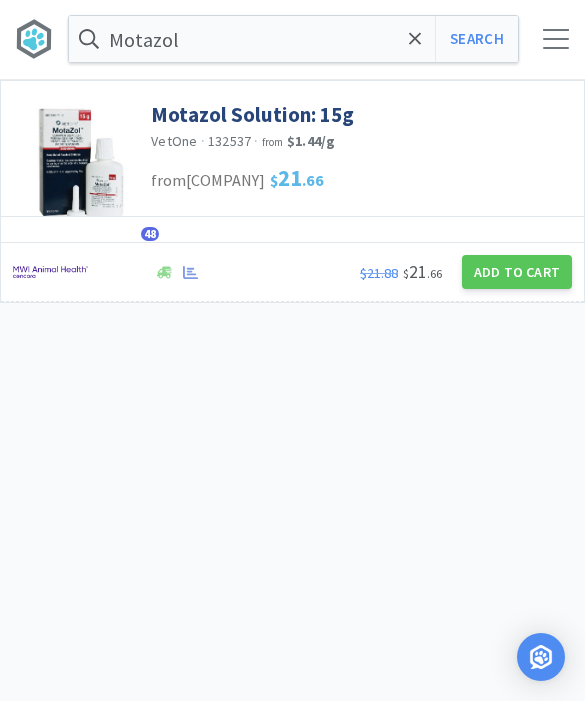 click on "Add to Cart" at bounding box center [517, 273] 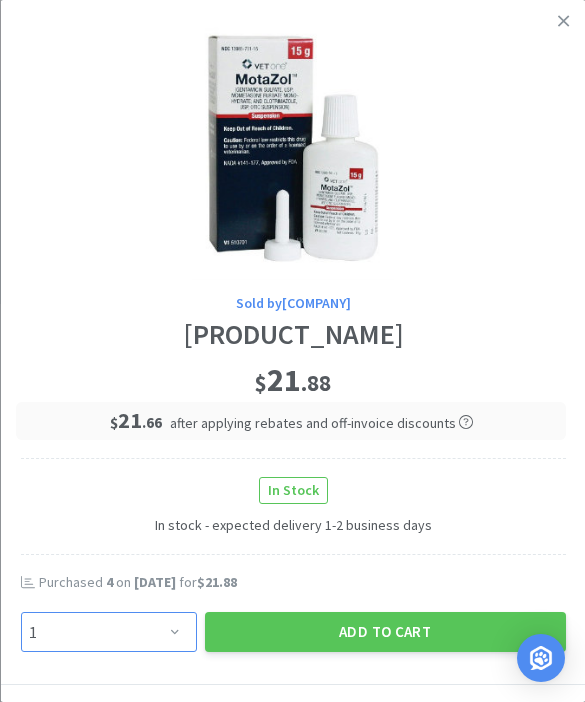 click on "Enter Quantity 1 2 3 4 5 6 7 8 9 10 11 12 13 14 15 16 17 18 19 20 Enter Quantity" at bounding box center (108, 632) 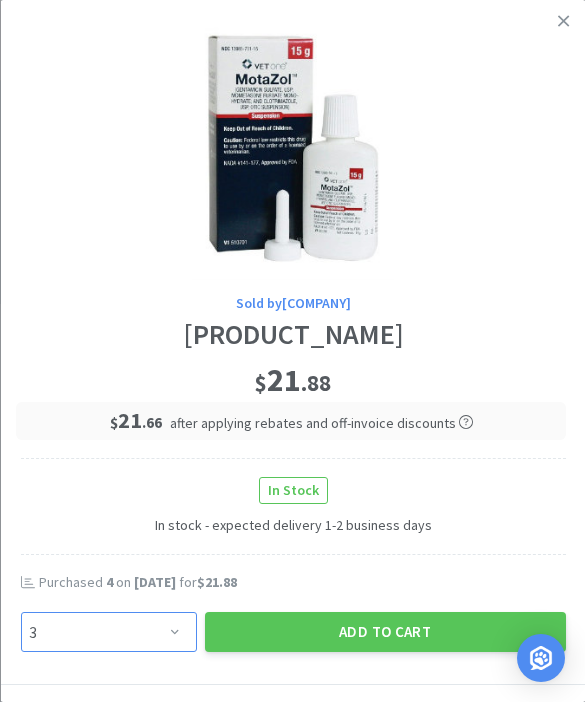 click on "Enter Quantity 1 2 3 4 5 6 7 8 9 10 11 12 13 14 15 16 17 18 19 20 Enter Quantity" at bounding box center (108, 632) 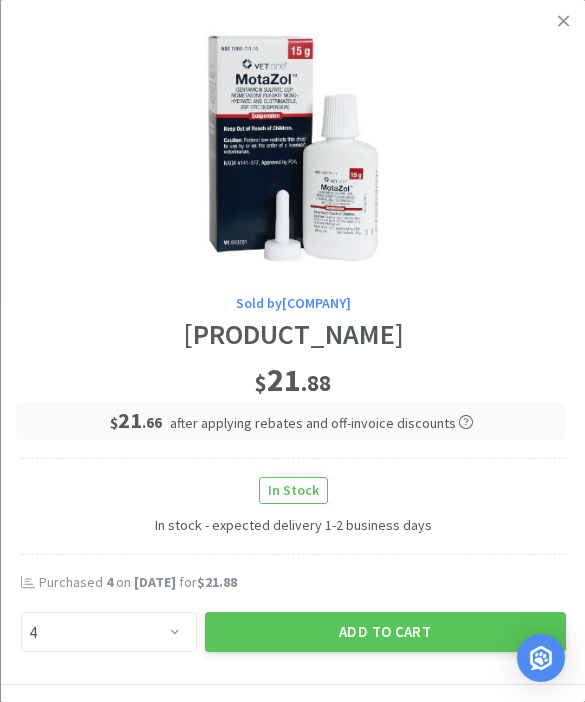 click on "Add to Cart" at bounding box center [384, 632] 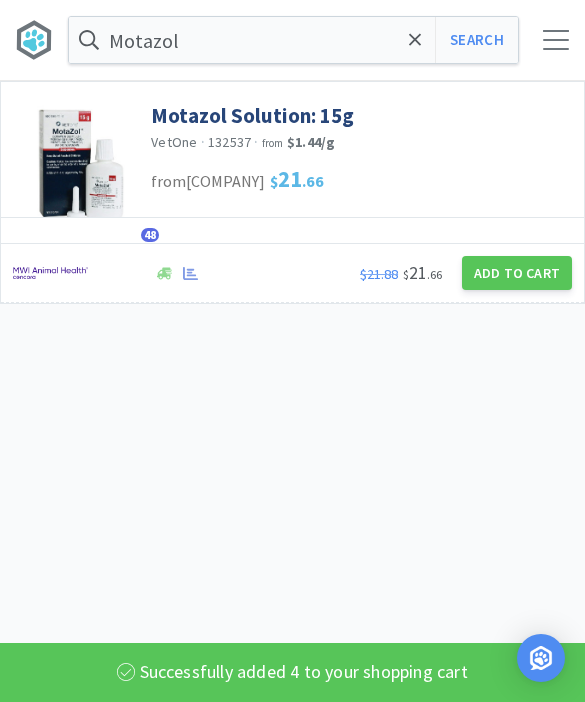click on "Search" at bounding box center [476, 40] 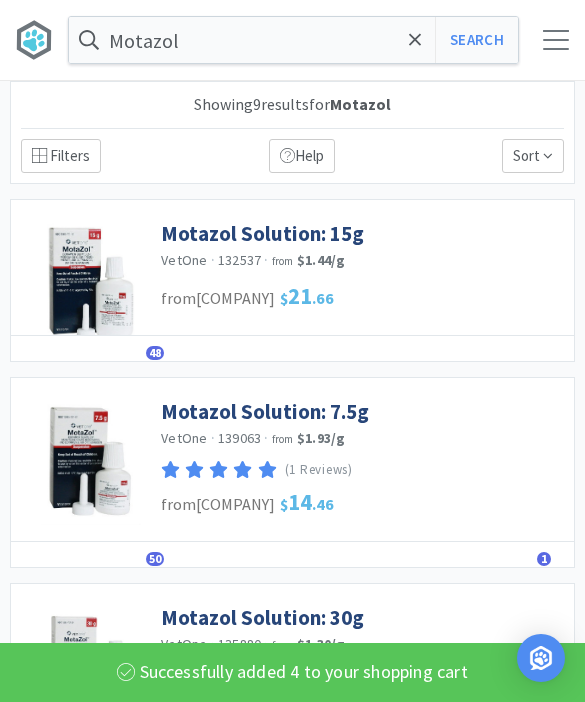 click on "Motazol Solution: 7.5g" at bounding box center (265, 411) 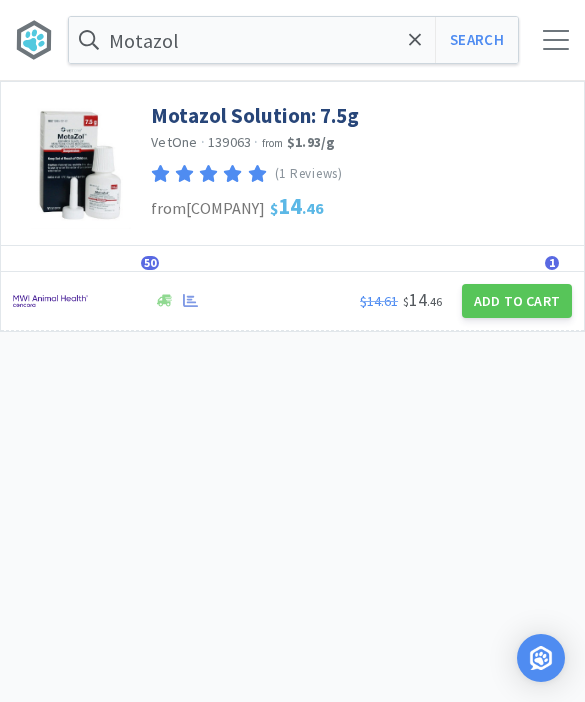 click on "Add to Cart" at bounding box center [517, 301] 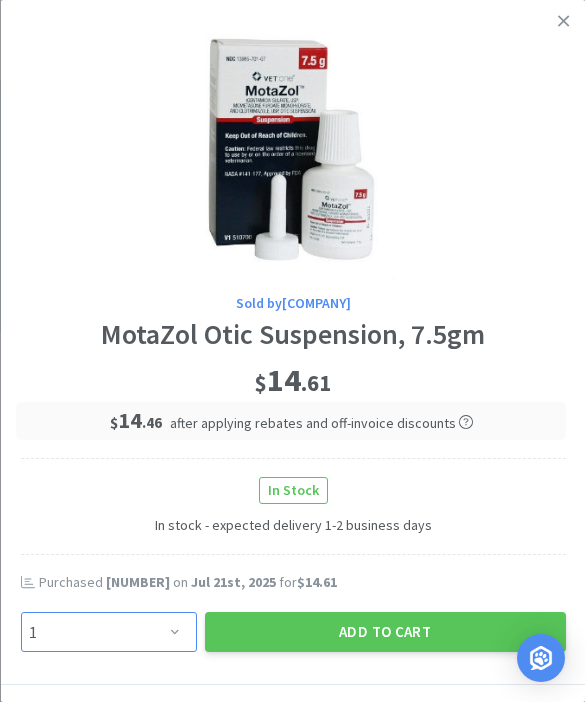 click on "Enter Quantity 1 2 3 4 5 6 7 8 9 10 11 12 13 14 15 16 17 18 19 20 Enter Quantity" at bounding box center [108, 632] 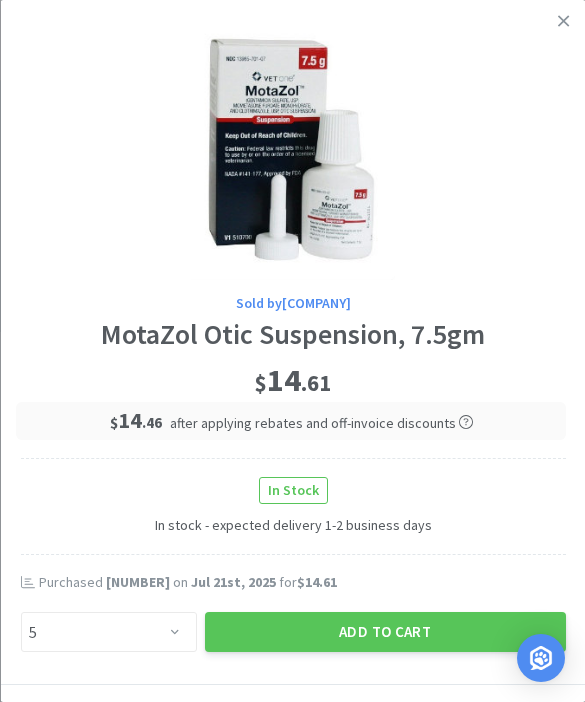 click on "Add to Cart" at bounding box center [384, 632] 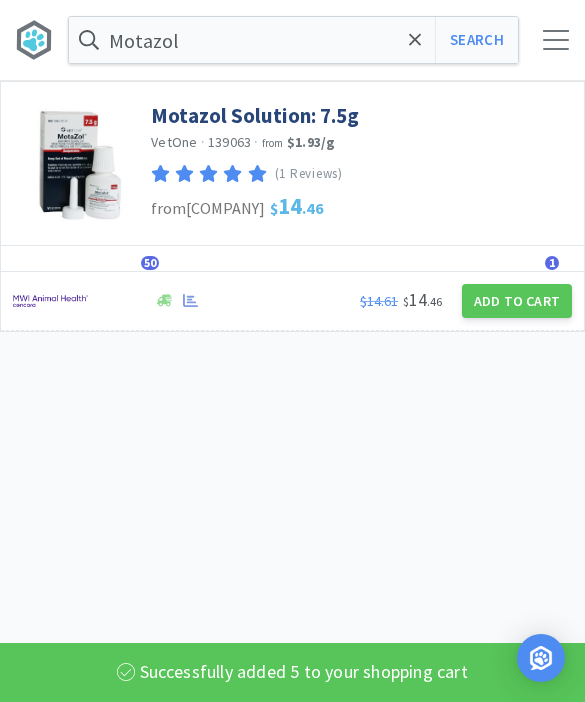 click 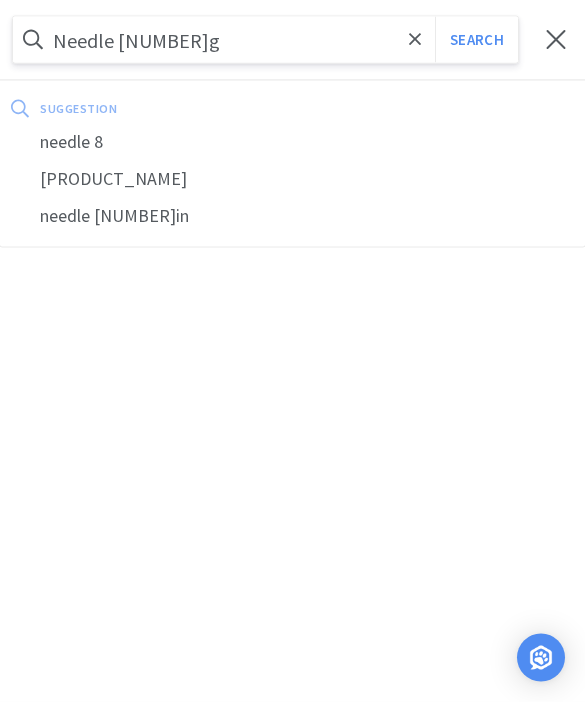 click on "Search" at bounding box center (476, 40) 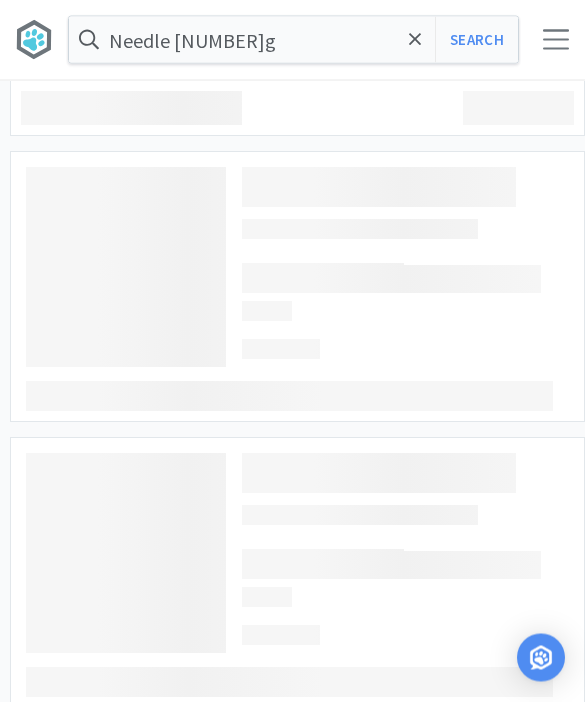 scroll, scrollTop: 1, scrollLeft: 0, axis: vertical 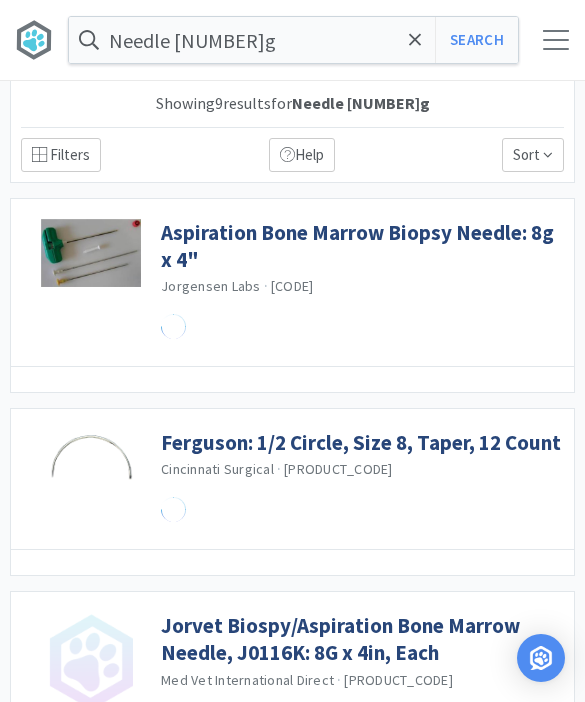 click on "Needle [NUMBER]g" at bounding box center (293, 40) 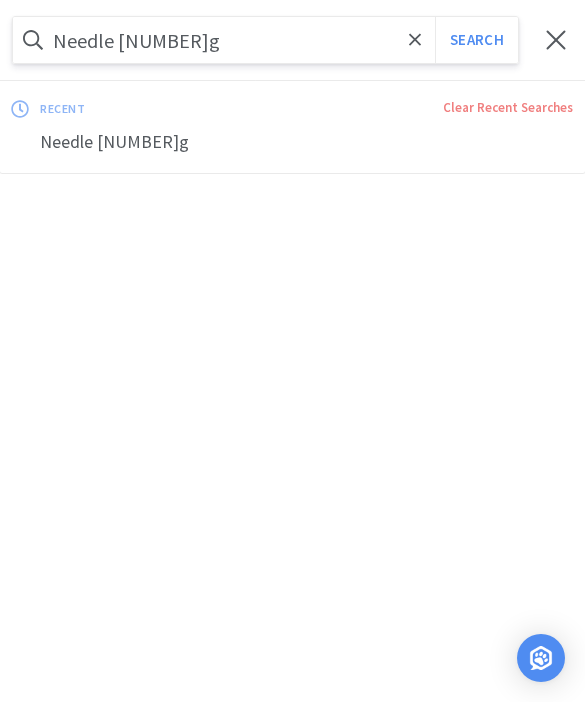scroll, scrollTop: 0, scrollLeft: 0, axis: both 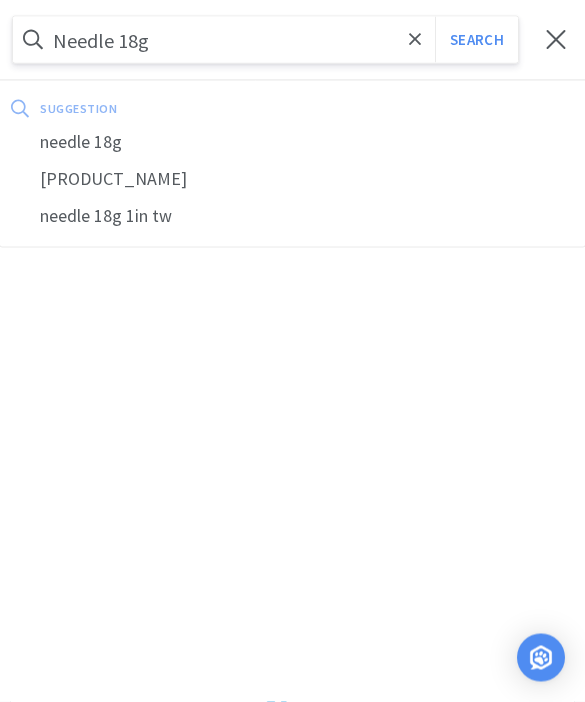 click on "Search" at bounding box center (476, 40) 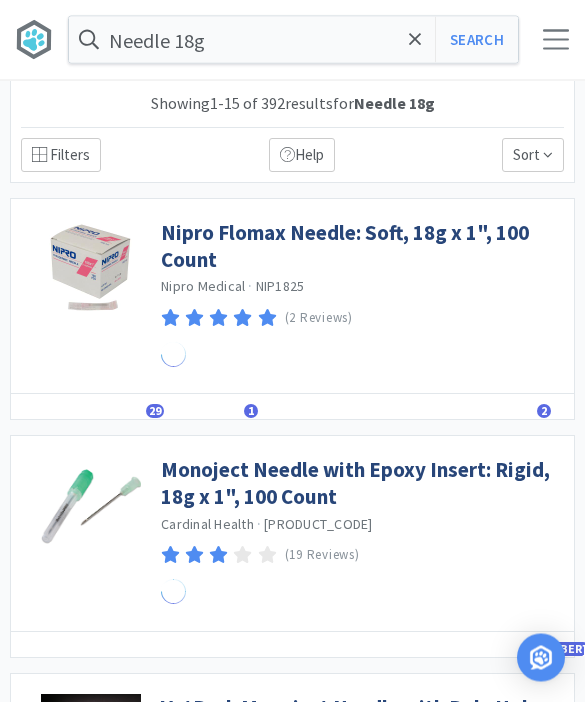 scroll, scrollTop: 1, scrollLeft: 0, axis: vertical 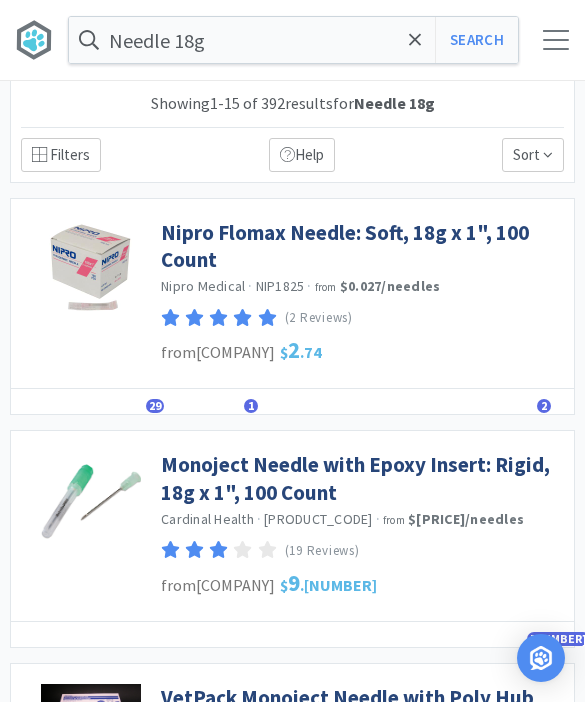 click on "Nipro Flomax Needle: Soft, 18g x 1", 100 Count" at bounding box center [362, 246] 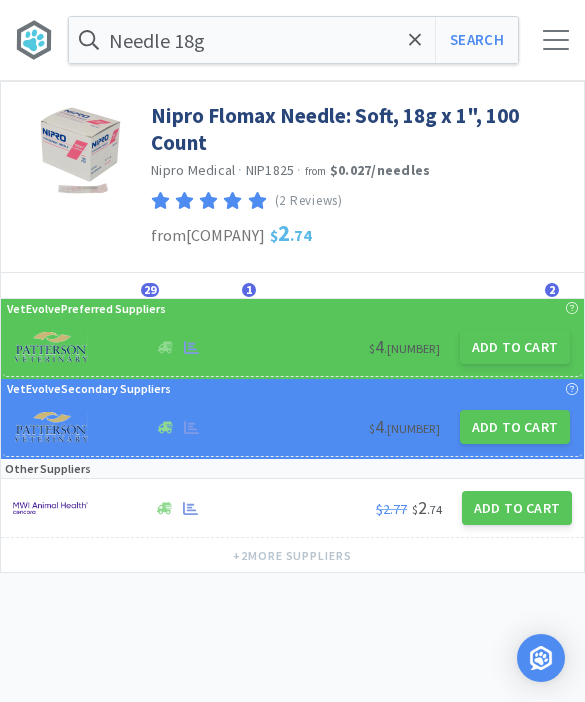 click on "Add to Cart" at bounding box center (515, 347) 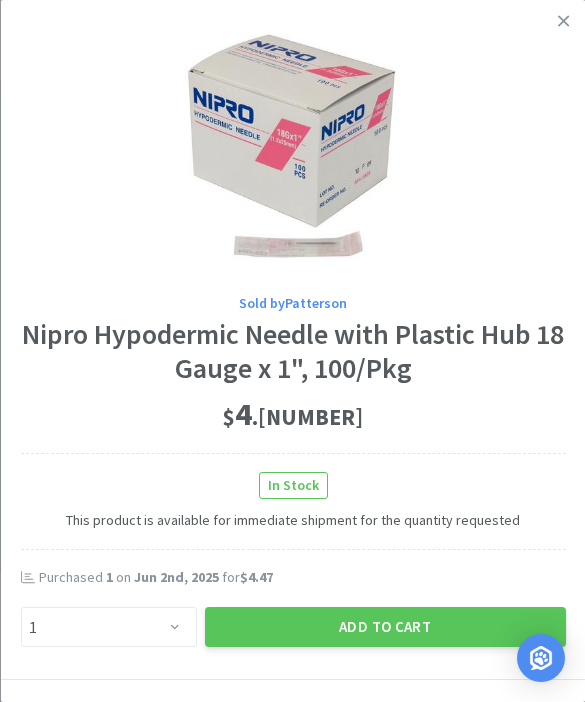 click on "Add to Cart" at bounding box center [384, 627] 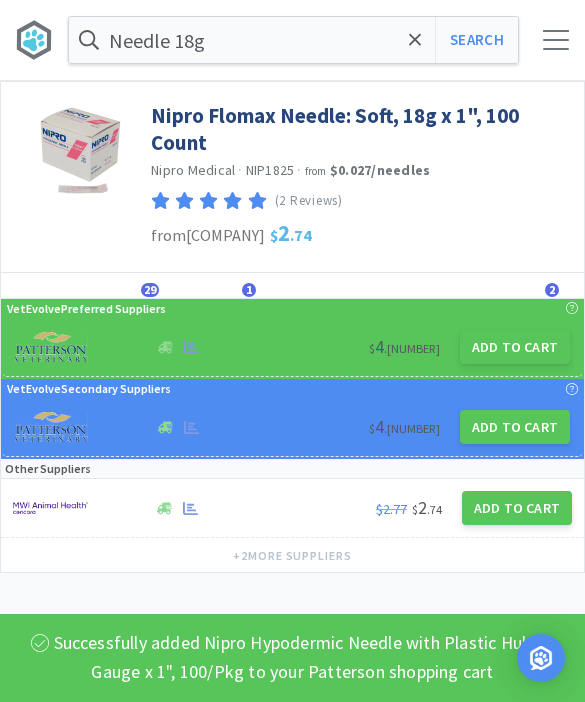 click on "Add to Cart" at bounding box center [515, 347] 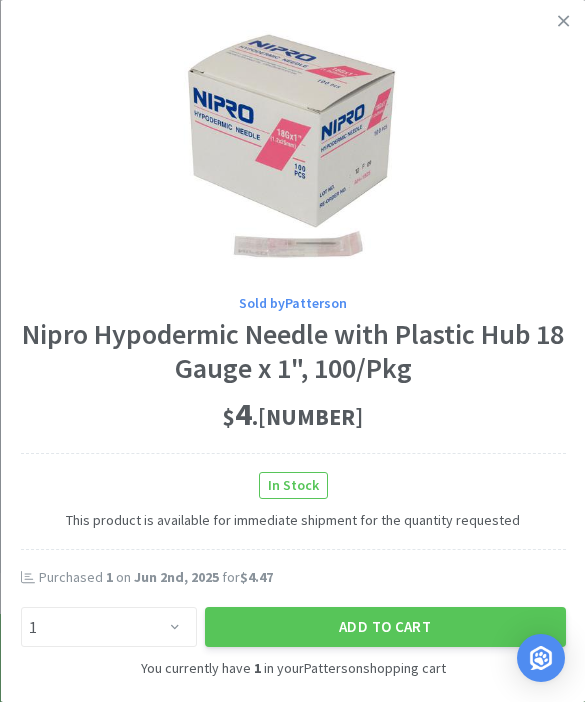 click on "Add to Cart" at bounding box center (384, 627) 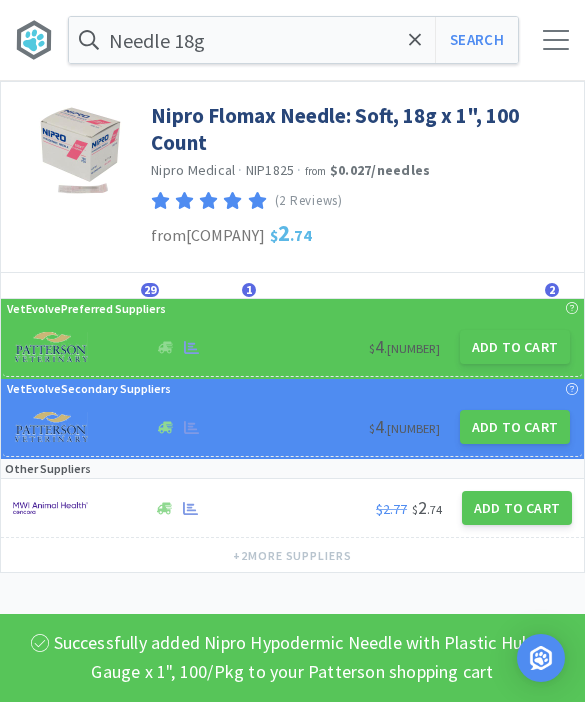 click on "Needle 18g" at bounding box center [293, 40] 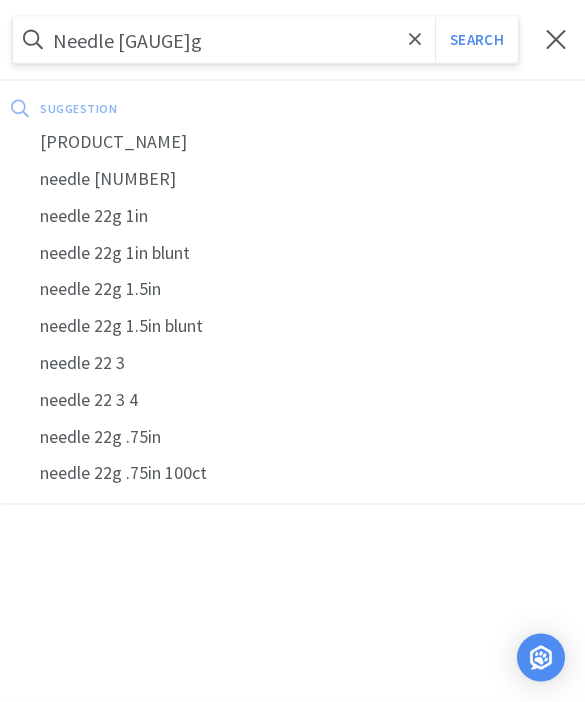 click on "Search" at bounding box center (476, 40) 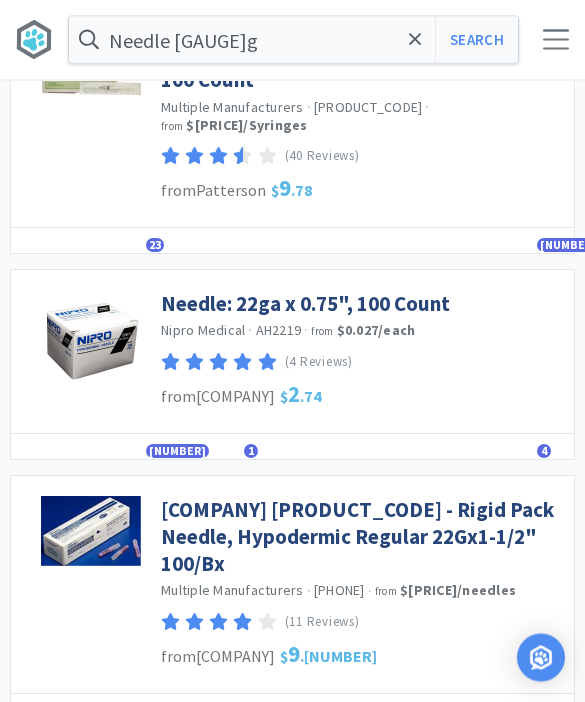scroll, scrollTop: 208, scrollLeft: 0, axis: vertical 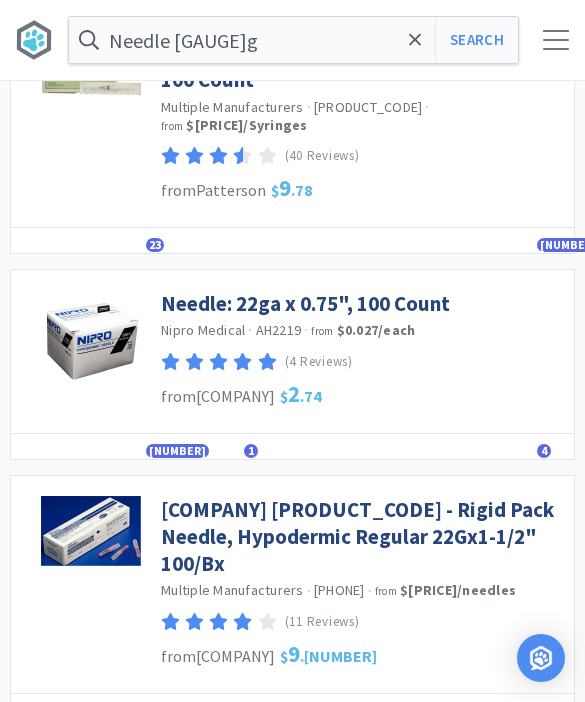 click on "Needle: 22ga x 0.75", 100 Count" at bounding box center [305, 303] 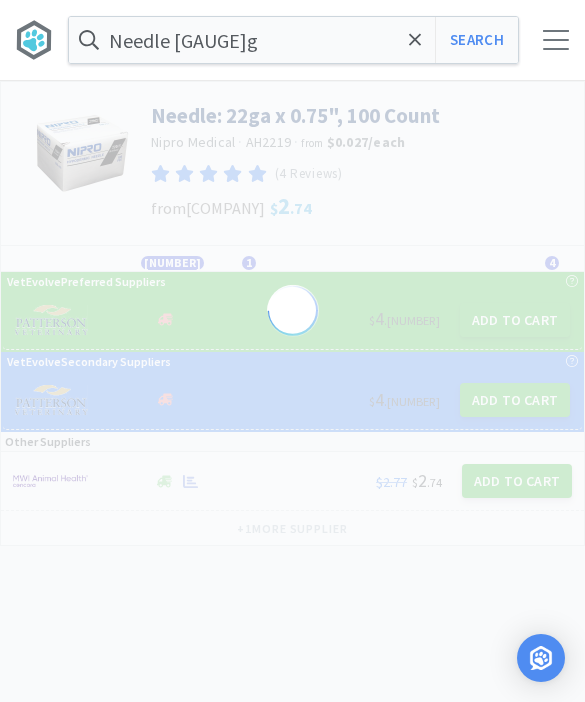 scroll, scrollTop: 0, scrollLeft: 0, axis: both 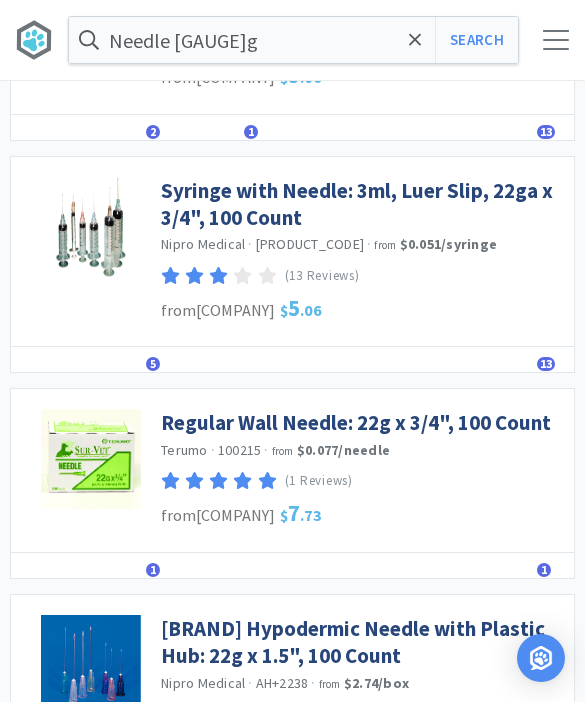 click on "Regular Wall Needle: 22g x 3/4", 100 Count" at bounding box center (356, 422) 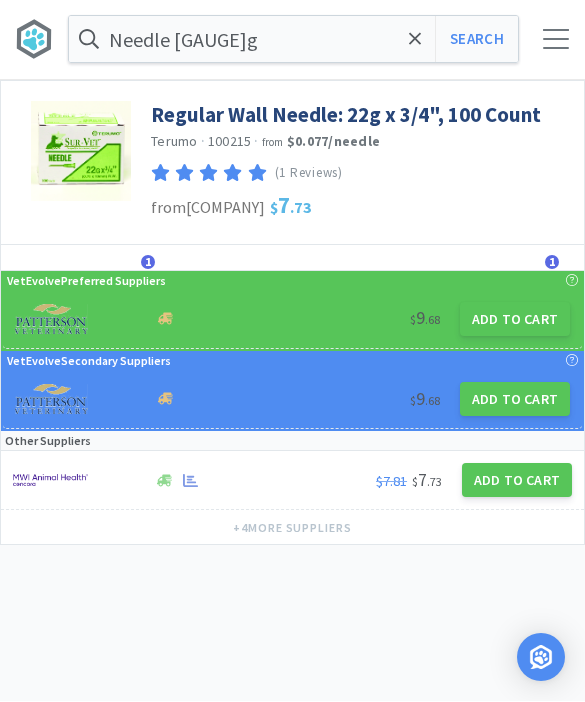 click on "Add to Cart" at bounding box center (515, 320) 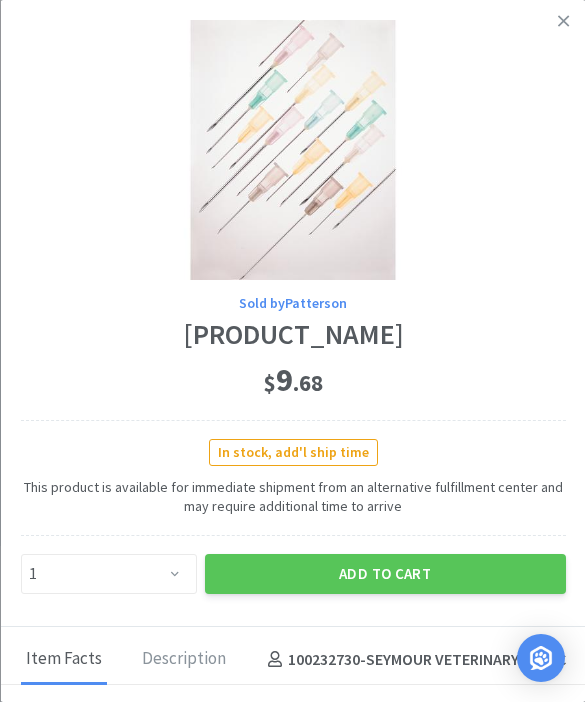 click at bounding box center [563, 21] 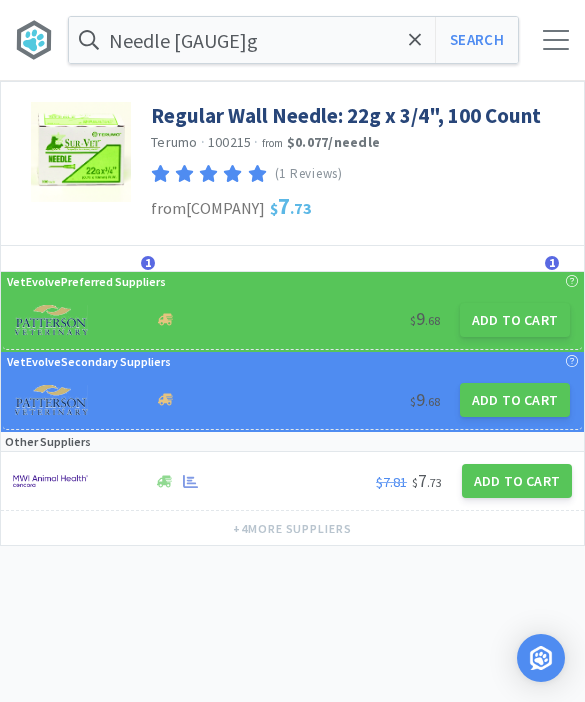click on "Add to Cart" at bounding box center [515, 320] 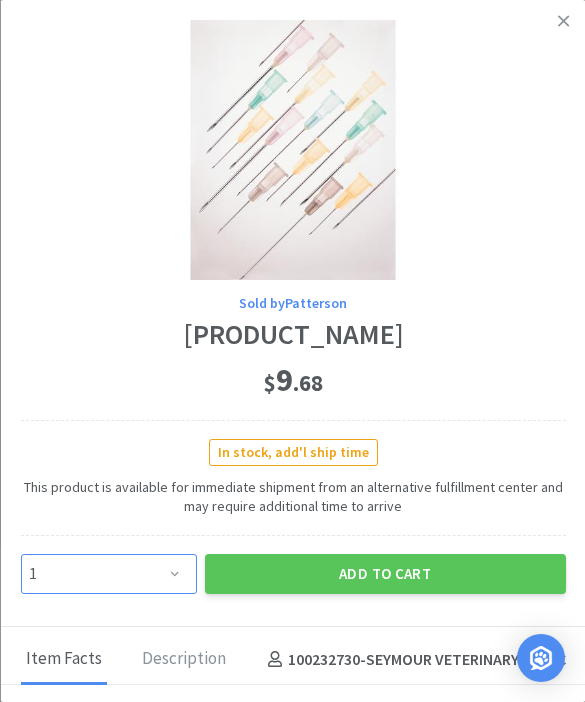 click on "Enter Quantity 1 2 3 4 5 6 7 8 9 10 11 12 13 14 15 16 17 18 19 20 Enter Quantity" at bounding box center (108, 574) 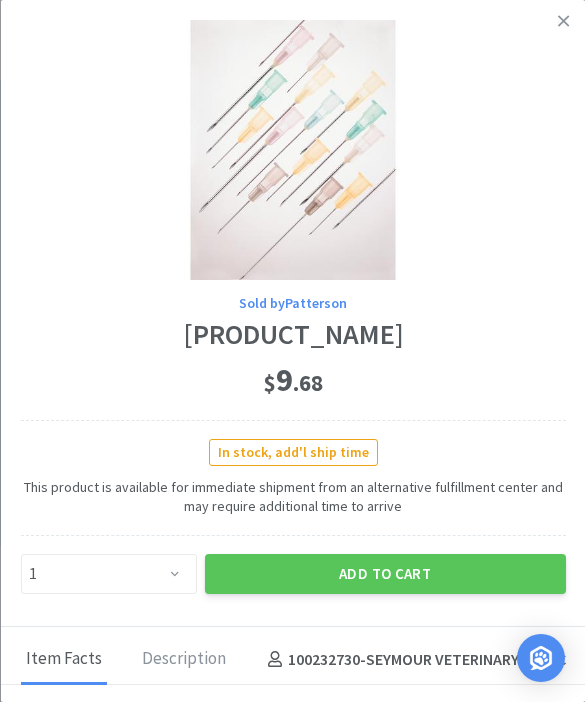 click at bounding box center (563, 21) 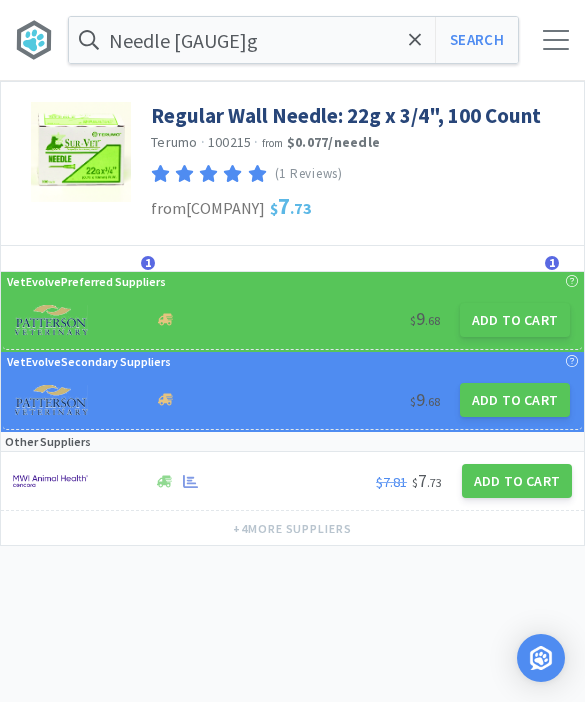 click on "Add to Cart" at bounding box center (517, 481) 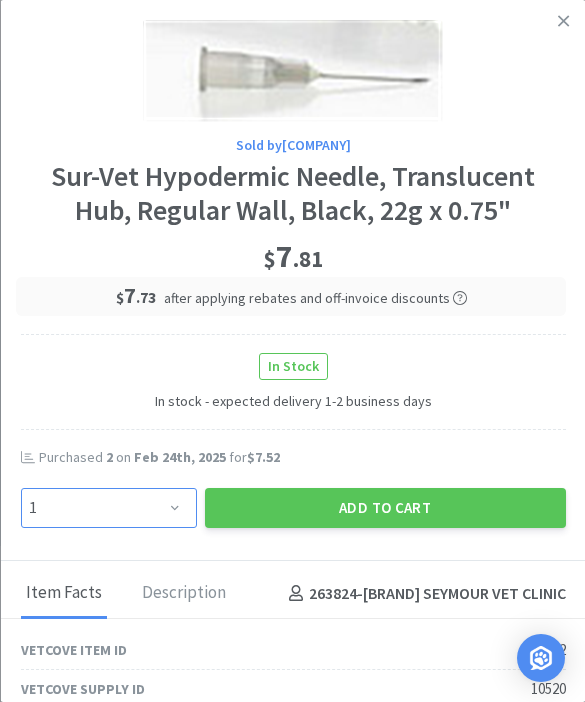 click on "Enter Quantity 1 2 3 4 5 6 7 8 9 10 11 12 13 14 15 16 17 18 19 20 Enter Quantity" at bounding box center [108, 508] 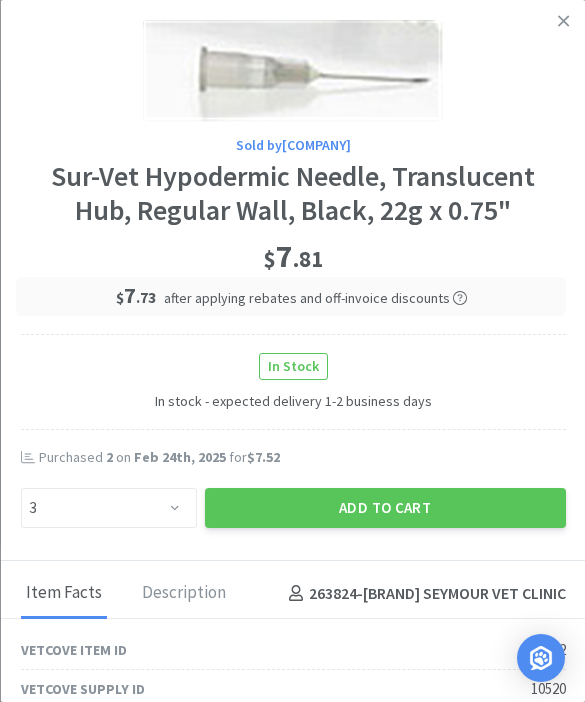 click on "Add to Cart" at bounding box center (384, 508) 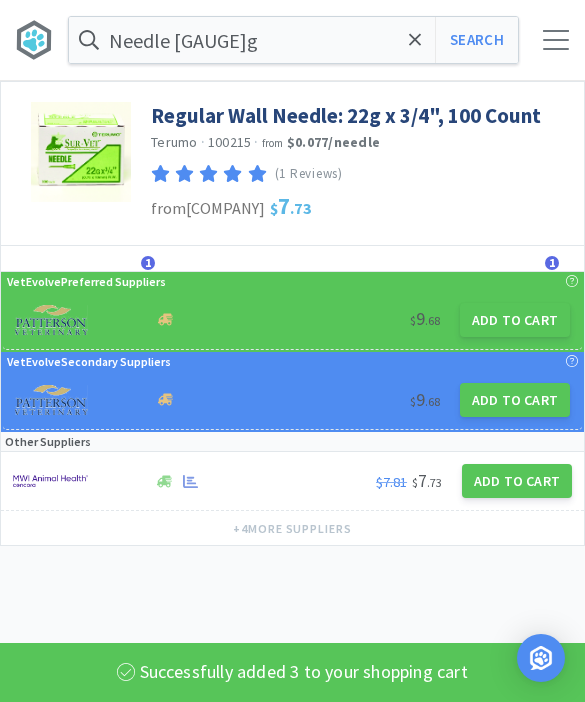 click 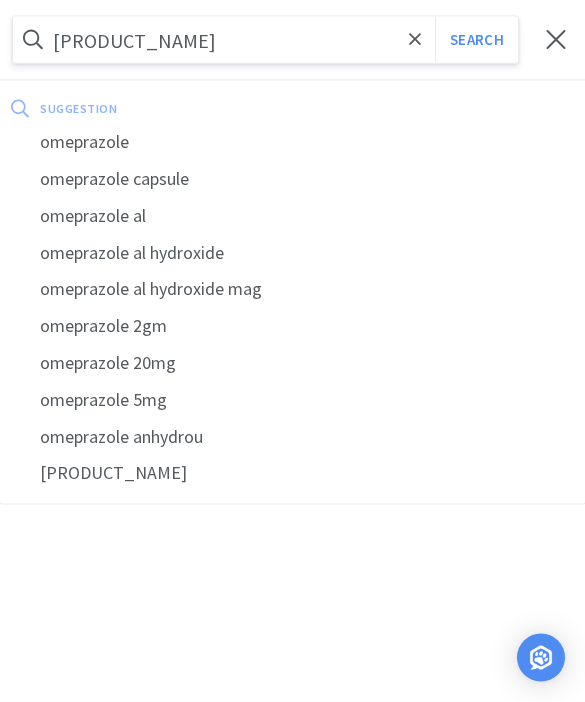 click on "Search" at bounding box center (476, 40) 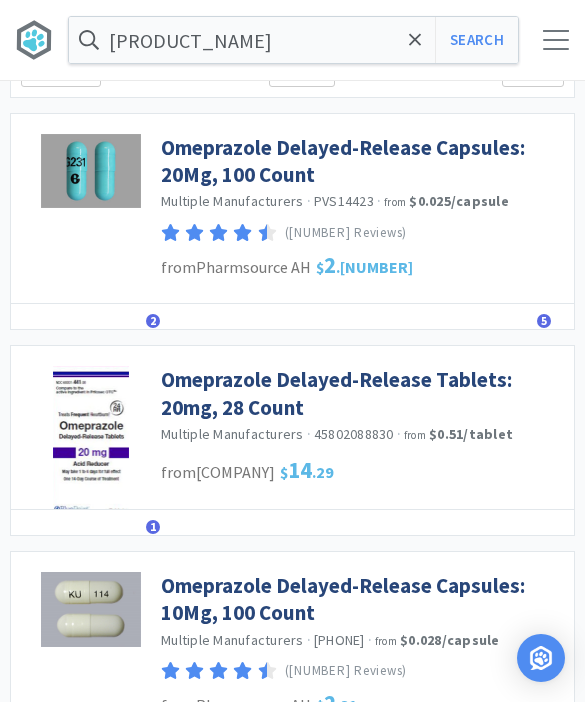 scroll, scrollTop: 0, scrollLeft: 0, axis: both 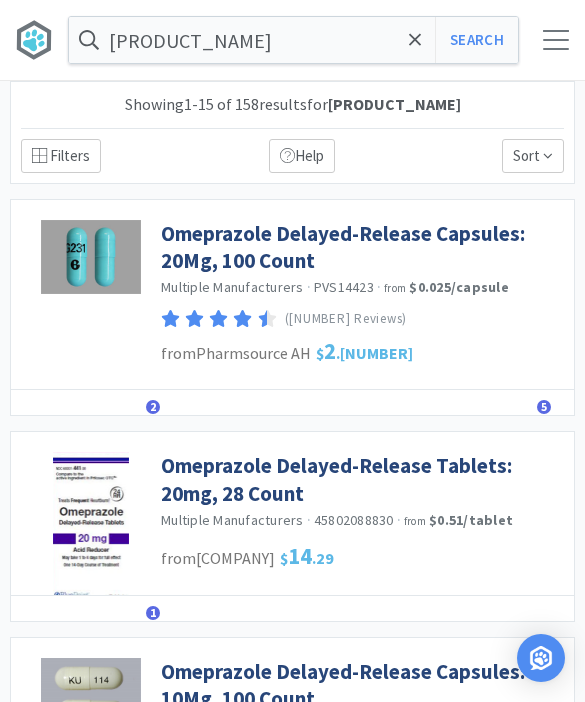 click on "Omeprazole Delayed-Release Capsules: 20Mg, 100 Count" at bounding box center [362, 247] 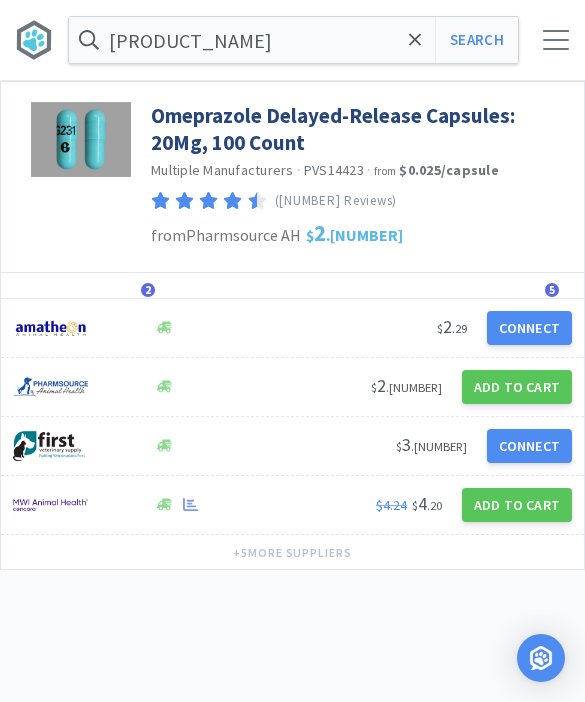 click on "Add to Cart" at bounding box center [517, 505] 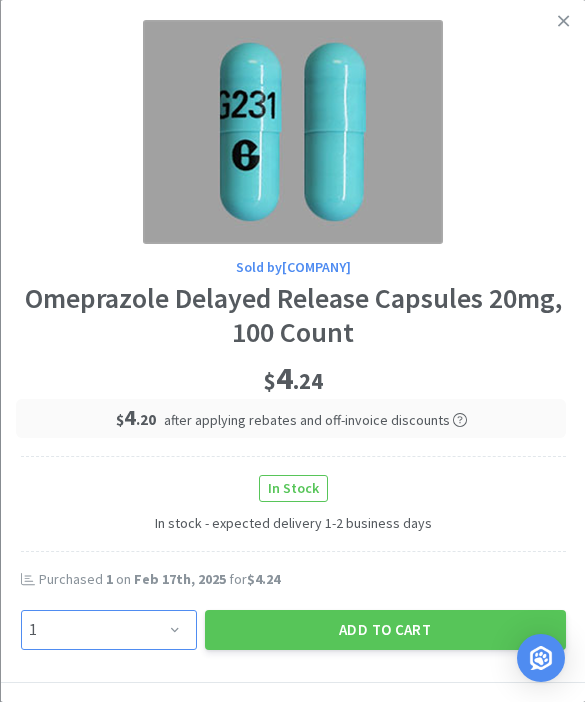 click on "Enter Quantity 1 2 3 4 5 6 7 8 9 10 11 12 13 14 15 16 17 18 19 20 Enter Quantity" at bounding box center [108, 630] 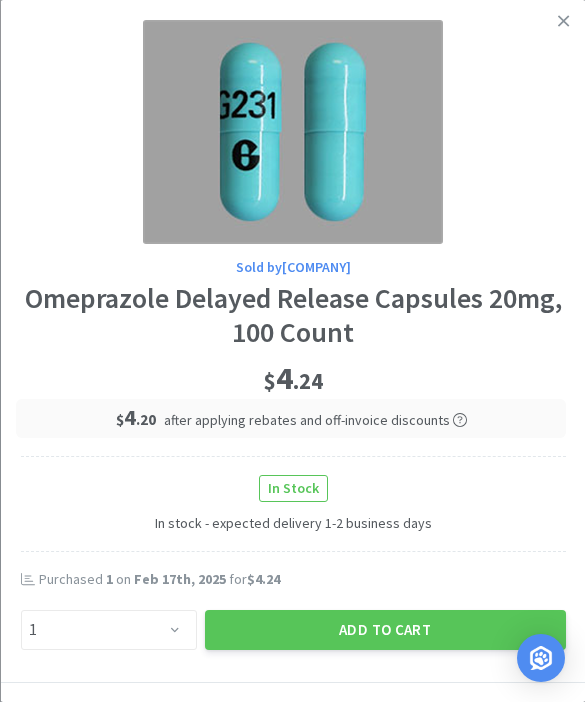 click on "Add to Cart" at bounding box center (384, 630) 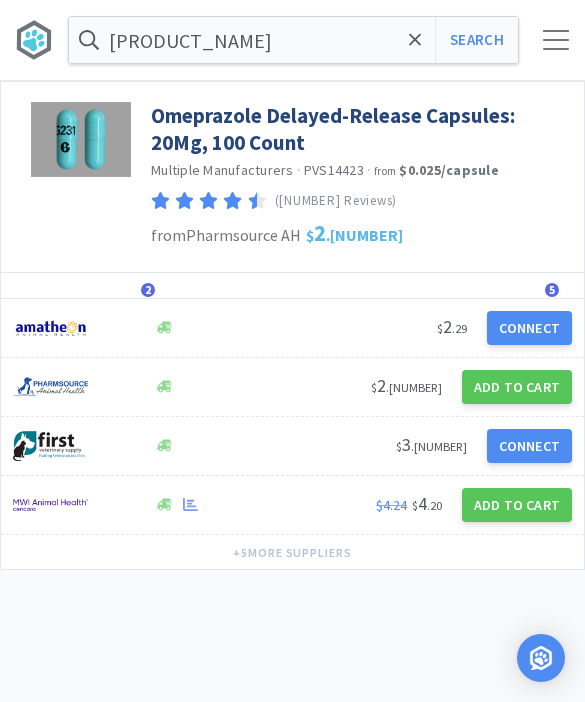 click at bounding box center [415, 40] 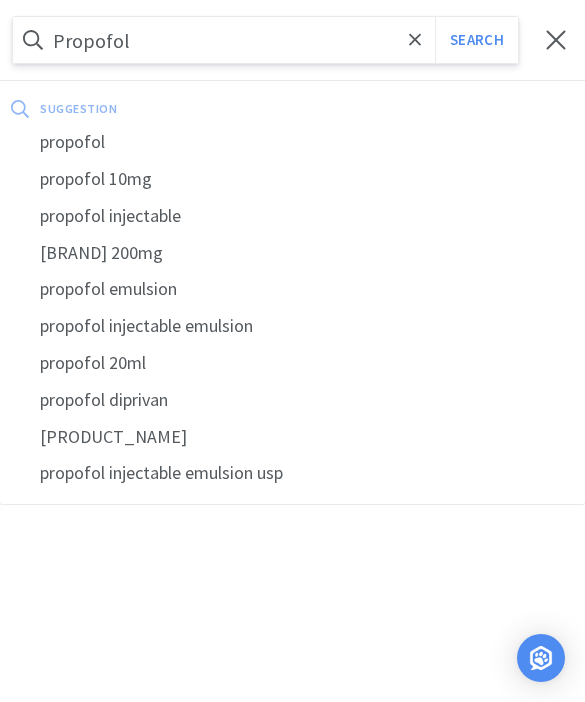 click on "Search" at bounding box center (476, 40) 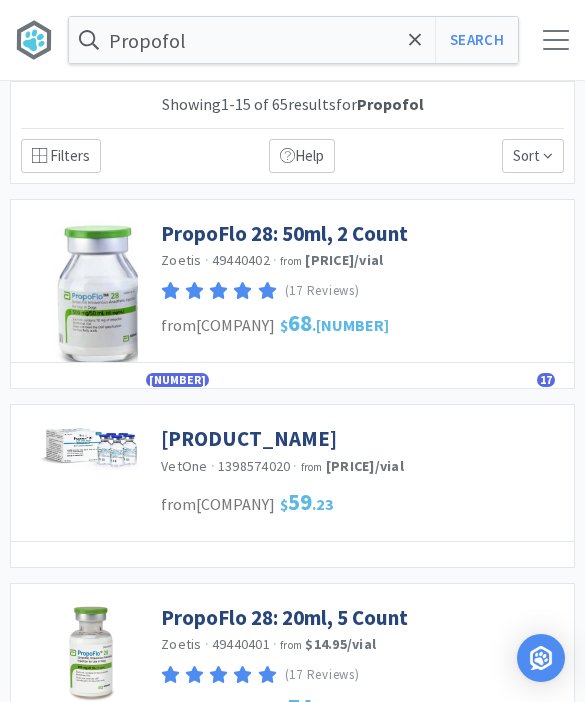 click on "PropoFlo 28: 50ml, 2 Count" at bounding box center [284, 233] 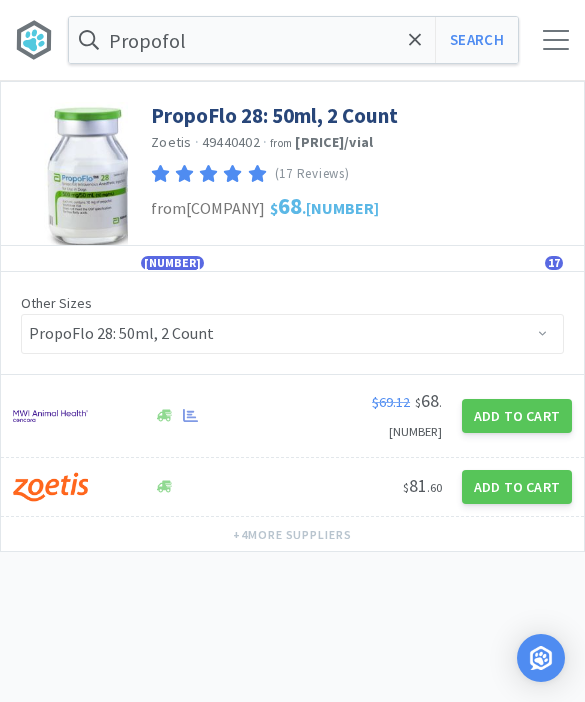click on "Add to Cart" at bounding box center [517, 416] 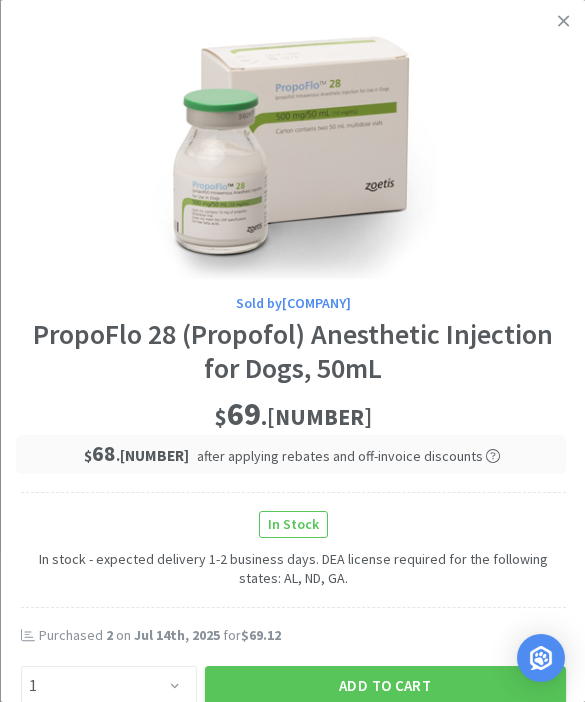 click on "Add to Cart" at bounding box center (384, 686) 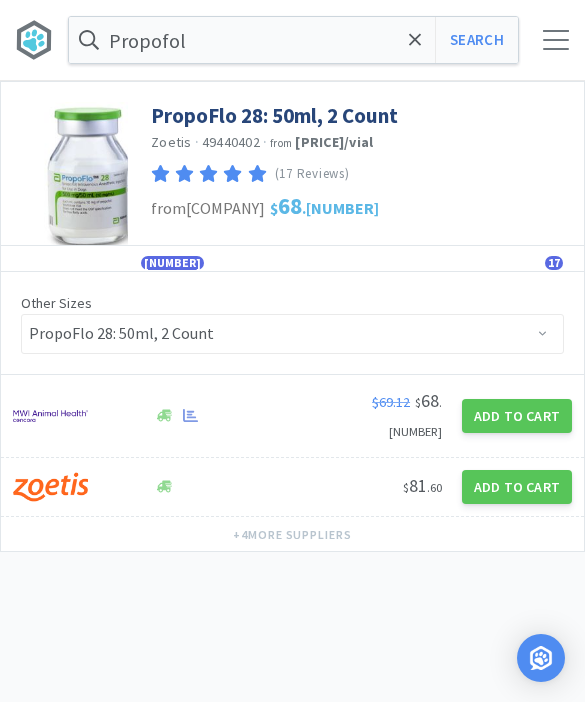 click at bounding box center [415, 40] 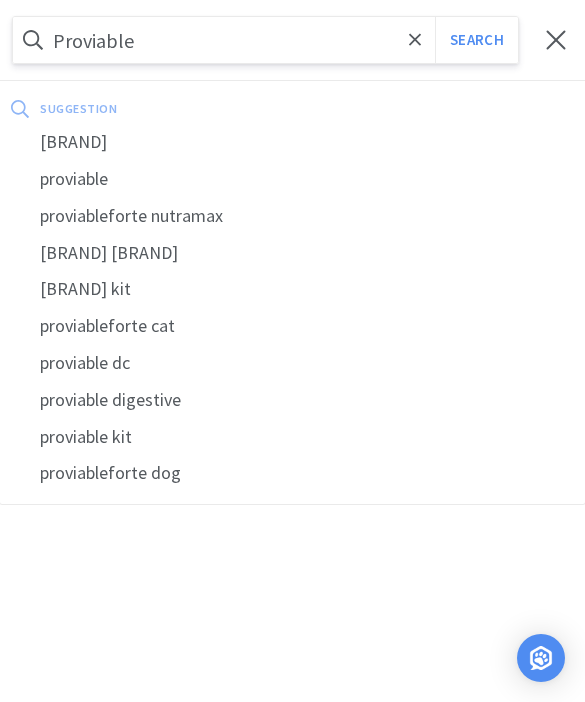 click on "Search" at bounding box center [476, 40] 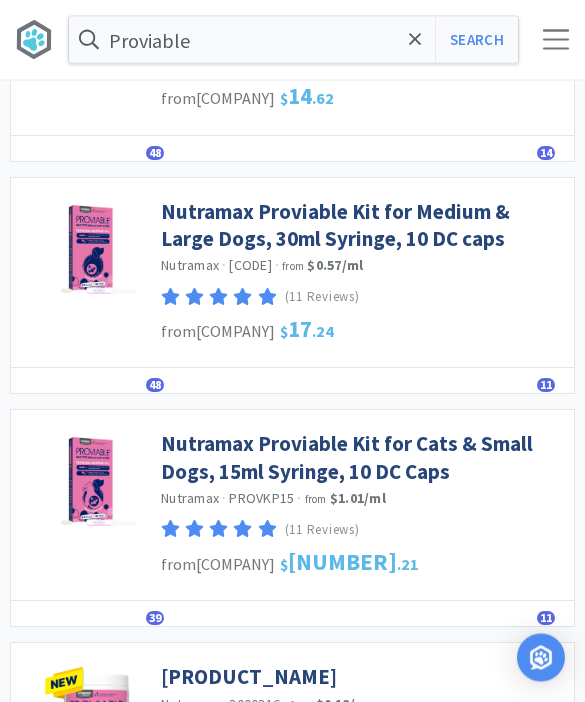 scroll, scrollTop: 1122, scrollLeft: 0, axis: vertical 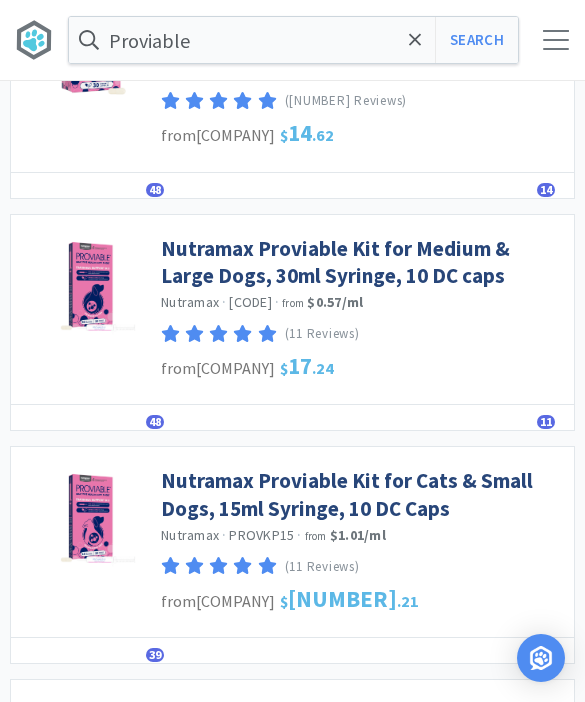 click on "Nutramax Proviable Kit for Medium & Large Dogs, 30ml Syringe, 10 DC caps" at bounding box center [362, 262] 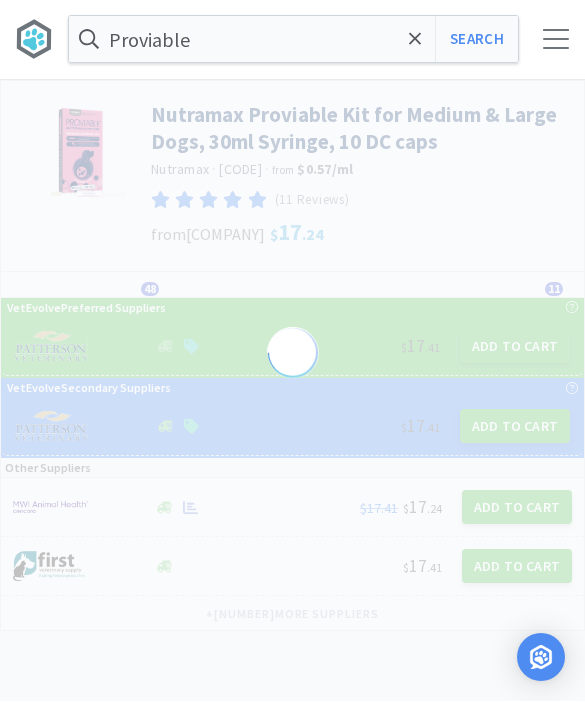 scroll, scrollTop: 1, scrollLeft: 0, axis: vertical 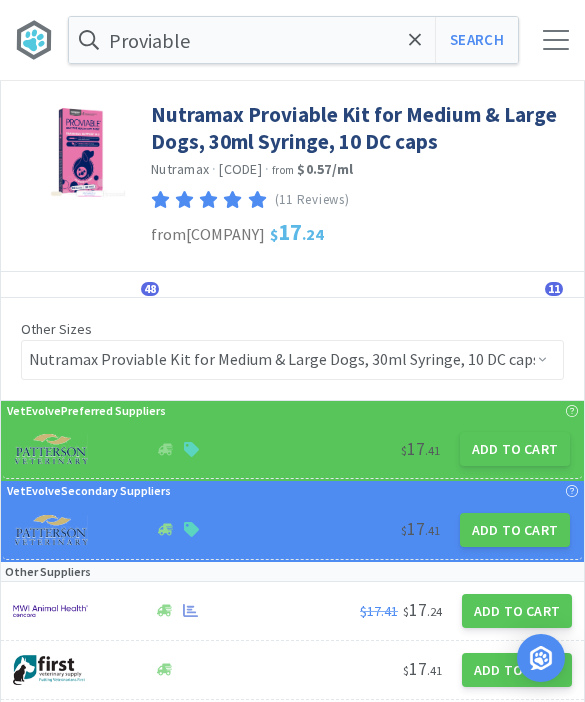 click on "Add to Cart" at bounding box center [515, 449] 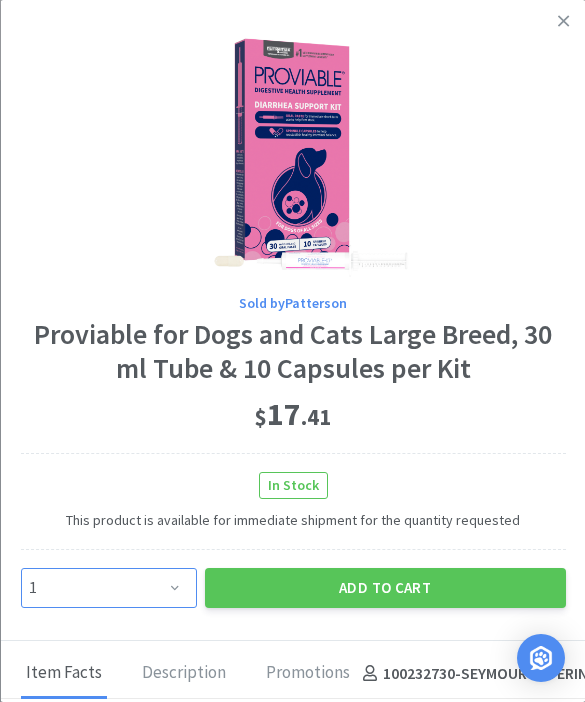 click on "Enter Quantity 1 2 3 4 5 6 7 8 9 10 11 12 13 14 15 16 17 18 19 20 Enter Quantity" at bounding box center (108, 588) 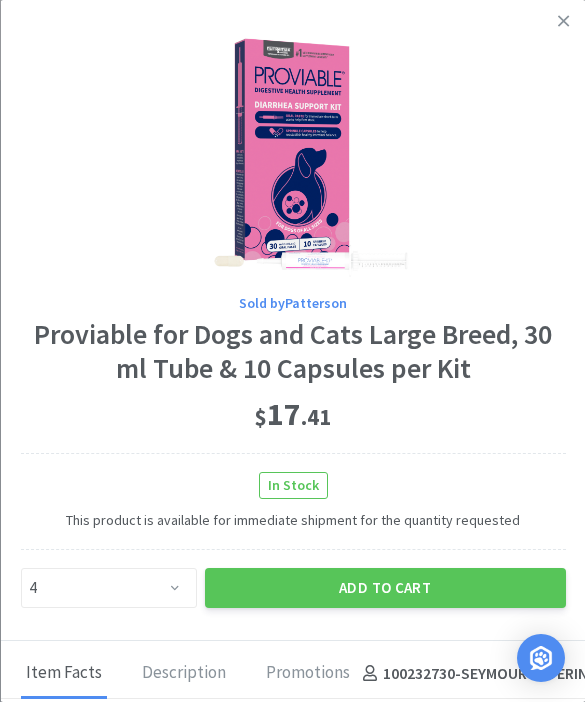 click on "Add to Cart" at bounding box center (384, 588) 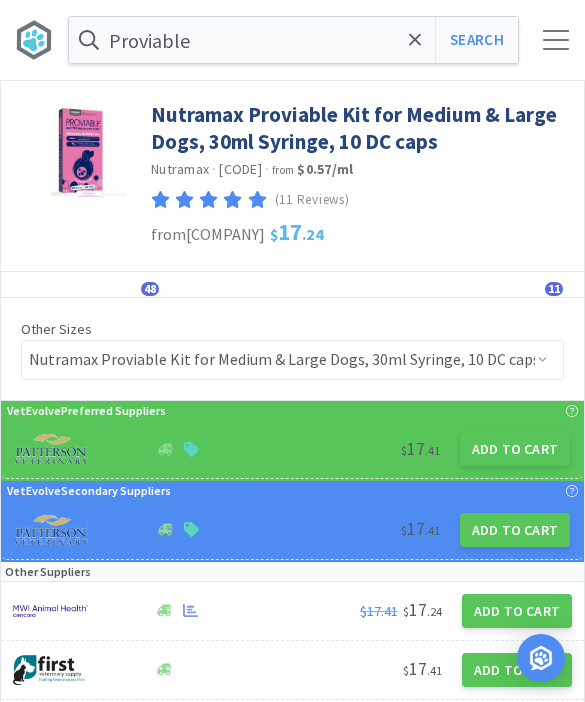 click 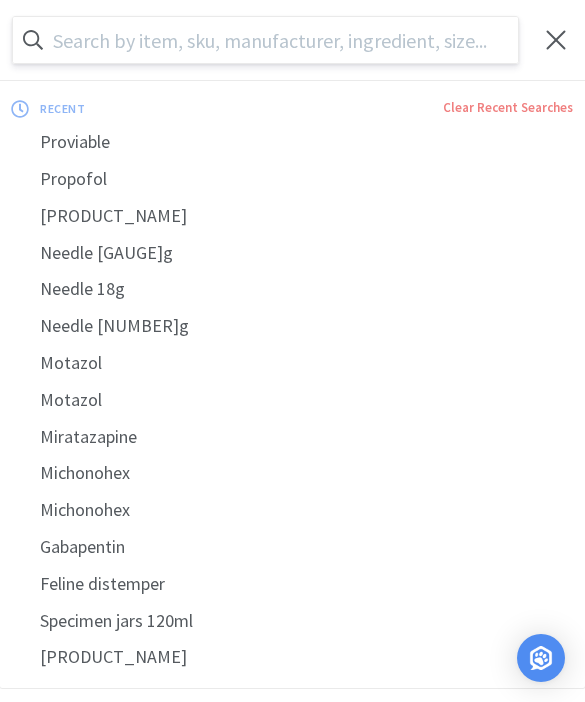 scroll, scrollTop: 0, scrollLeft: 0, axis: both 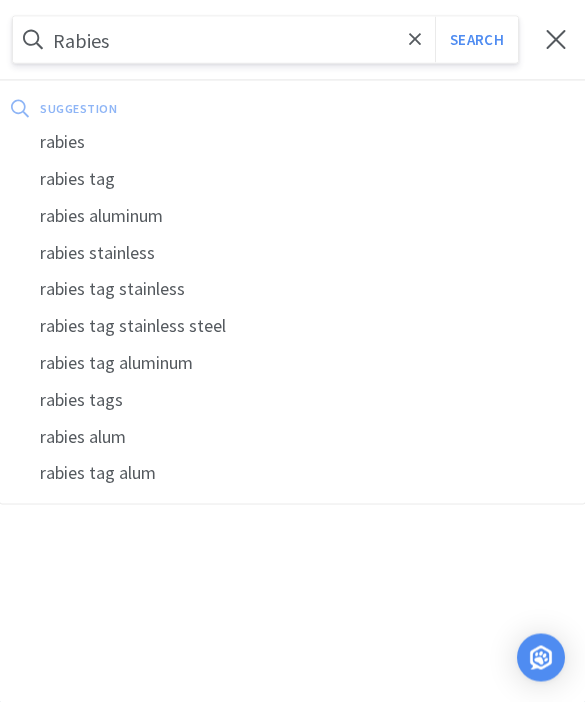 click on "Search" at bounding box center [476, 40] 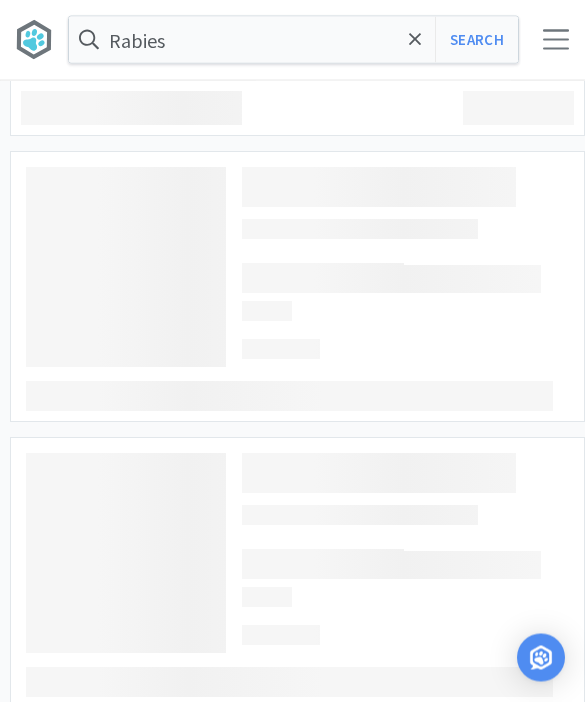 scroll, scrollTop: 1, scrollLeft: 0, axis: vertical 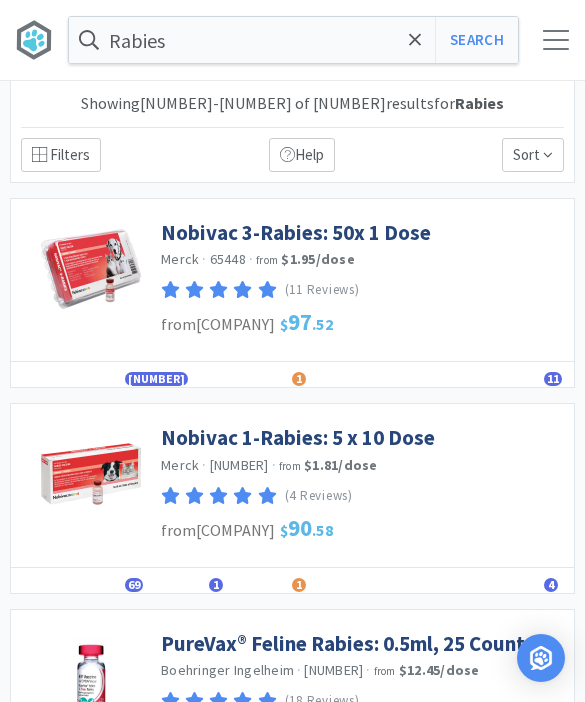 click on "Nobivac 1-Rabies: 5 x 10 Dose" at bounding box center (298, 437) 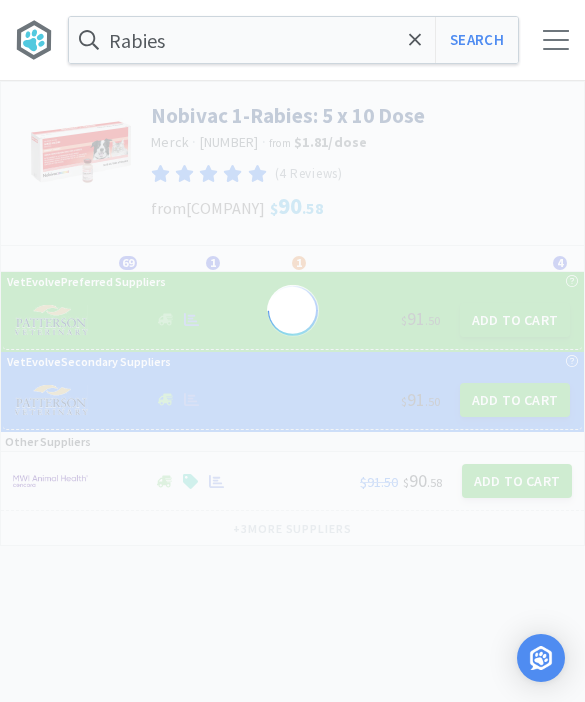 scroll, scrollTop: 0, scrollLeft: 0, axis: both 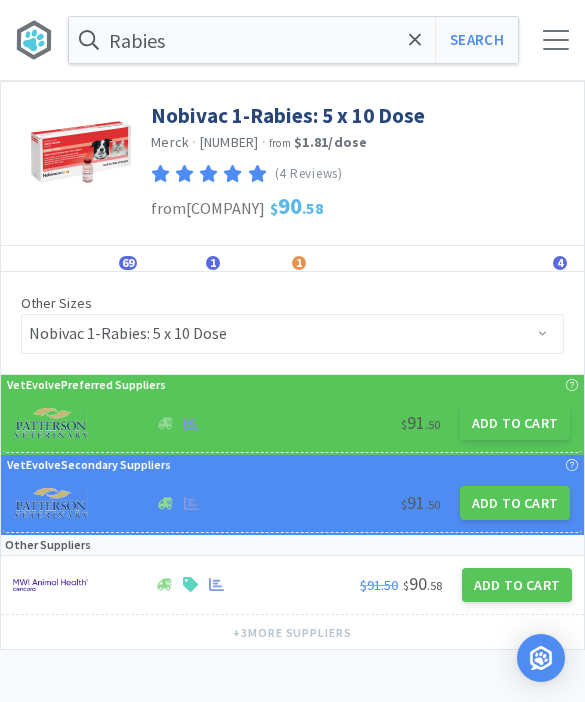 click on "Add to Cart" at bounding box center [515, 423] 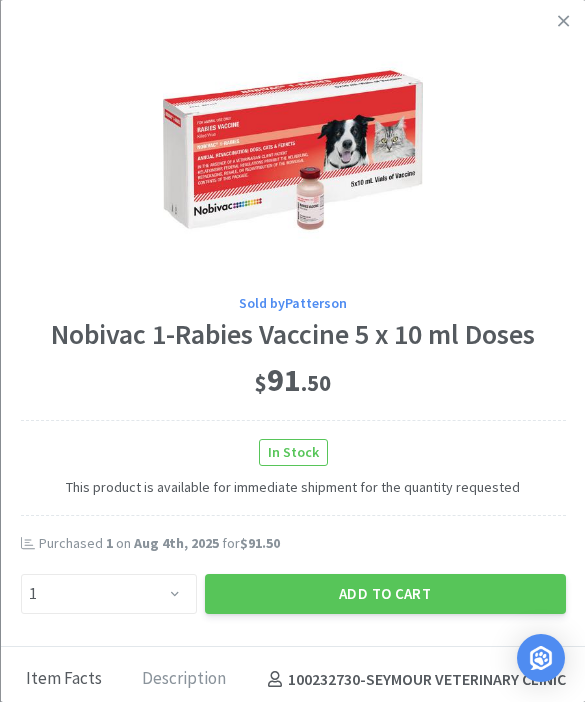 click on "Add to Cart" at bounding box center [384, 594] 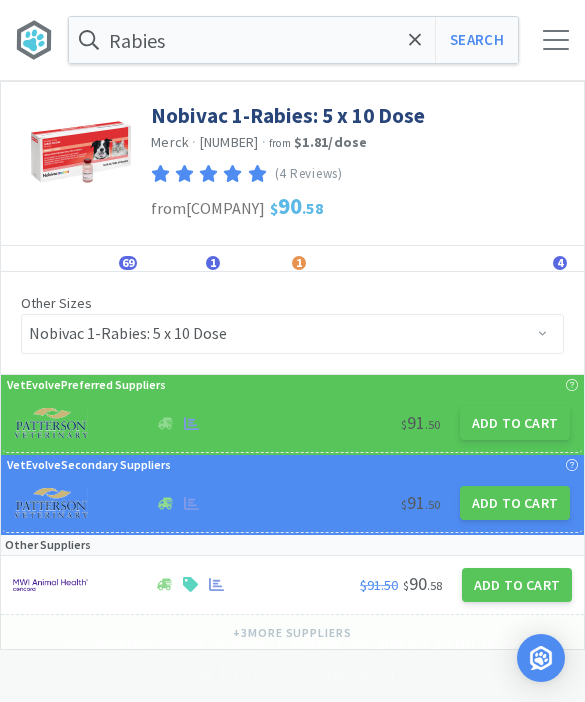 click at bounding box center [415, 40] 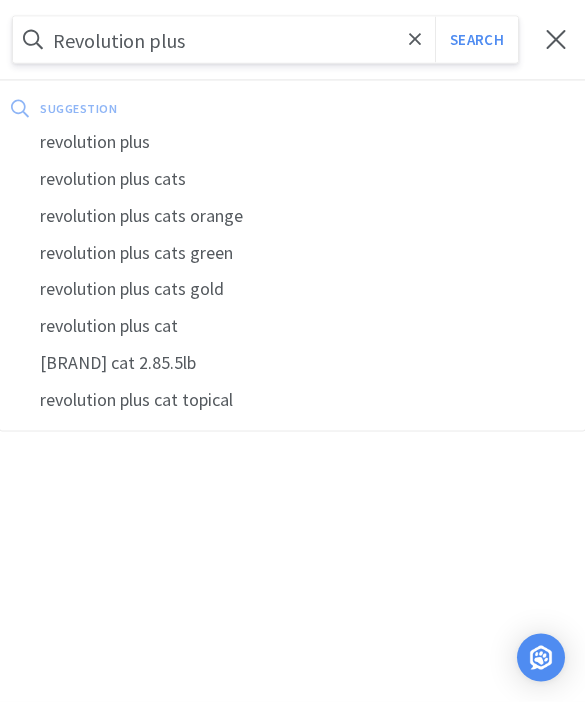 click on "Search" at bounding box center [476, 40] 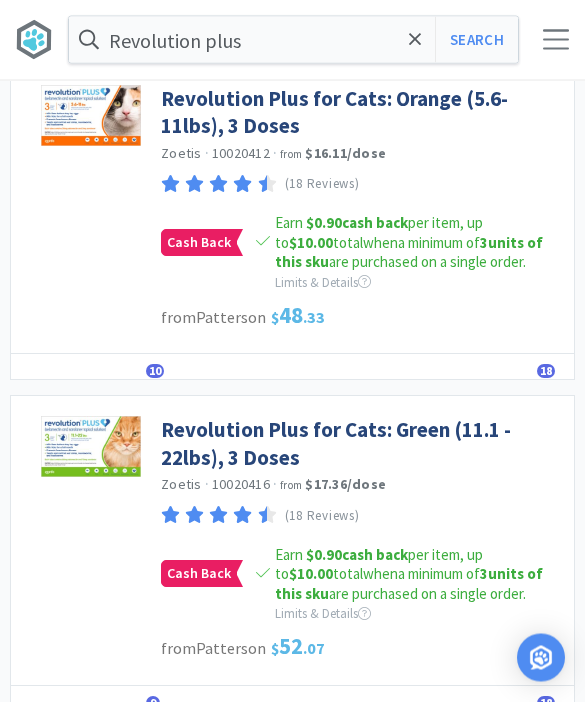 scroll, scrollTop: 1764, scrollLeft: 0, axis: vertical 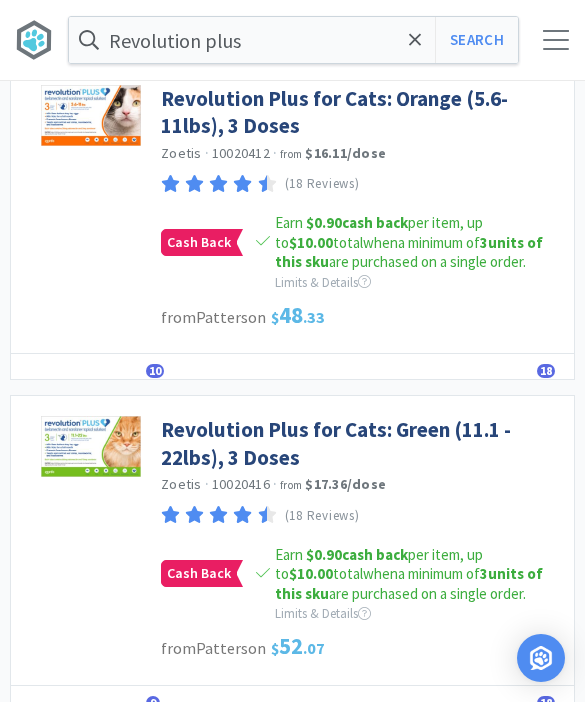 click on "Revolution Plus for Cats: Green (11.1 - 22lbs), 3 Doses" at bounding box center (362, 443) 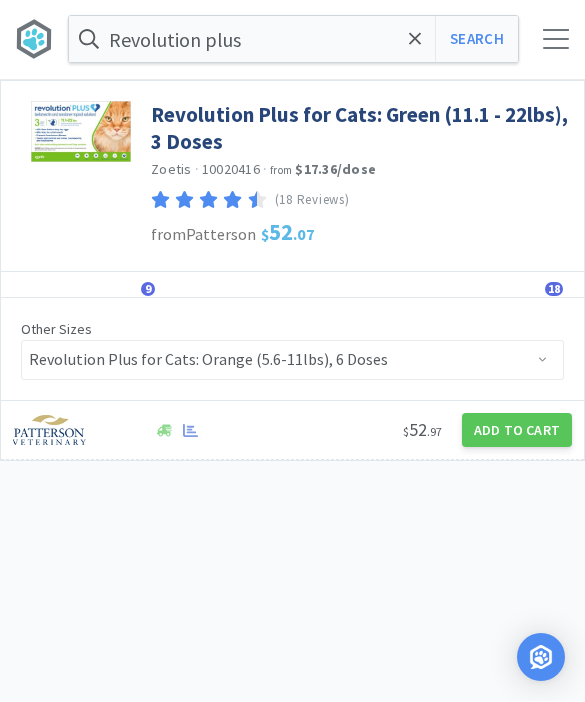 click on "Add to Cart" at bounding box center (517, 431) 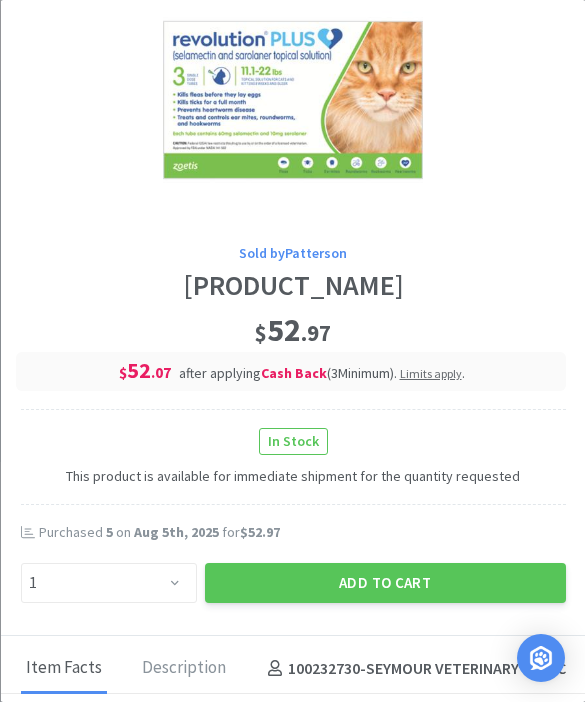 scroll, scrollTop: 109, scrollLeft: 0, axis: vertical 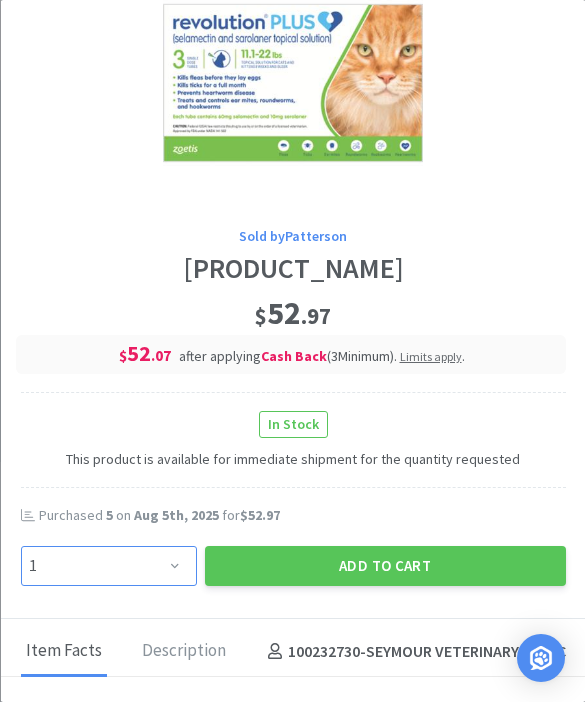 click on "Enter Quantity 1 2 3 4 5 6 7 8 9 10 11 12 13 14 15 16 17 18 19 20 Enter Quantity" at bounding box center (108, 566) 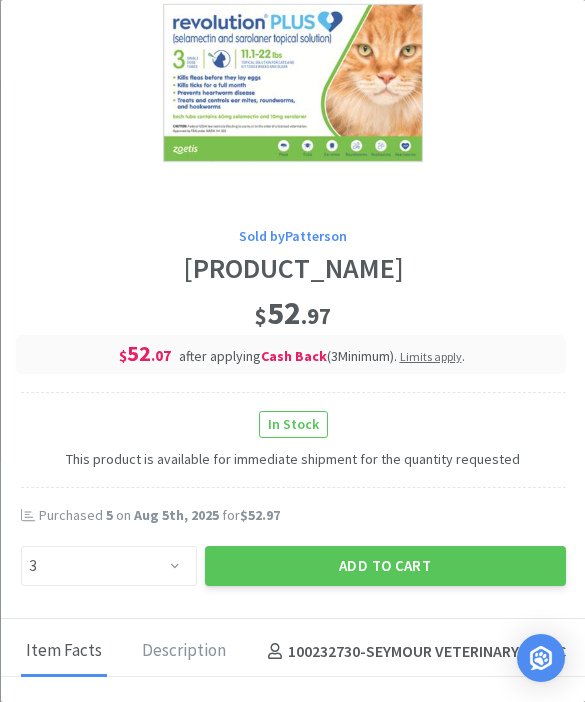 click on "Add to Cart" at bounding box center (384, 566) 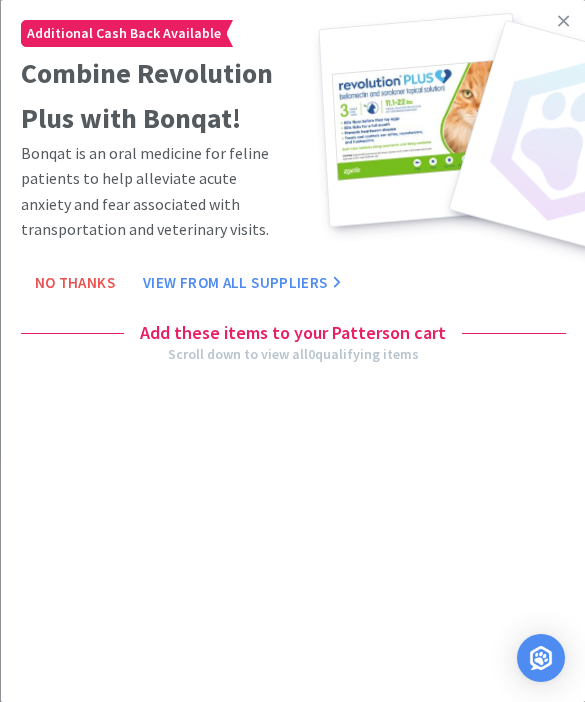 scroll, scrollTop: 0, scrollLeft: 0, axis: both 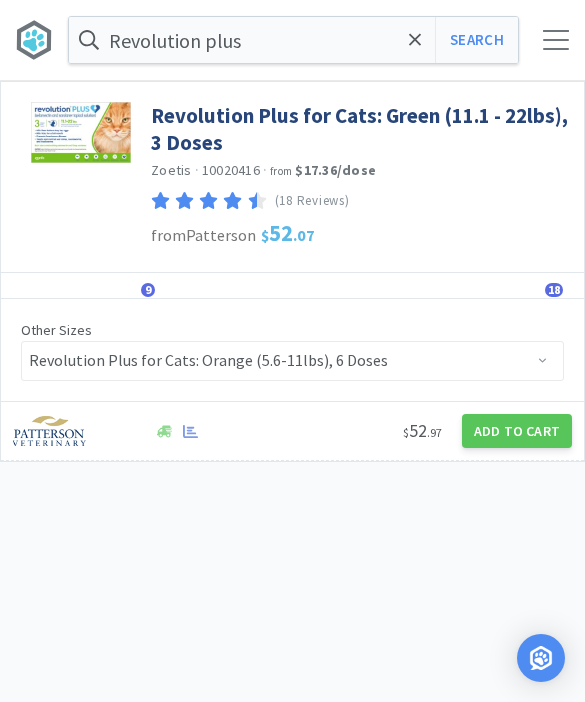 click on "Revolution plus" at bounding box center [293, 40] 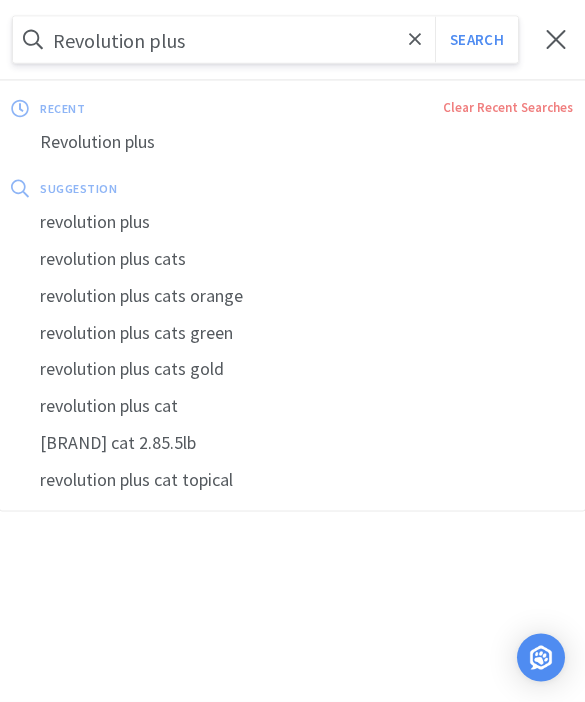 click 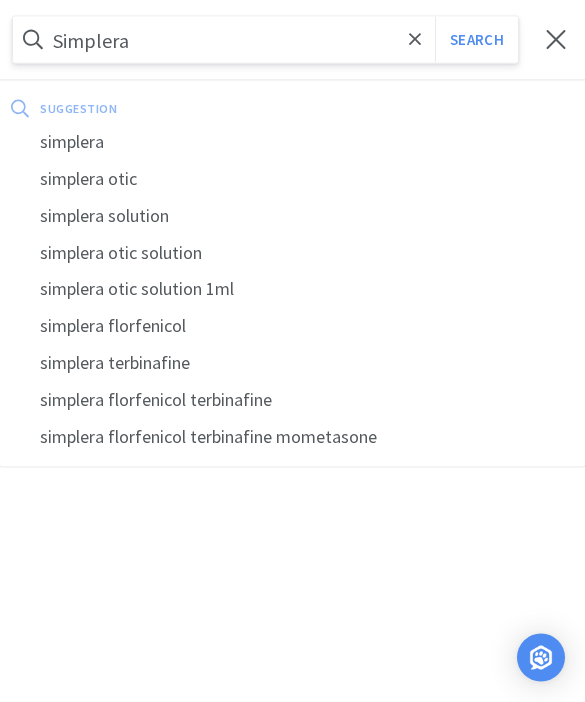 click on "Search" at bounding box center [476, 40] 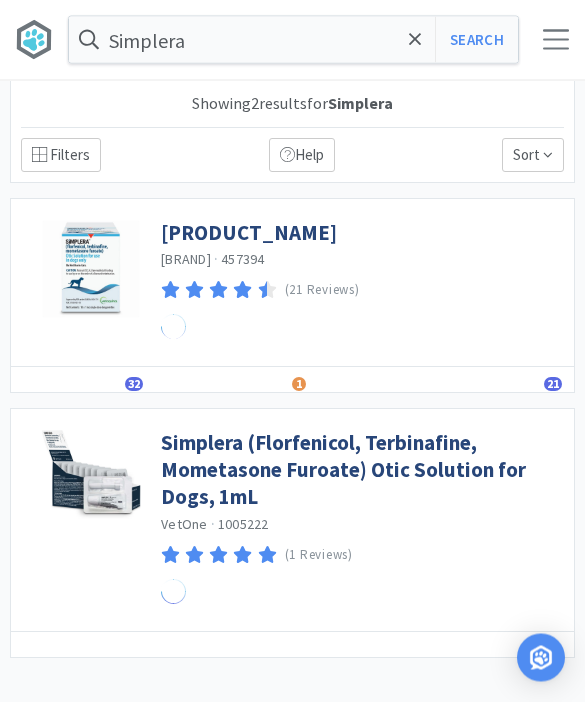 scroll, scrollTop: 1, scrollLeft: 0, axis: vertical 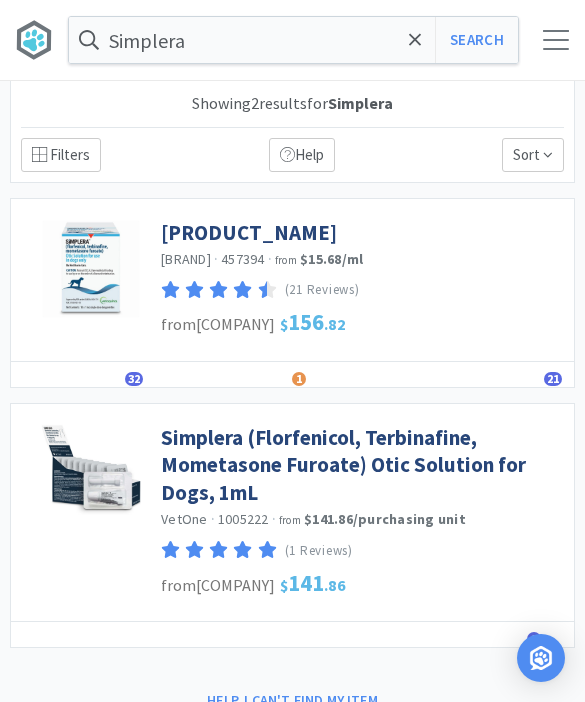 click on "[PRODUCT_NAME]" at bounding box center [249, 232] 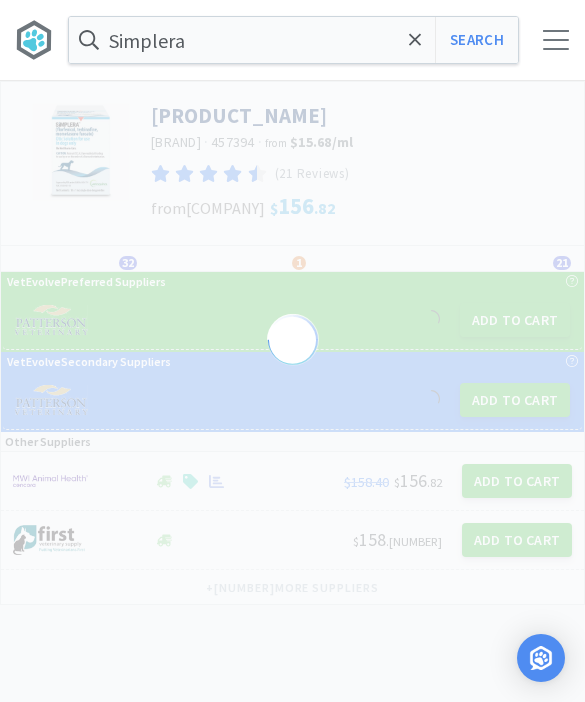 scroll, scrollTop: 0, scrollLeft: 0, axis: both 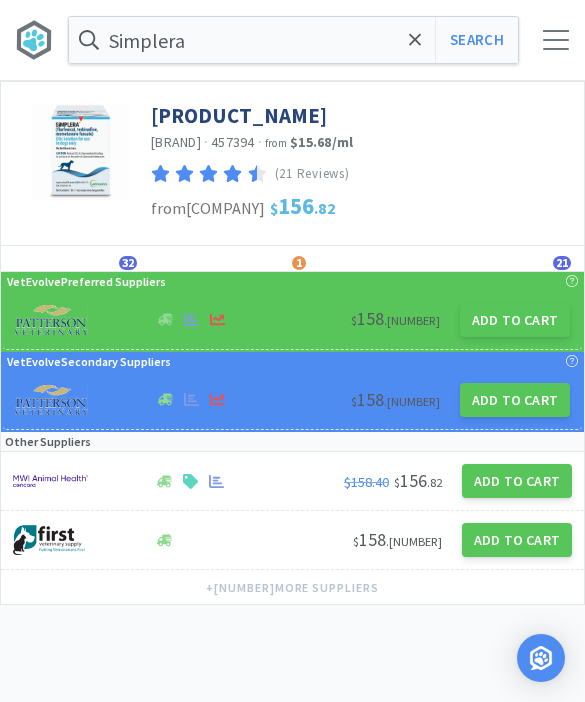 click on "Add to Cart" at bounding box center [515, 320] 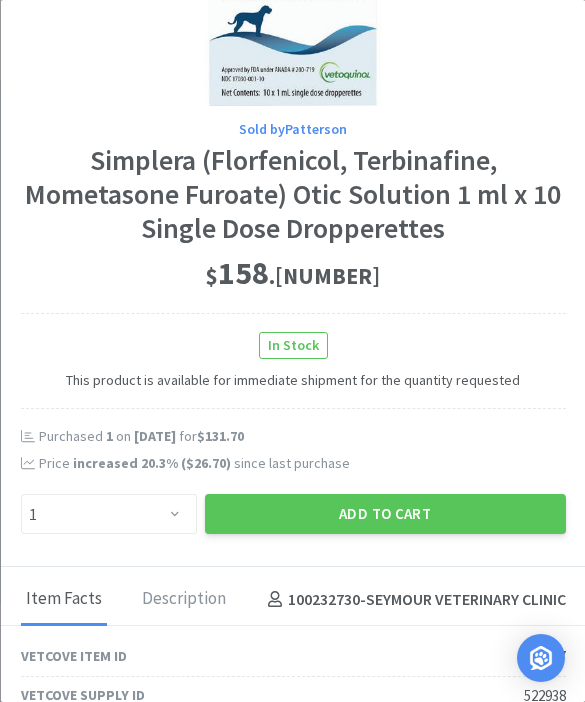 scroll, scrollTop: 189, scrollLeft: 0, axis: vertical 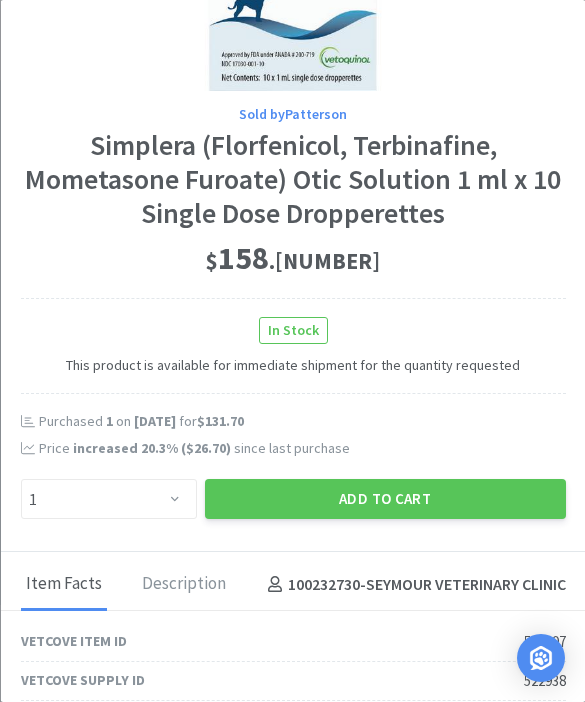 click on "Add to Cart" at bounding box center [384, 499] 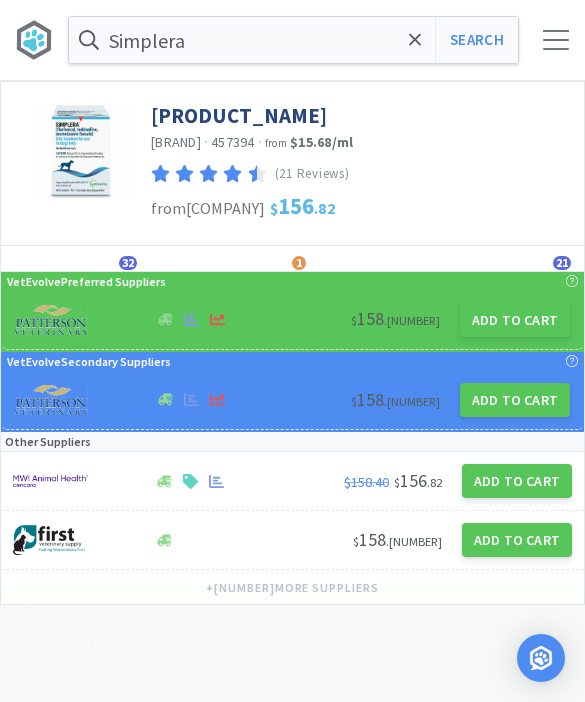 click at bounding box center [415, 40] 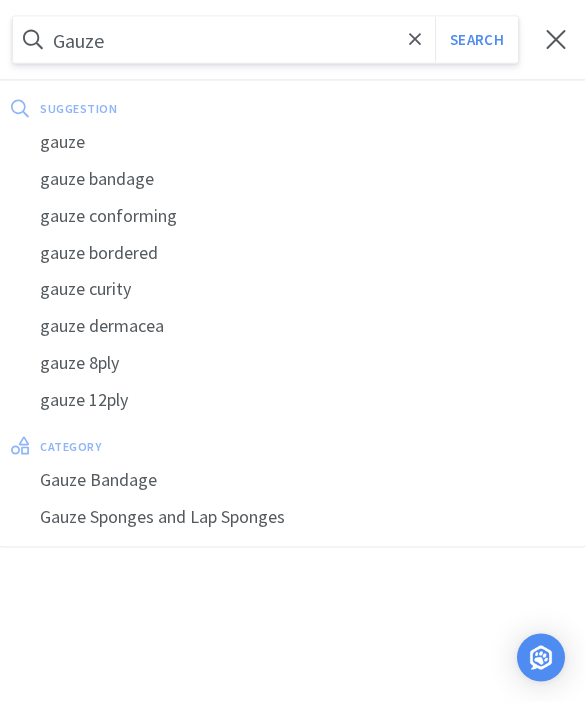 click on "Search" at bounding box center (476, 40) 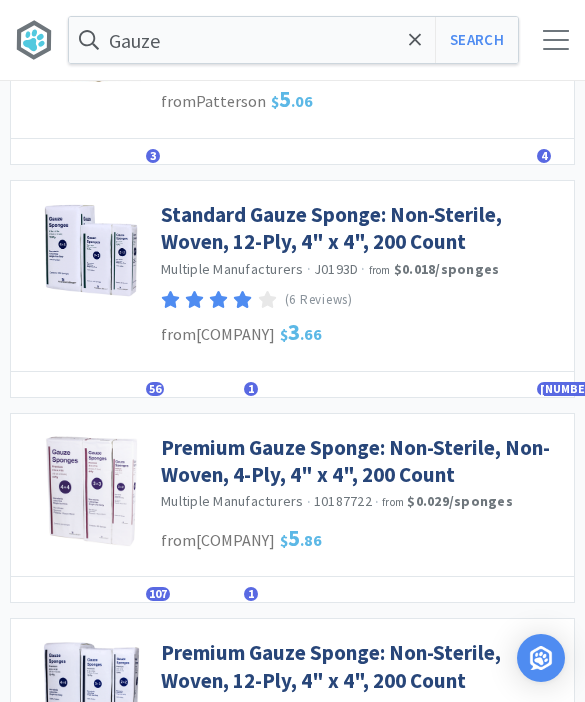 scroll, scrollTop: 698, scrollLeft: 0, axis: vertical 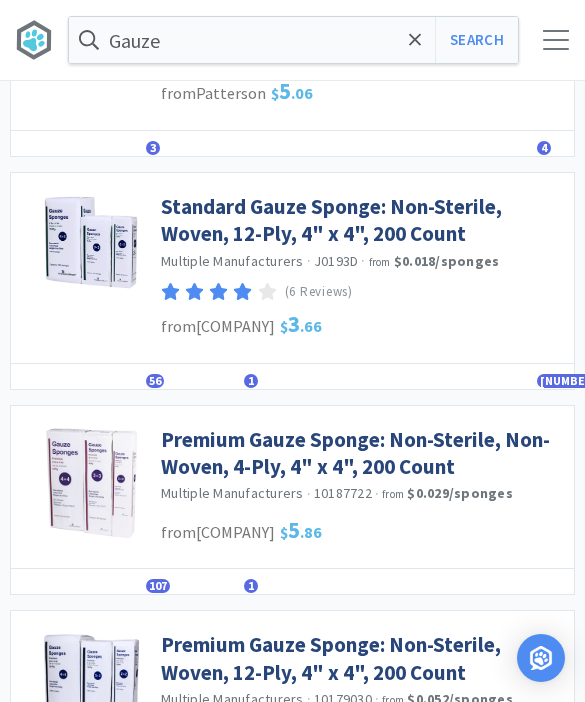 click on "Premium Gauze Sponge: Non-Sterile, Non-Woven, 4-Ply, 4" x 4", 200 Count" at bounding box center (362, 453) 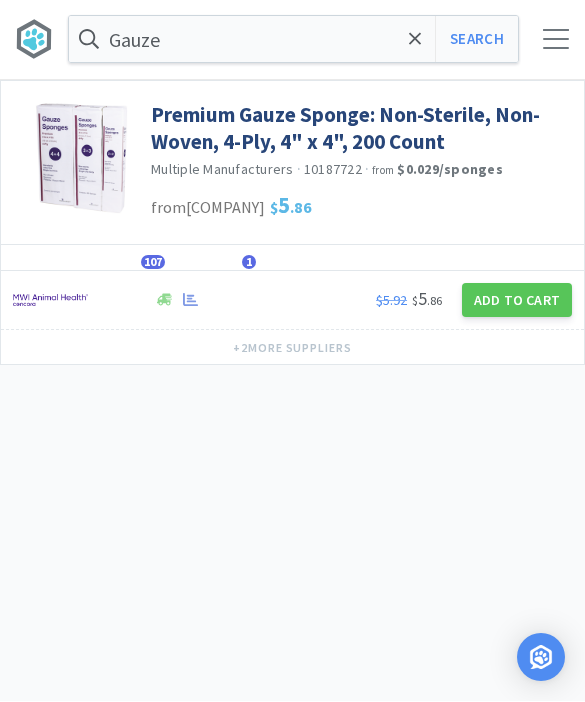 click on "Add to Cart" at bounding box center (517, 301) 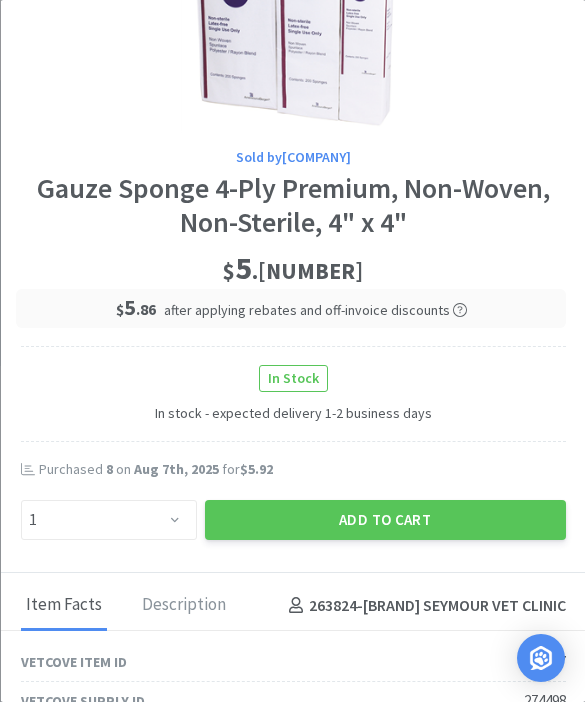 scroll, scrollTop: 149, scrollLeft: 0, axis: vertical 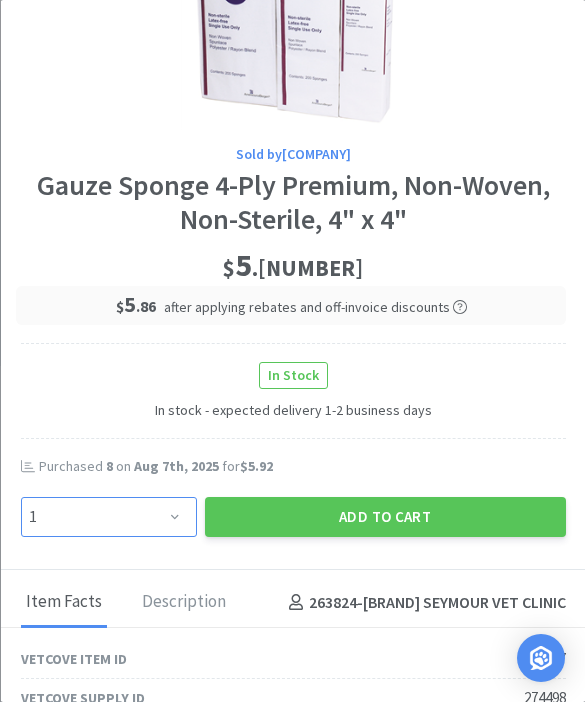 click on "Enter Quantity 1 2 3 4 5 6 7 8 9 10 11 12 13 14 15 16 17 18 19 20 Enter Quantity" at bounding box center (108, 517) 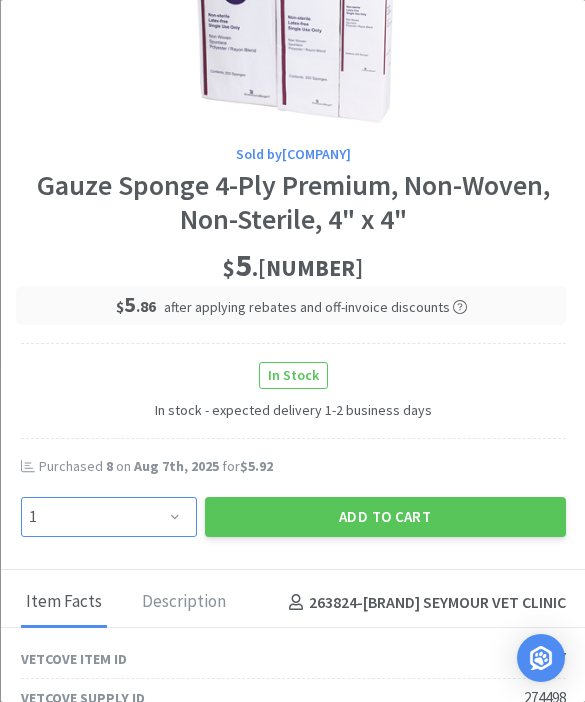 click on "Enter Quantity 1 2 3 4 5 6 7 8 9 10 11 12 13 14 15 16 17 18 19 20 Enter Quantity" at bounding box center [108, 517] 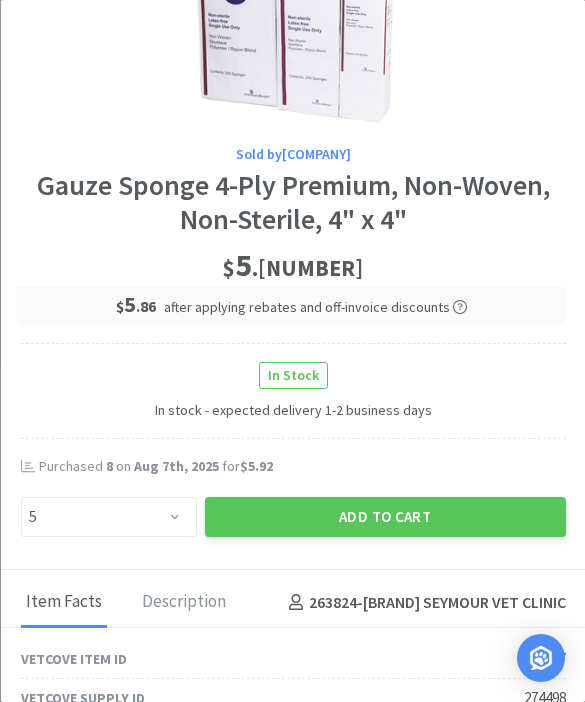 click on "Add to Cart" at bounding box center [384, 517] 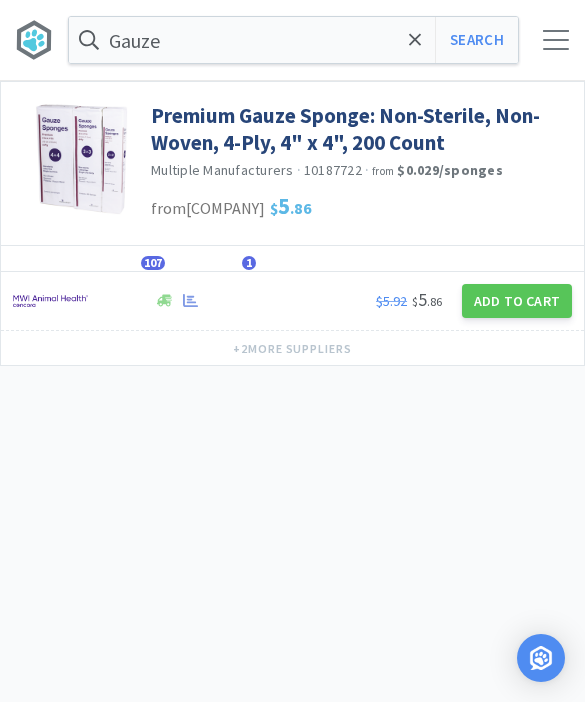 click 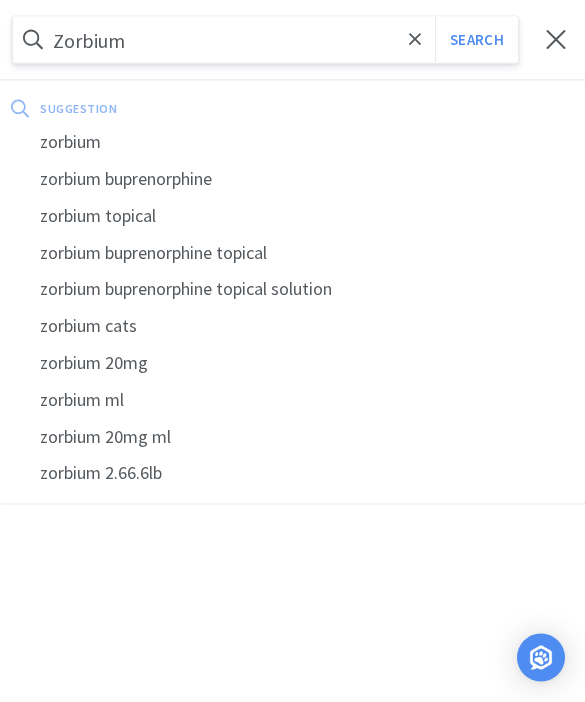 click on "Search" at bounding box center [476, 40] 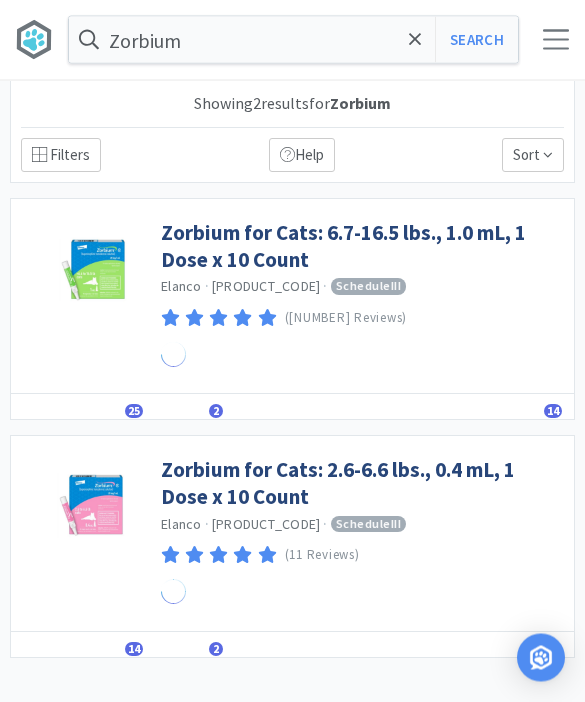scroll, scrollTop: 1, scrollLeft: 0, axis: vertical 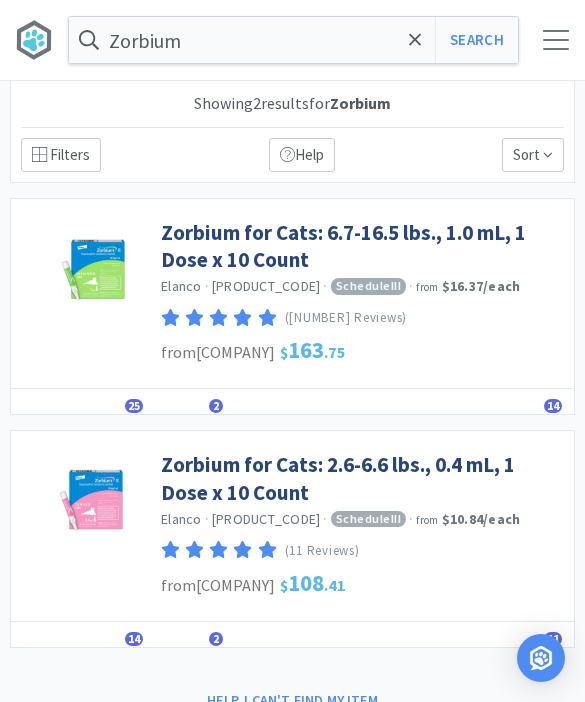click on "Zorbium for Cats: 6.7-16.5 lbs., 1.0 mL, 1 Dose x 10 Count" at bounding box center [362, 246] 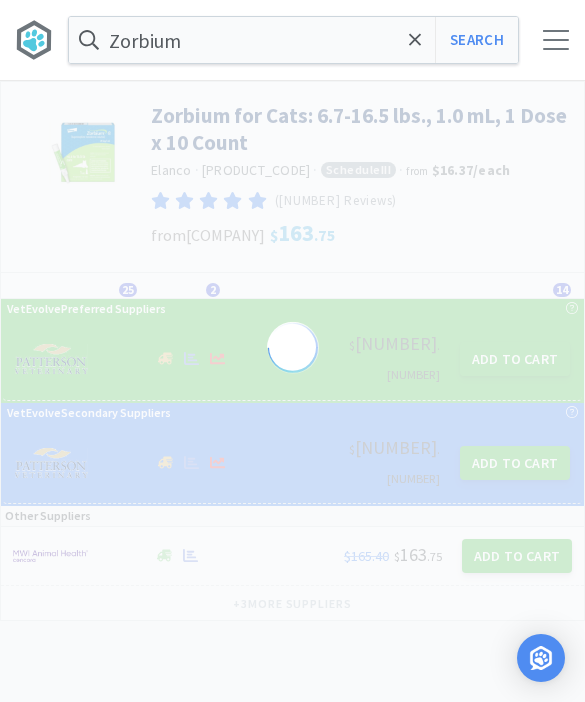 scroll, scrollTop: 0, scrollLeft: 0, axis: both 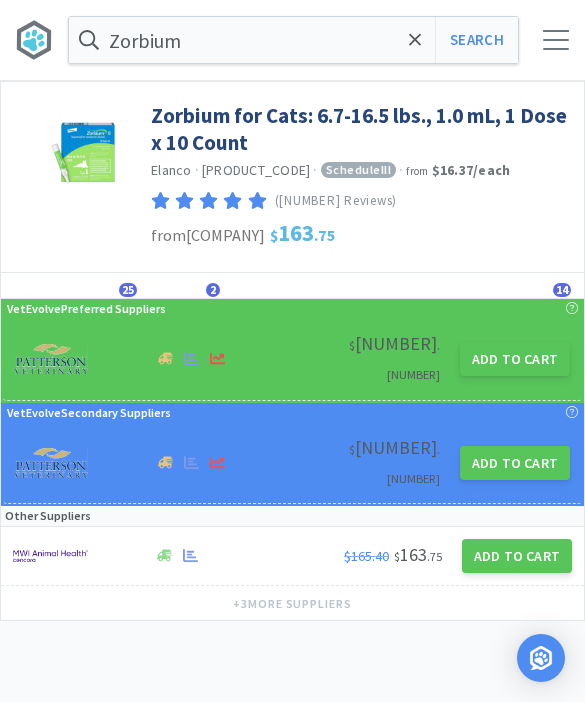 click on "Add to Cart" at bounding box center [515, 359] 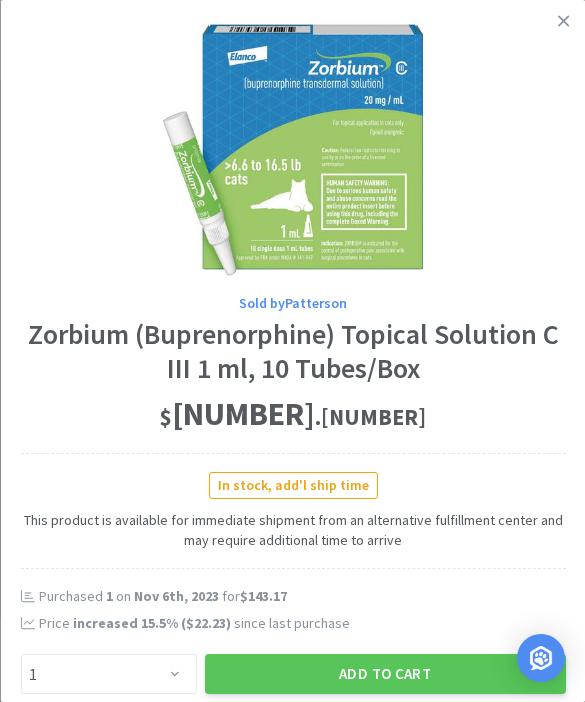 click on "Add to Cart" at bounding box center [384, 674] 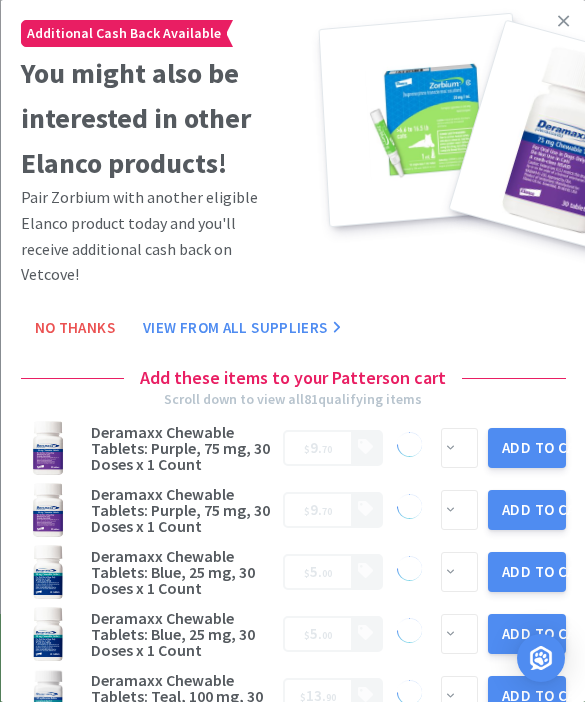 click at bounding box center [563, 21] 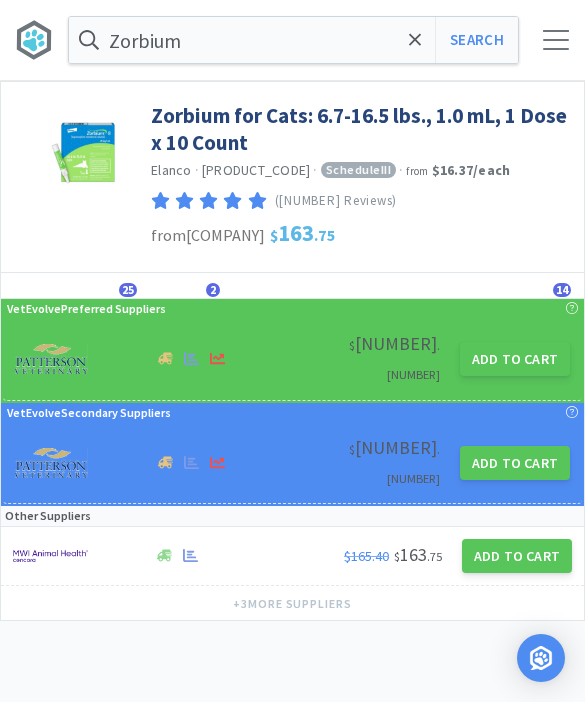click 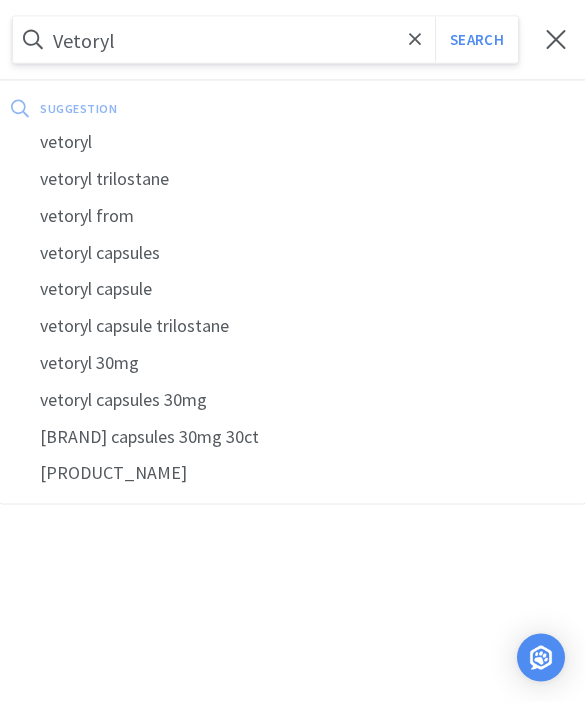 click on "Search" at bounding box center (476, 40) 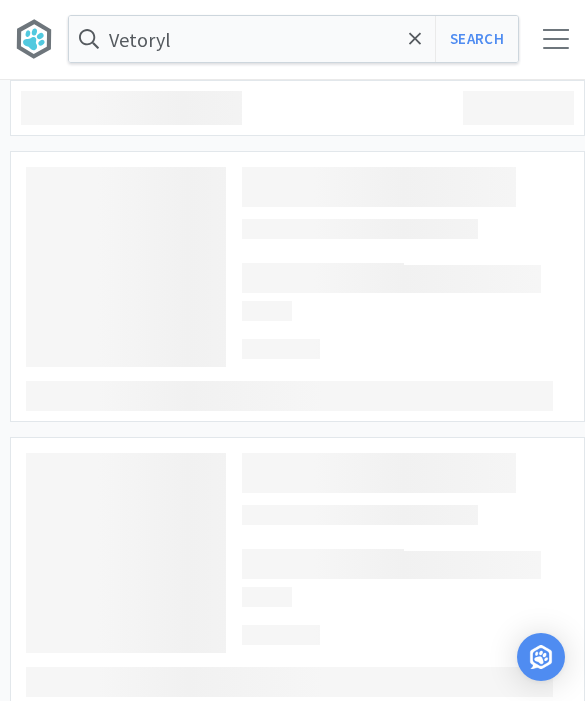 scroll, scrollTop: 1, scrollLeft: 0, axis: vertical 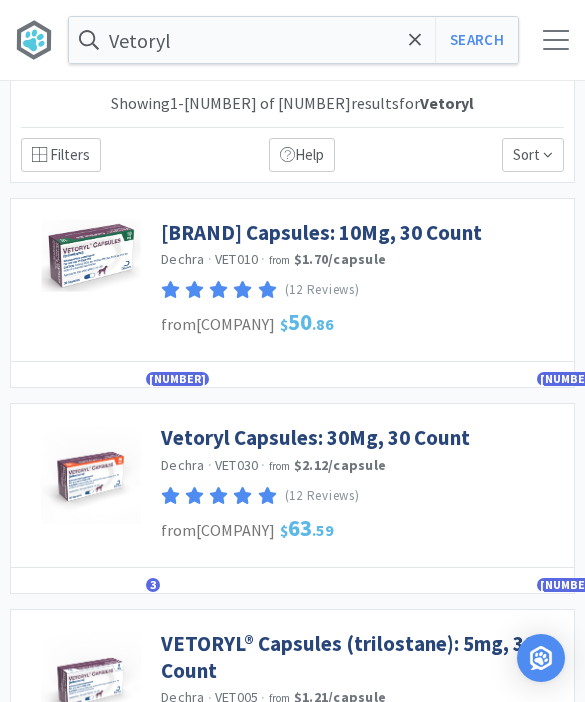 click on "[BRAND] Capsules: 10Mg, 30 Count" at bounding box center [321, 232] 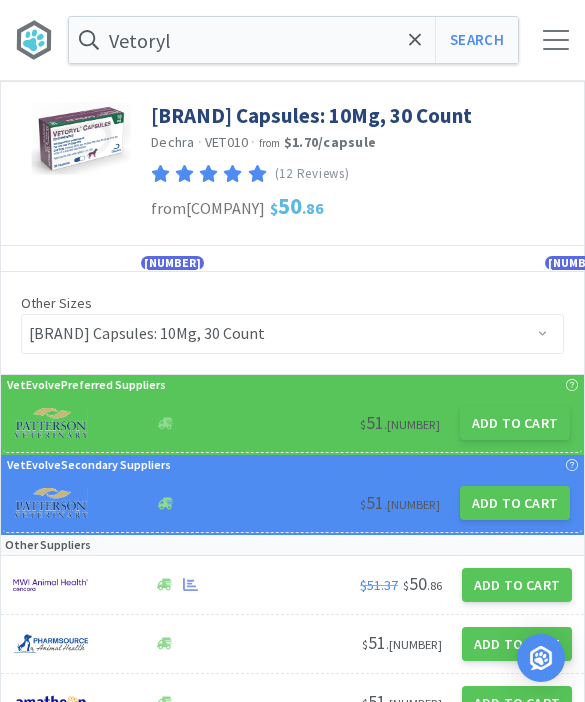 click on "Add to Cart" at bounding box center (515, 423) 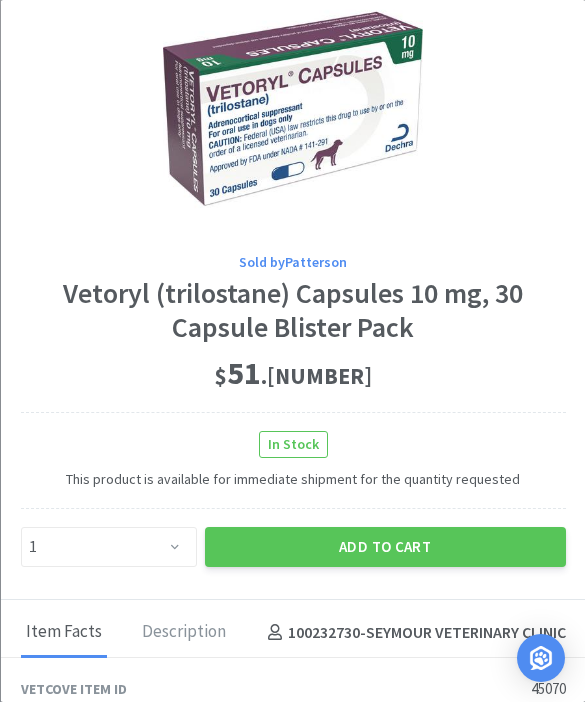 scroll, scrollTop: 39, scrollLeft: 0, axis: vertical 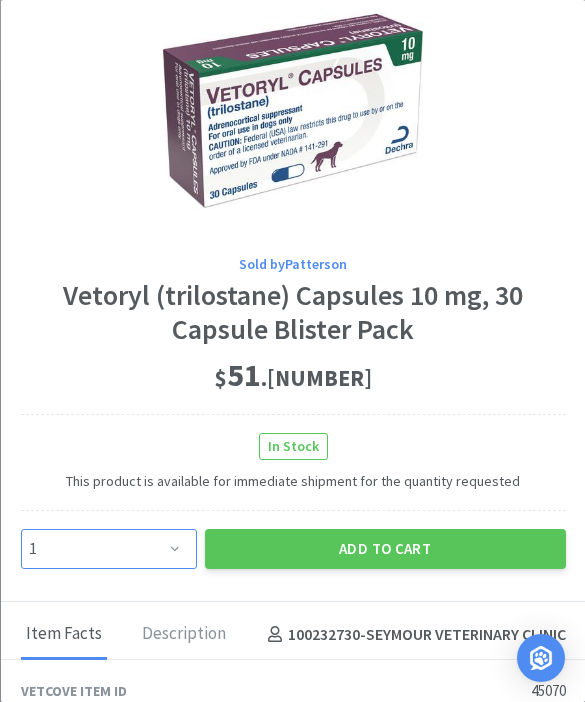 click on "Enter Quantity 1 2 3 4 5 6 7 8 9 10 11 12 13 14 15 16 17 18 19 20 Enter Quantity" at bounding box center (108, 549) 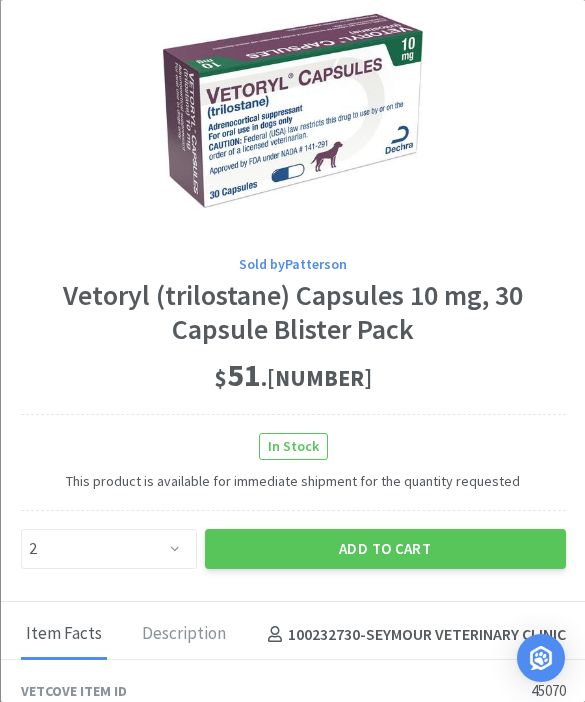 click on "Add to Cart" at bounding box center (384, 549) 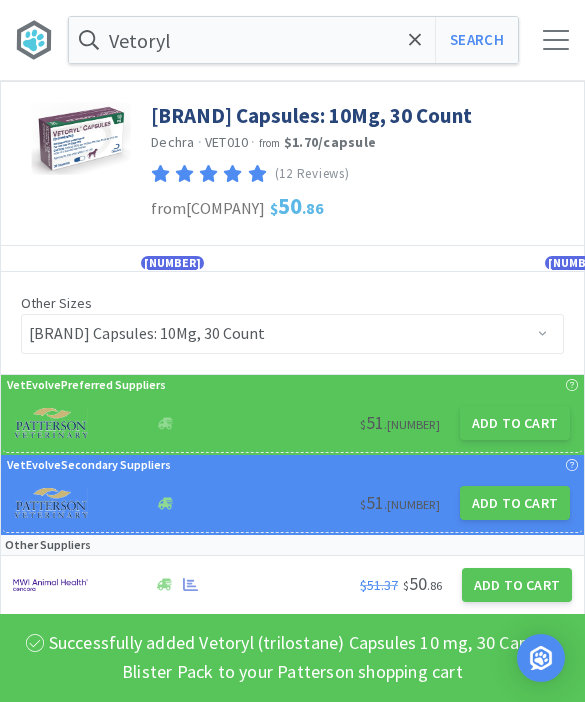 click on "Vetoryl" at bounding box center [293, 40] 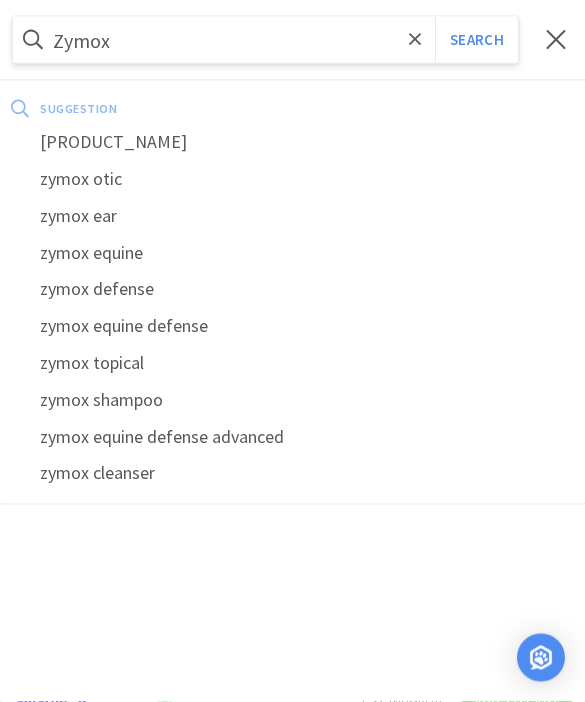 click on "Search" at bounding box center (476, 40) 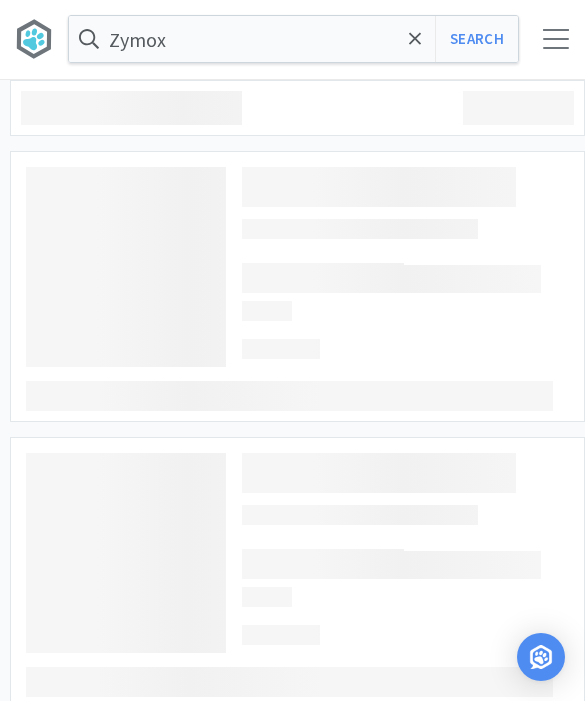 scroll, scrollTop: 1, scrollLeft: 0, axis: vertical 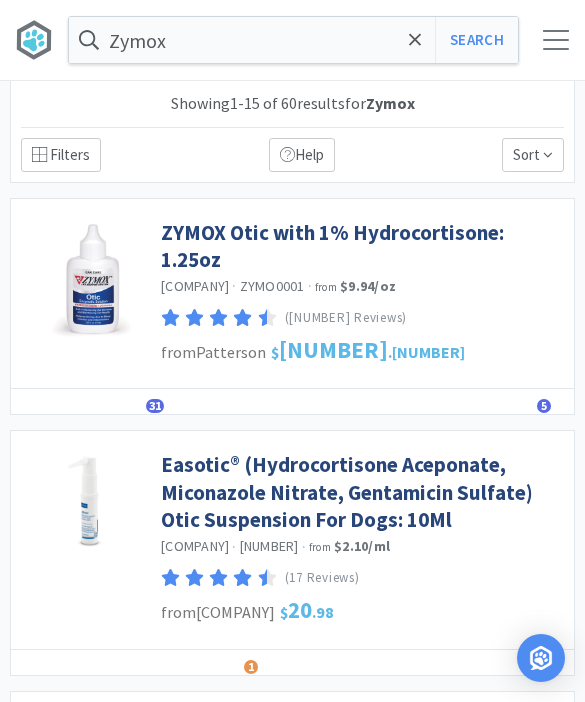 click on "ZYMOX Otic with 1% Hydrocortisone: 1.25oz" at bounding box center (362, 246) 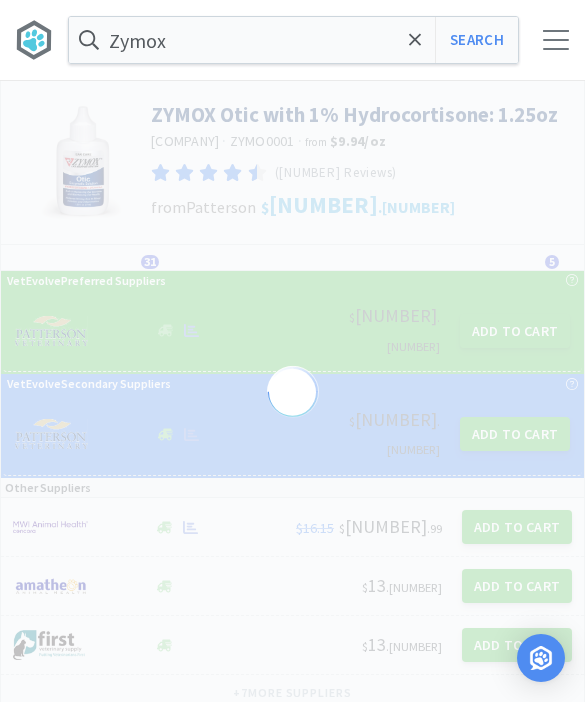 scroll, scrollTop: 0, scrollLeft: 0, axis: both 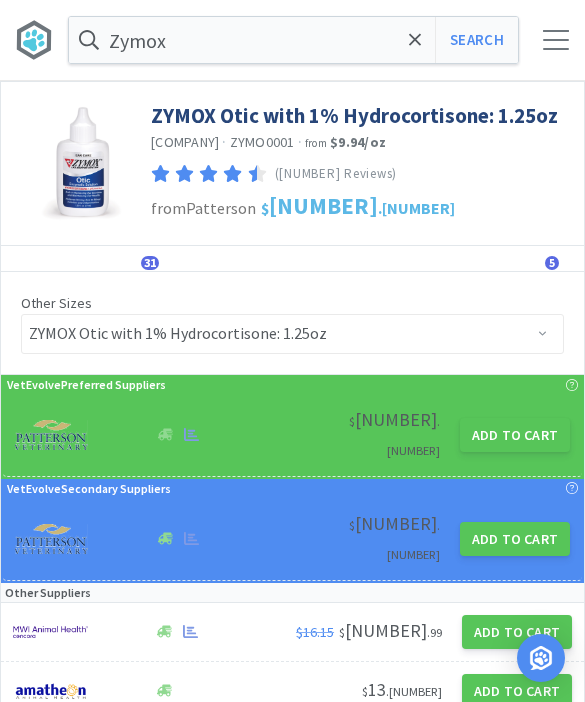 click on "Add to Cart" at bounding box center (515, 435) 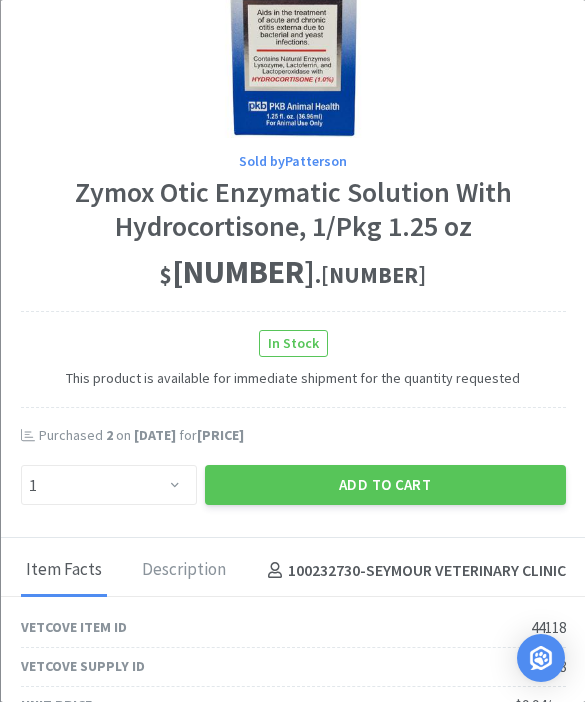 scroll, scrollTop: 144, scrollLeft: 0, axis: vertical 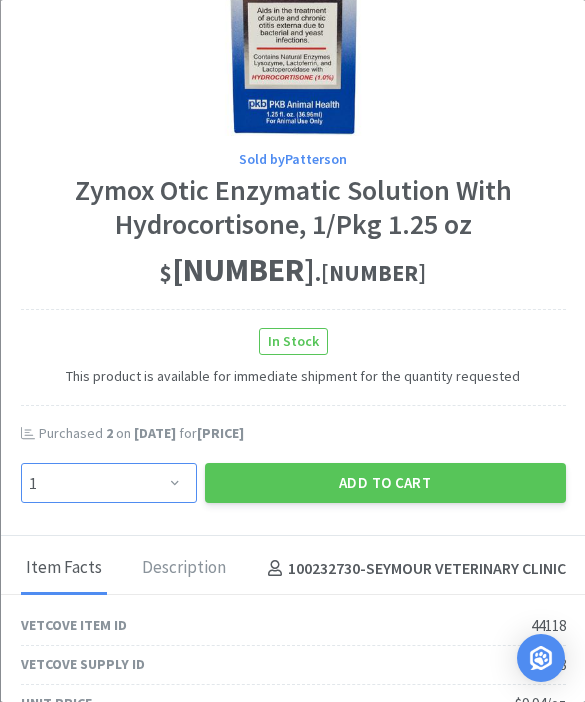 click on "Enter Quantity 1 2 3 4 5 6 7 8 9 10 11 12 13 14 15 16 17 18 19 20 Enter Quantity" at bounding box center [108, 483] 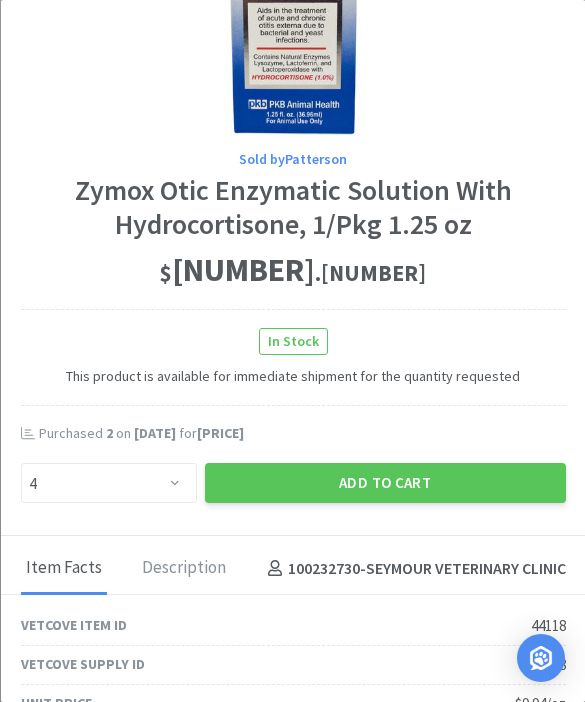click on "Add to Cart" at bounding box center [384, 483] 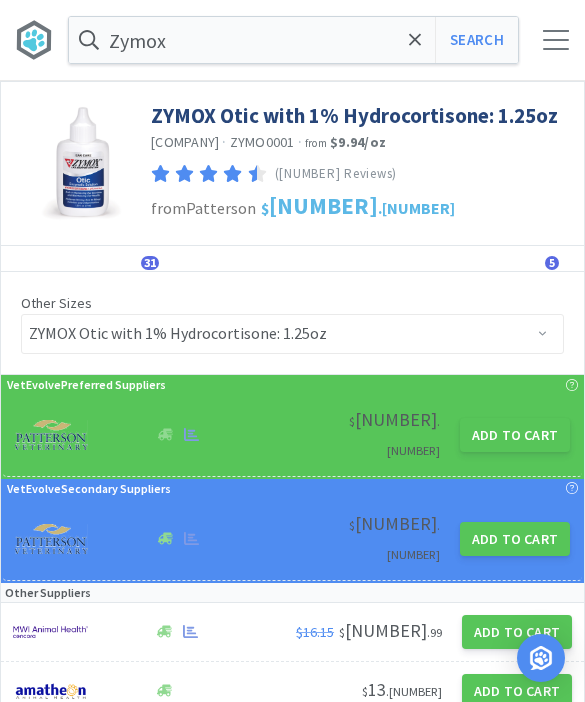 click on "Zymox" at bounding box center [293, 40] 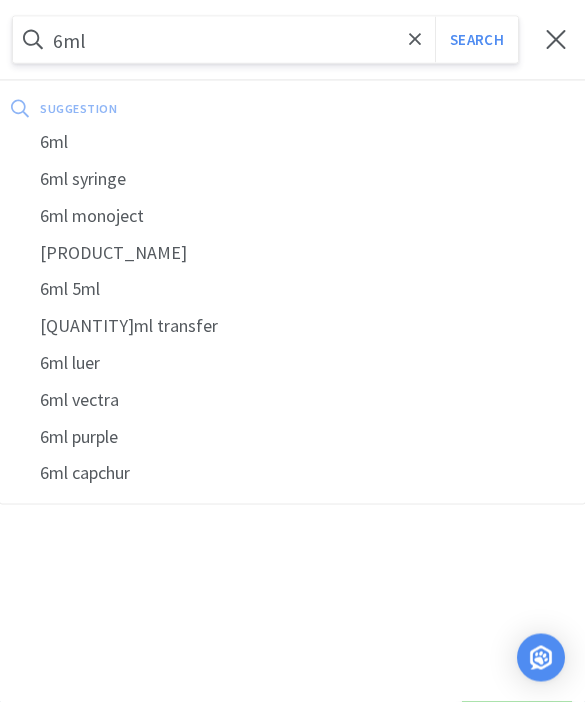 click on "6ml syringe" at bounding box center (292, 179) 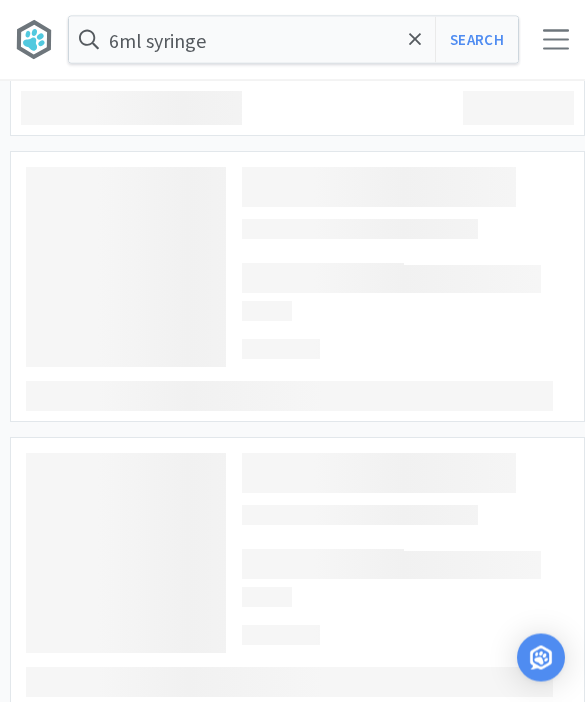 scroll, scrollTop: 1, scrollLeft: 0, axis: vertical 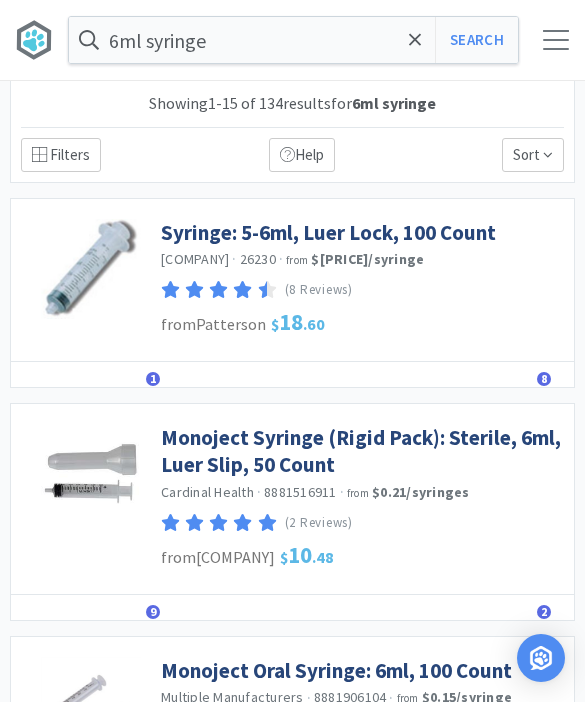 click on "Monoject Syringe (Rigid Pack): Sterile, 6ml, Luer Slip, 50 Count" at bounding box center (362, 451) 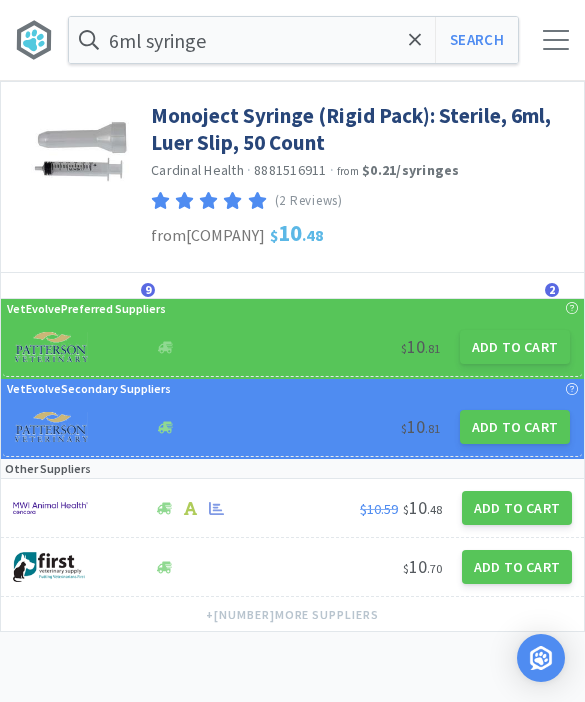 click on "Add to Cart" at bounding box center [515, 347] 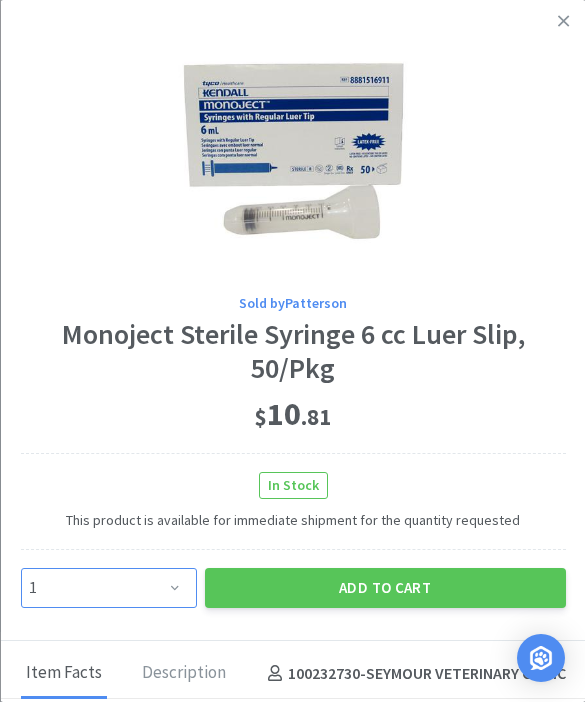 click on "Enter Quantity 1 2 3 4 5 6 7 8 9 10 11 12 13 14 15 16 17 18 19 20 Enter Quantity" at bounding box center (108, 588) 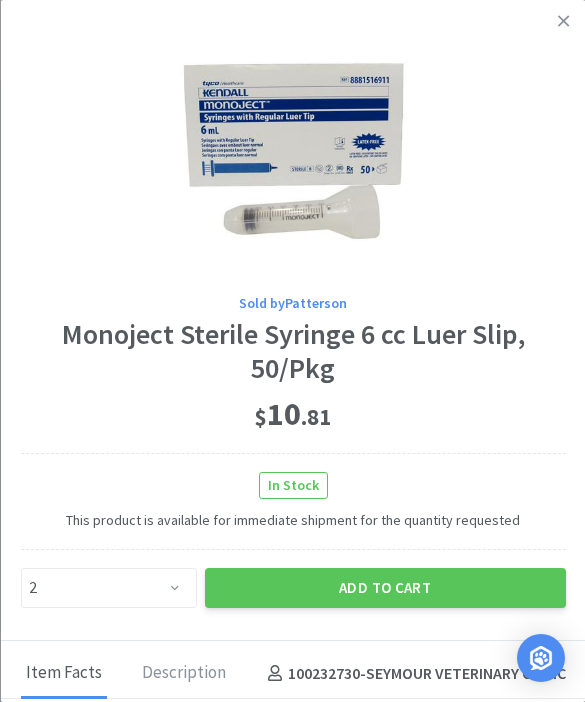 click on "Add to Cart" at bounding box center [384, 588] 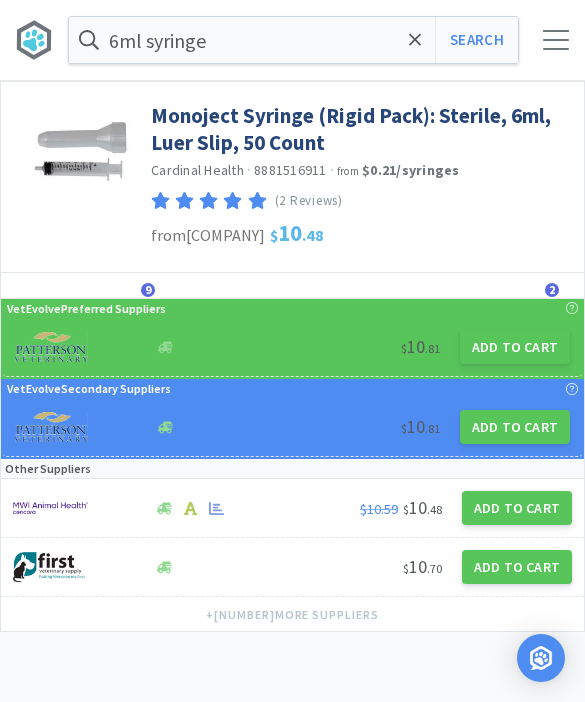 click at bounding box center [415, 40] 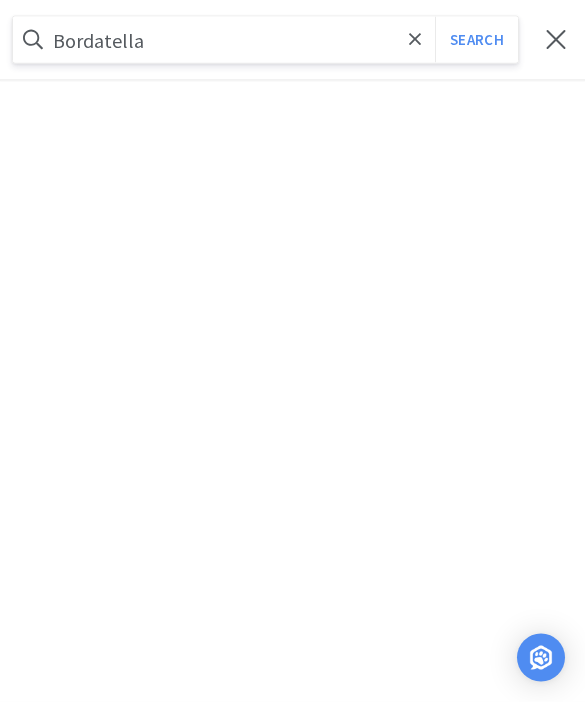 click on "Search" at bounding box center [476, 40] 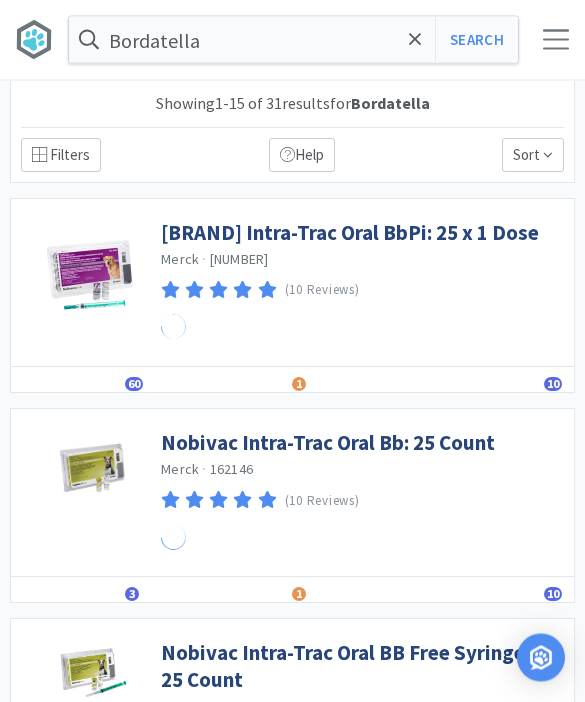 scroll, scrollTop: 1, scrollLeft: 0, axis: vertical 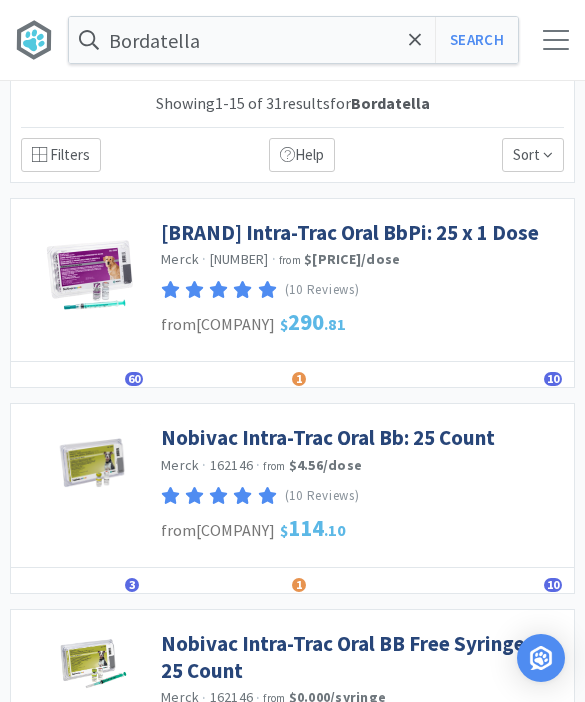 click on "[BRAND] Intra-Trac Oral BbPi: 25 x 1 Dose" at bounding box center (350, 232) 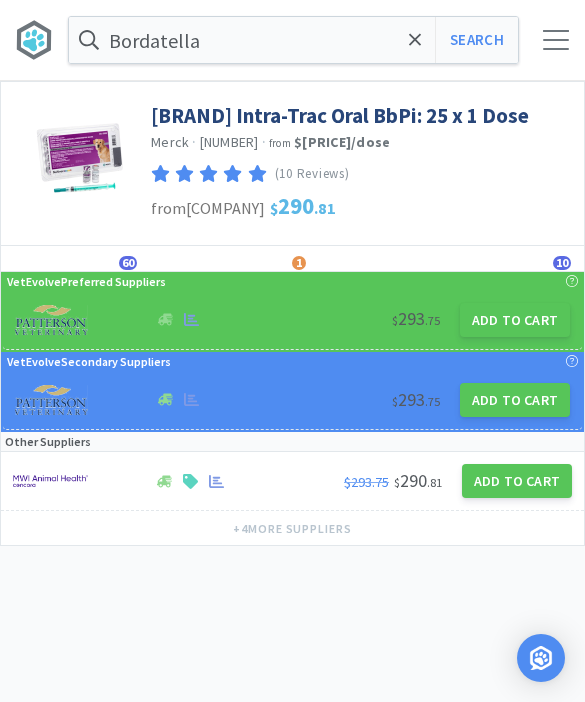 click on "Add to Cart" at bounding box center (515, 320) 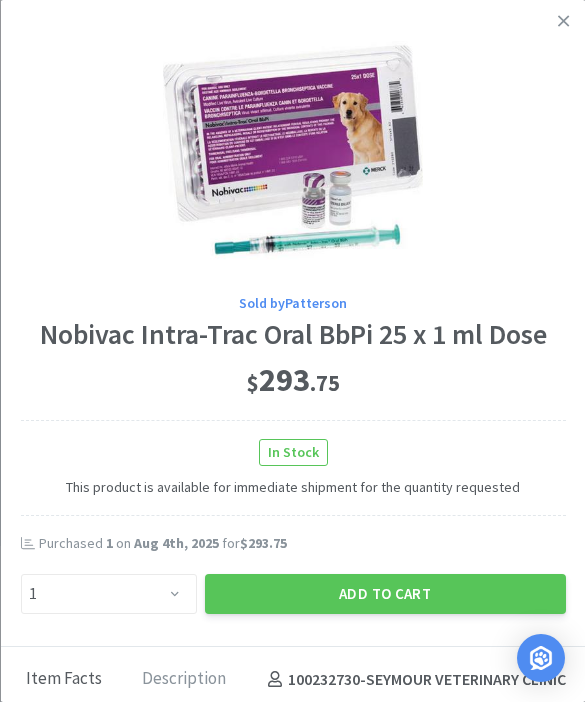 click on "Add to Cart" at bounding box center [384, 594] 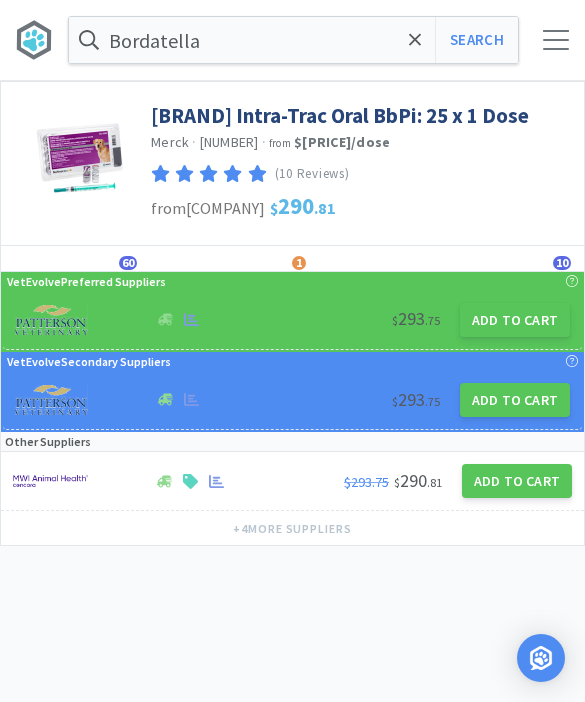 click at bounding box center [415, 40] 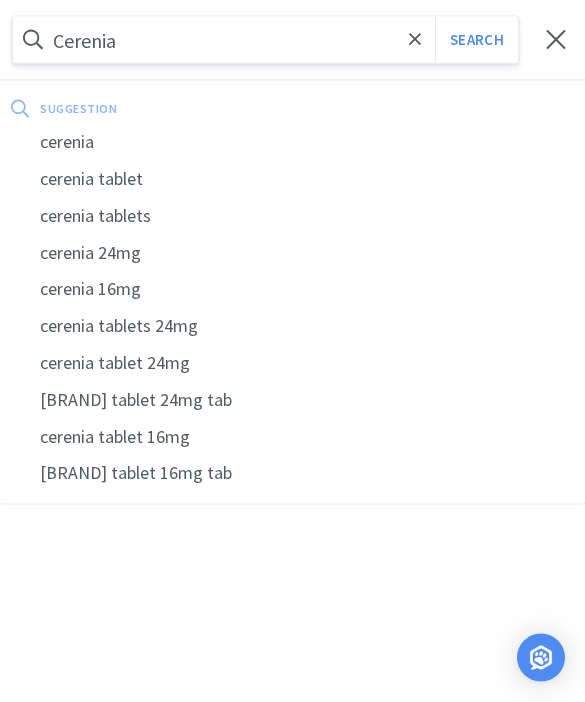 click on "Search" at bounding box center (476, 40) 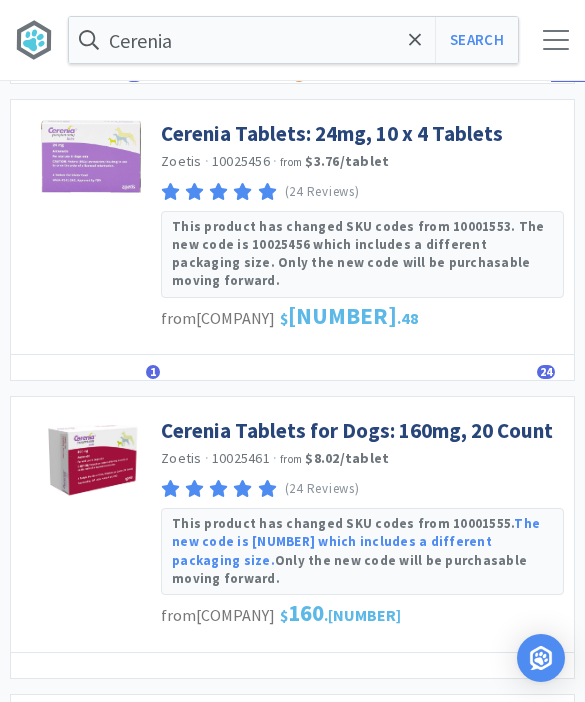 scroll, scrollTop: 102, scrollLeft: 0, axis: vertical 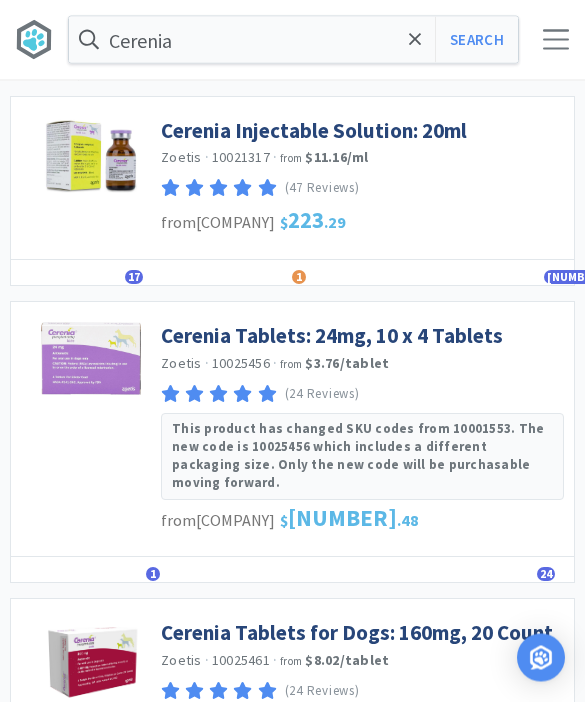 click on "Cerenia Injectable Solution: 20ml" at bounding box center (314, 131) 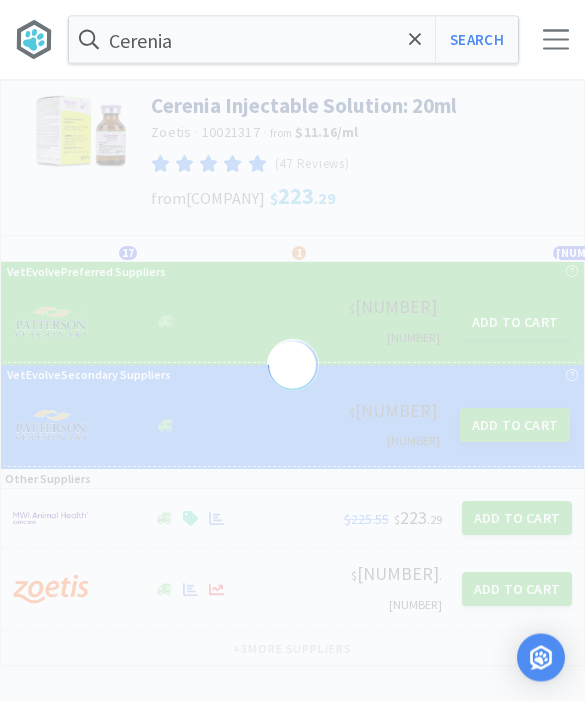 scroll, scrollTop: 0, scrollLeft: 0, axis: both 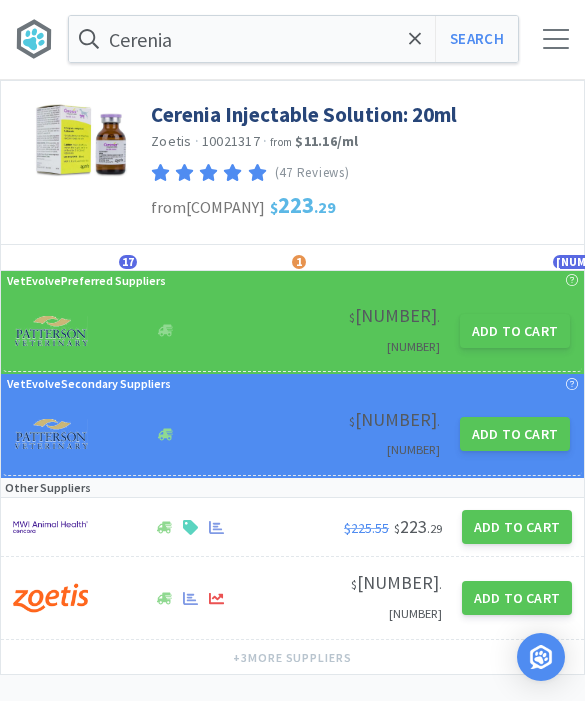 click on "Add to Cart" at bounding box center [515, 435] 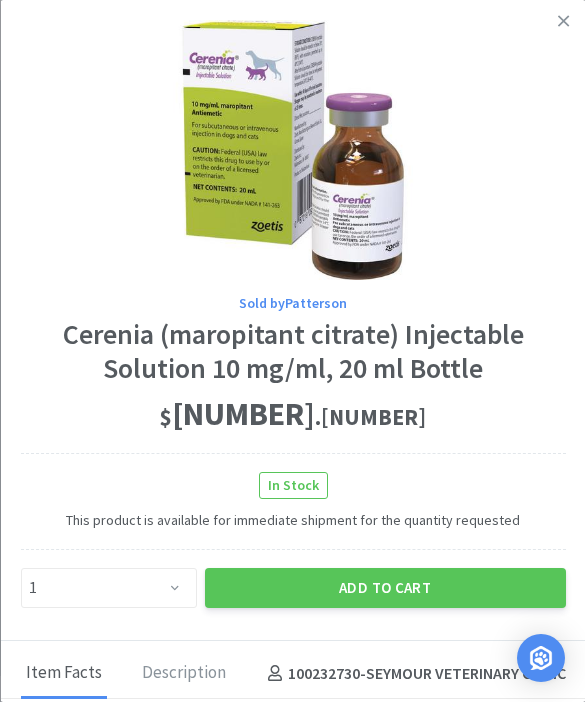 scroll, scrollTop: 88, scrollLeft: 0, axis: vertical 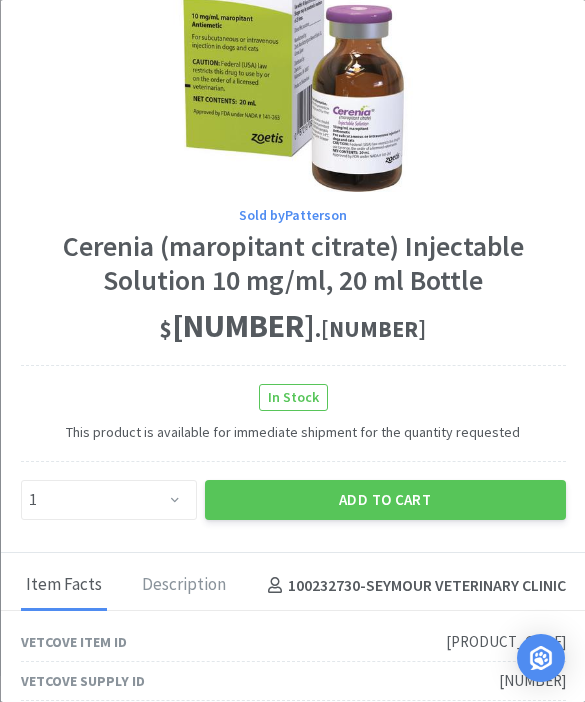 click on "Add to Cart" at bounding box center [384, 500] 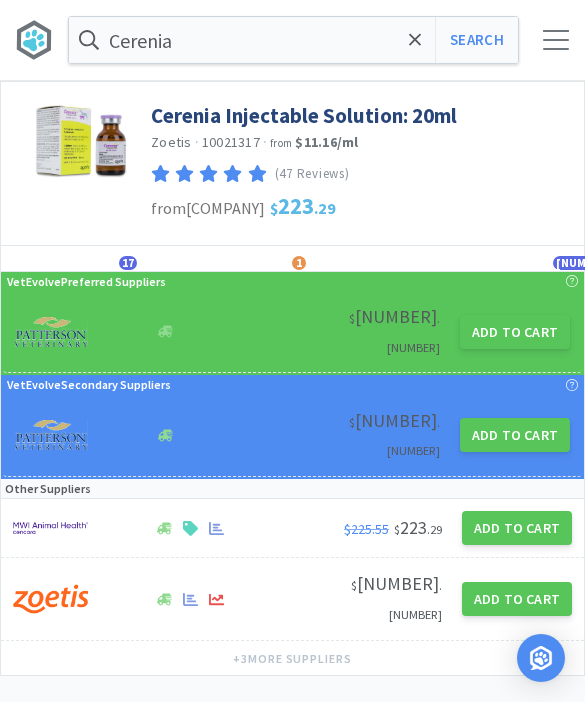click at bounding box center (415, 40) 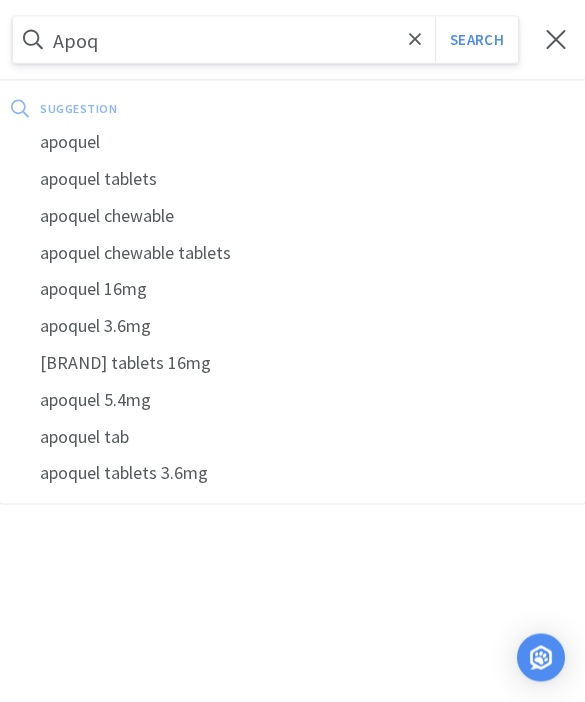 click on "apoquel" at bounding box center [292, 142] 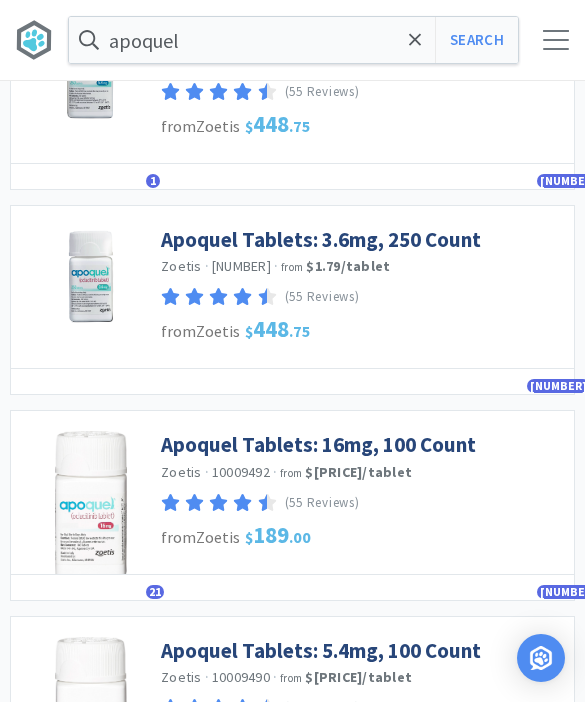 scroll, scrollTop: 716, scrollLeft: 0, axis: vertical 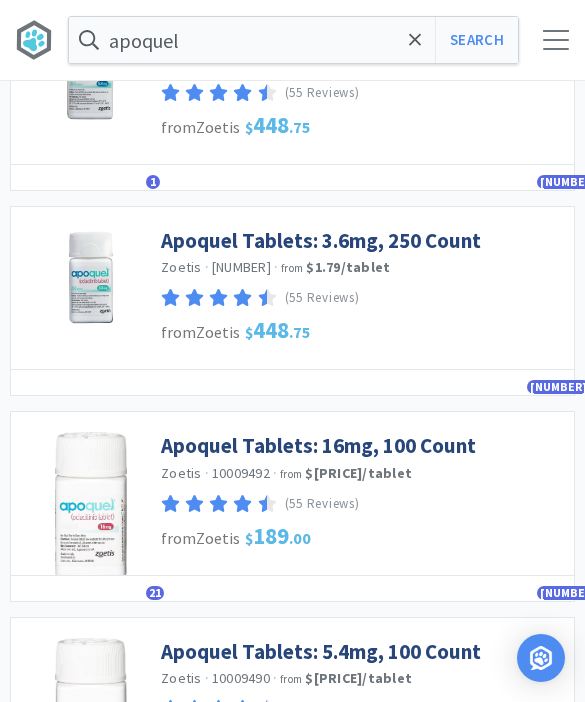 click on "Apoquel Tablets: 16mg, 100 Count" at bounding box center [318, 445] 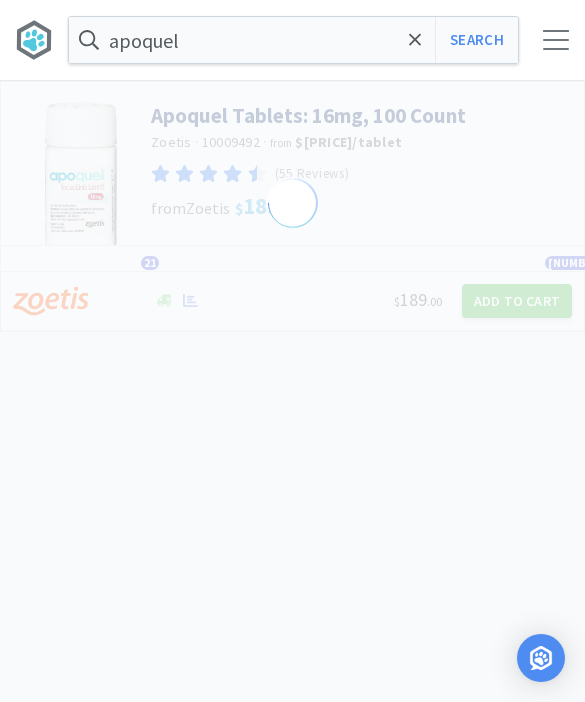 scroll, scrollTop: 0, scrollLeft: 0, axis: both 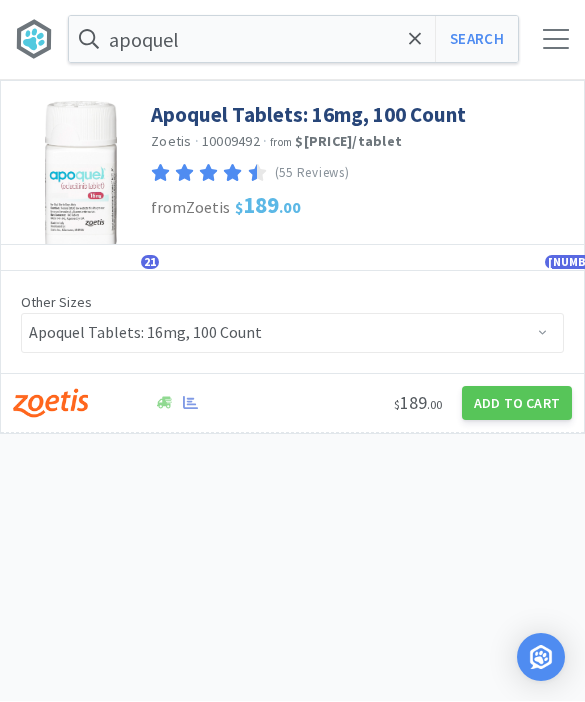 click on "Add to Cart" at bounding box center (517, 404) 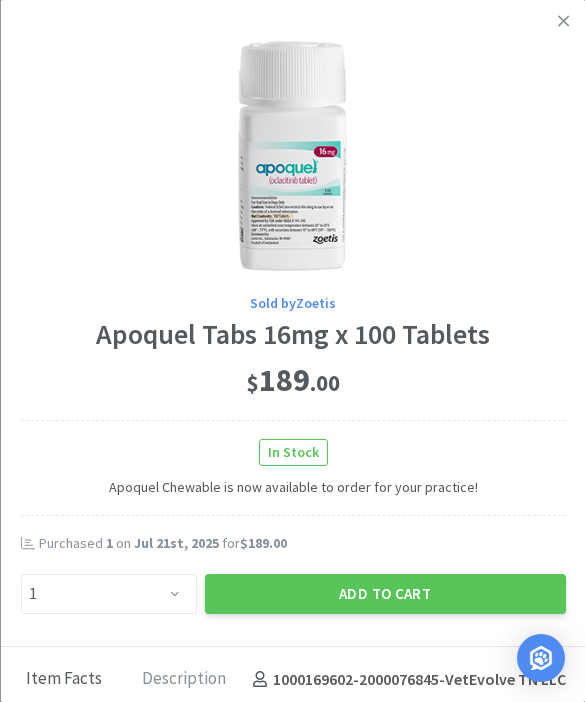 click on "Add to Cart" at bounding box center (384, 594) 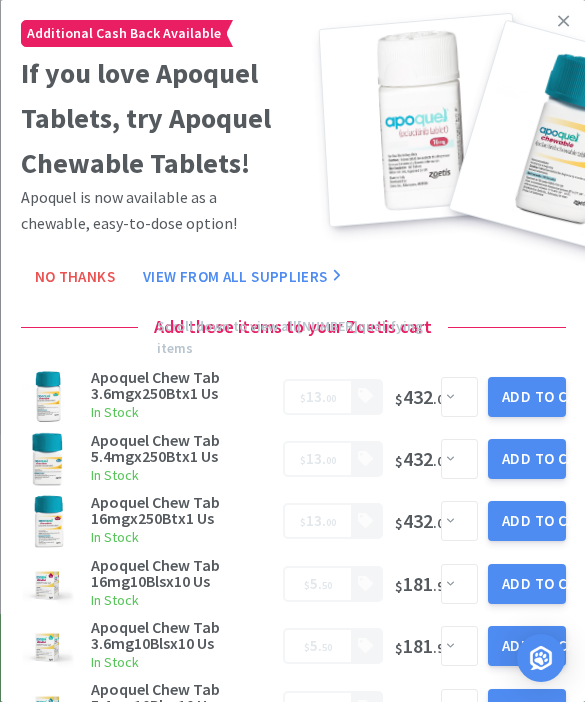 click at bounding box center [563, 21] 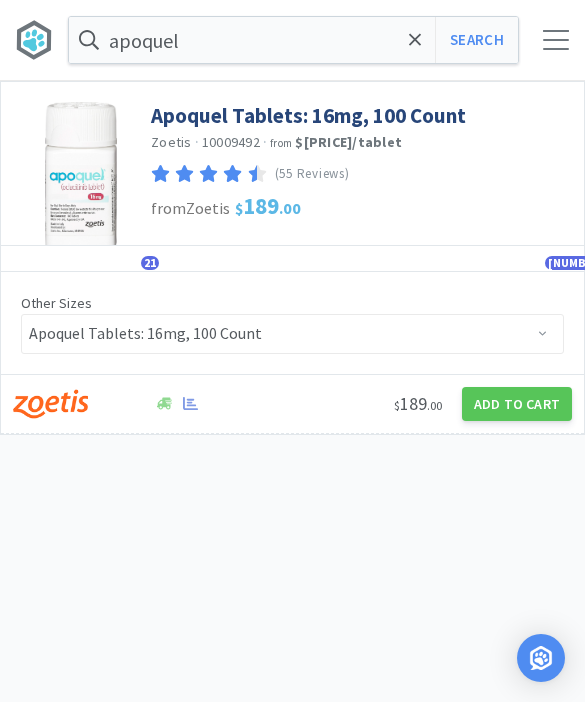 click 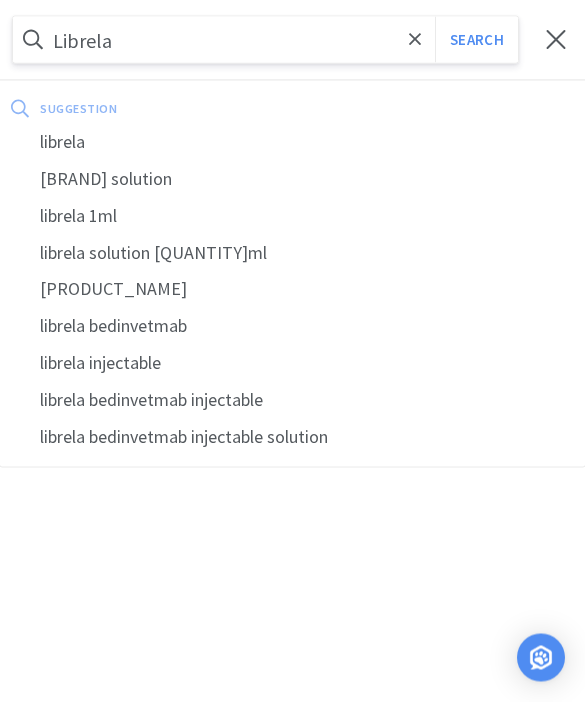 click on "Search" at bounding box center (476, 40) 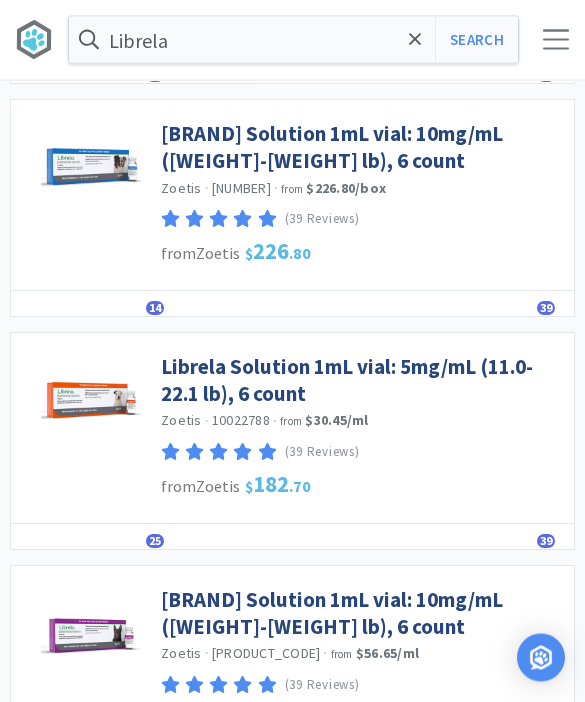 scroll, scrollTop: 679, scrollLeft: 0, axis: vertical 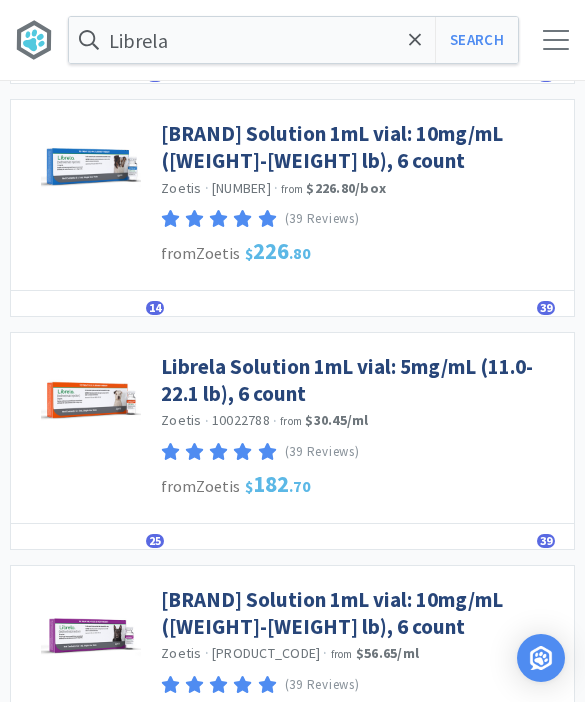 click on "Librela Solution 1mL vial: 5mg/mL (11.0-22.1 lb), 6 count" at bounding box center [362, 380] 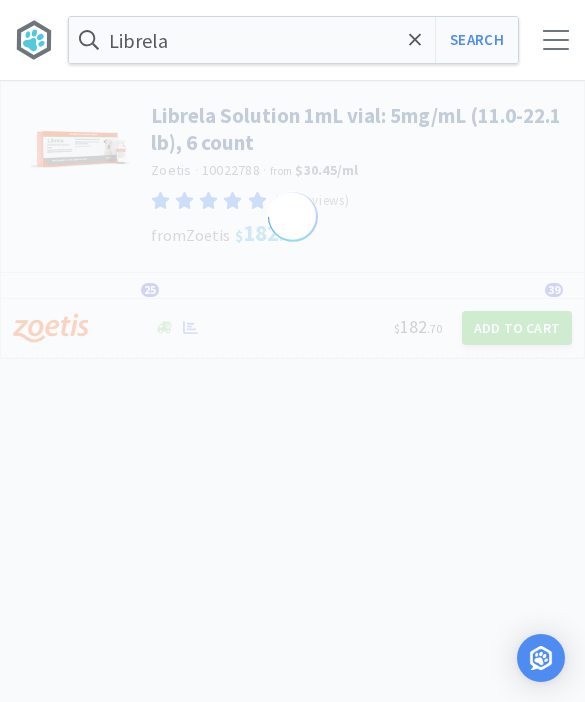 scroll, scrollTop: 0, scrollLeft: 0, axis: both 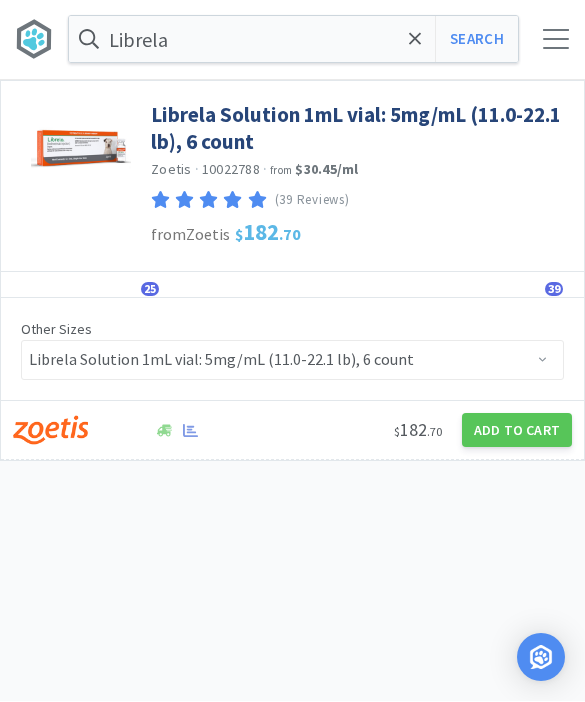 click on "Add to Cart" at bounding box center [517, 431] 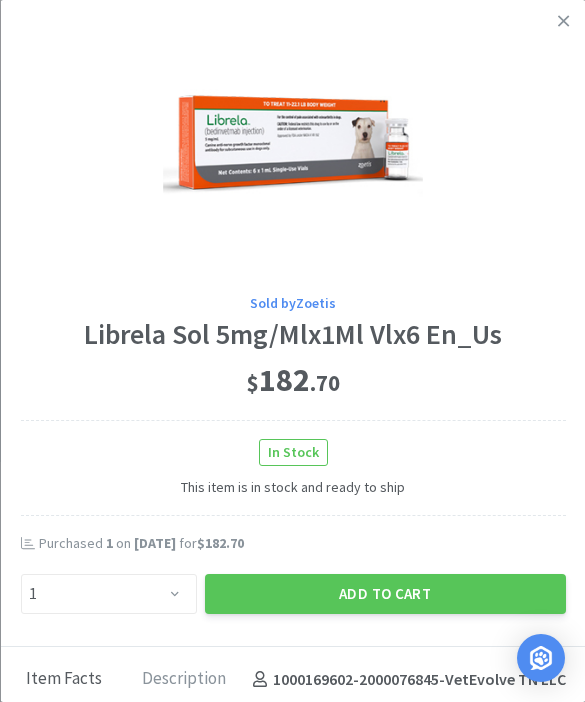 click on "Add to Cart" at bounding box center (384, 594) 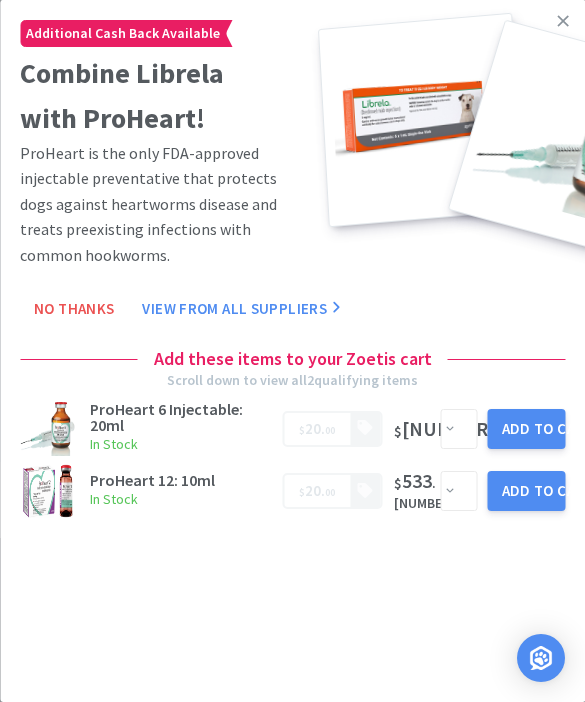 click at bounding box center (563, 21) 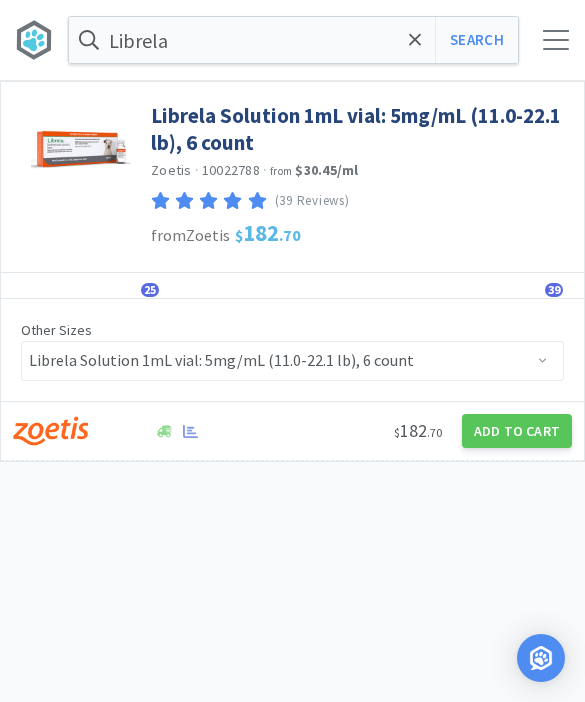 click at bounding box center (415, 40) 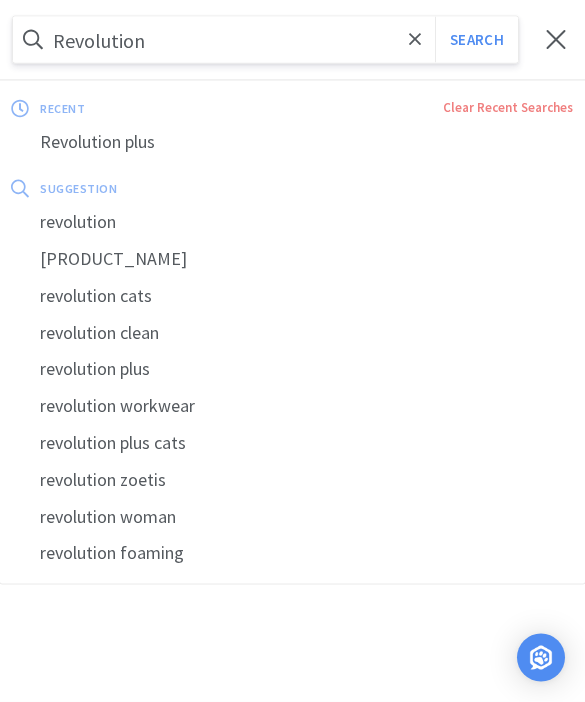 click on "Revolution plus" at bounding box center (292, 142) 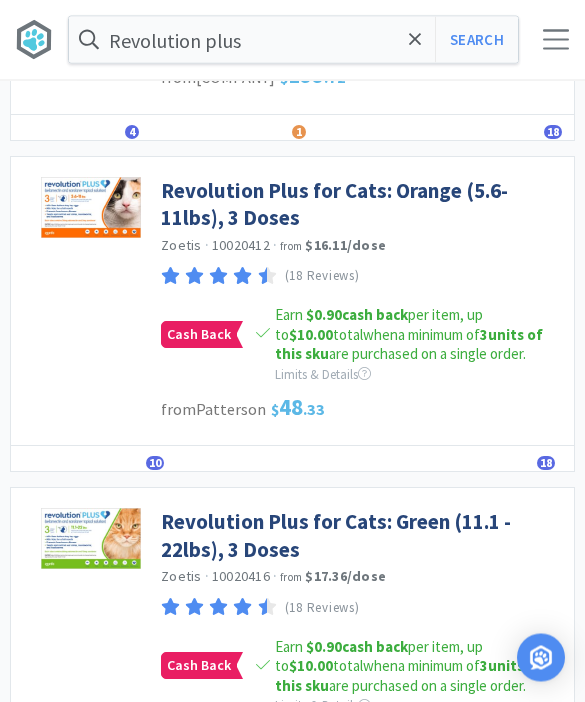 scroll, scrollTop: 1659, scrollLeft: 0, axis: vertical 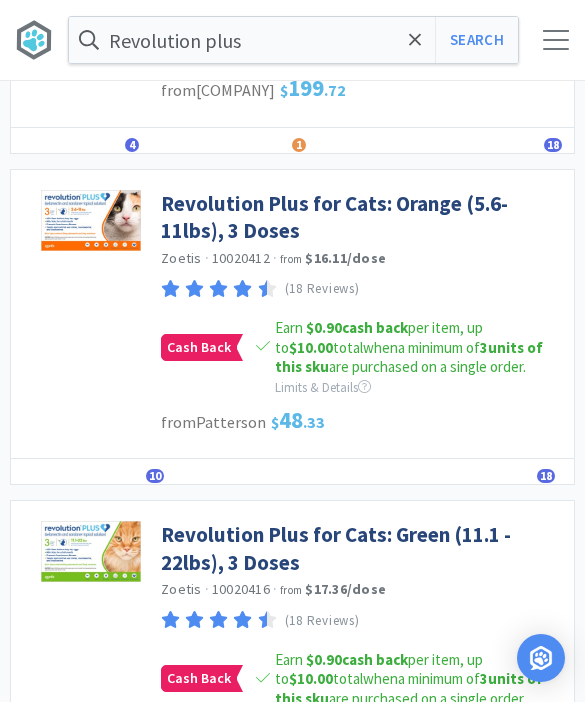 click on "Revolution Plus for Cats: Orange (5.6-11lbs), 3 Doses" at bounding box center [362, 217] 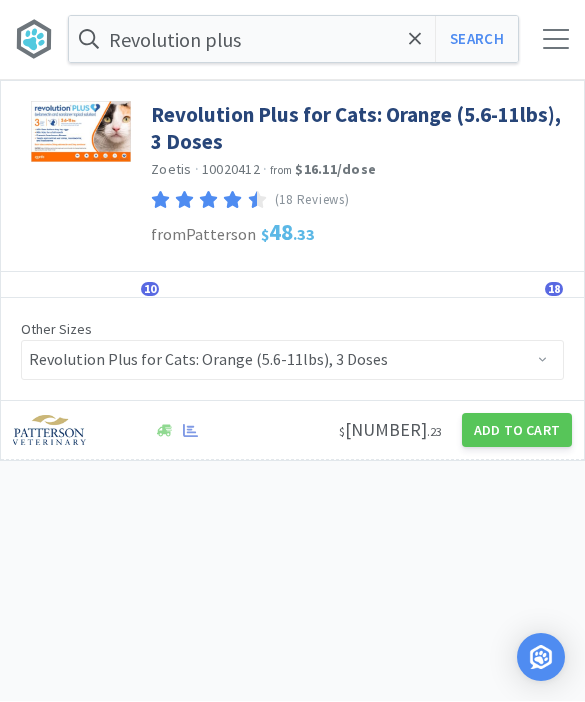click on "Add to Cart" at bounding box center (517, 431) 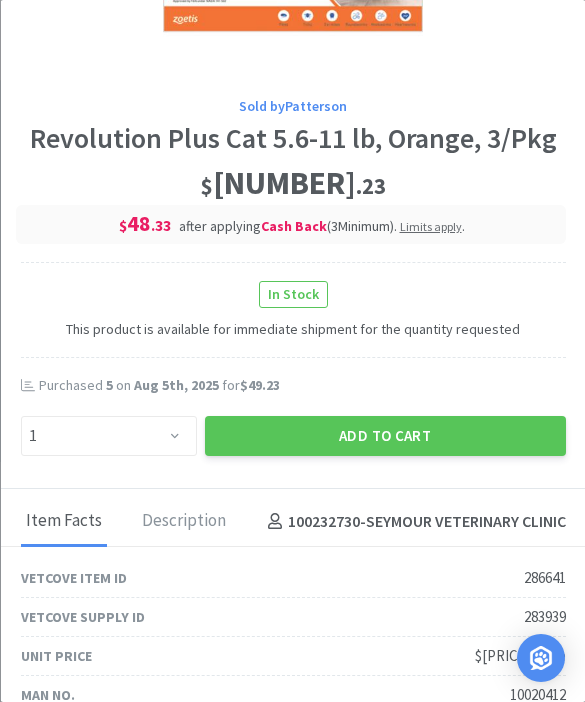 scroll, scrollTop: 239, scrollLeft: 0, axis: vertical 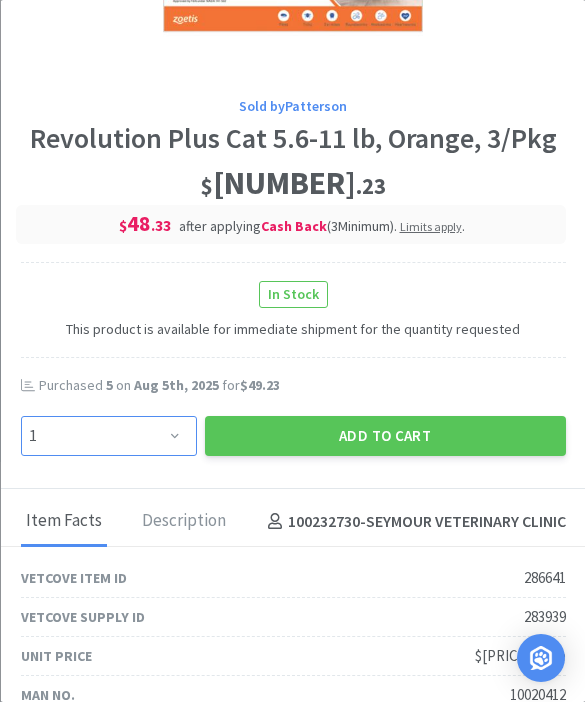 click on "Enter Quantity 1 2 3 4 5 6 7 8 9 10 11 12 13 14 15 16 17 18 19 20 Enter Quantity" at bounding box center (108, 436) 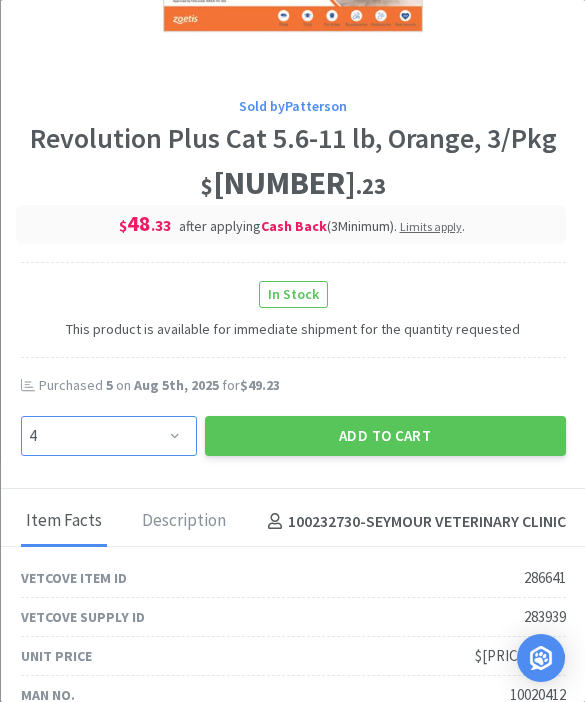 click on "Enter Quantity 1 2 3 4 5 6 7 8 9 10 11 12 13 14 15 16 17 18 19 20 Enter Quantity" at bounding box center [108, 436] 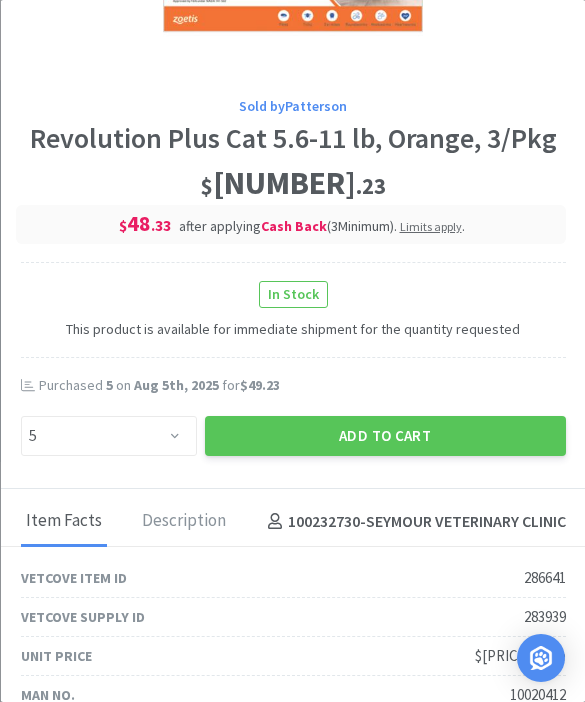 click on "Add to Cart" at bounding box center [384, 436] 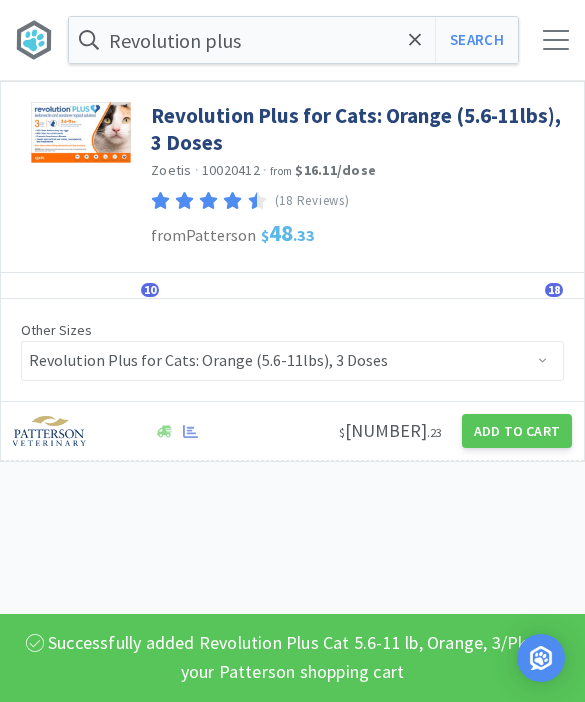 click 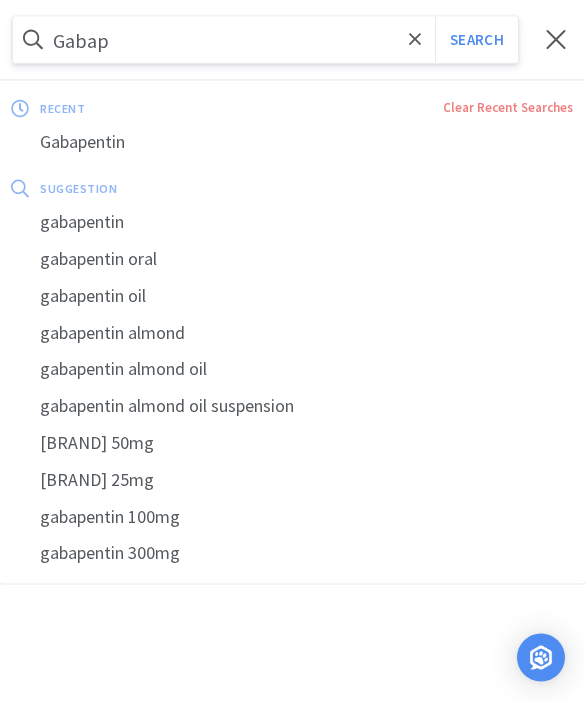 click on "Gabapentin" at bounding box center (292, 142) 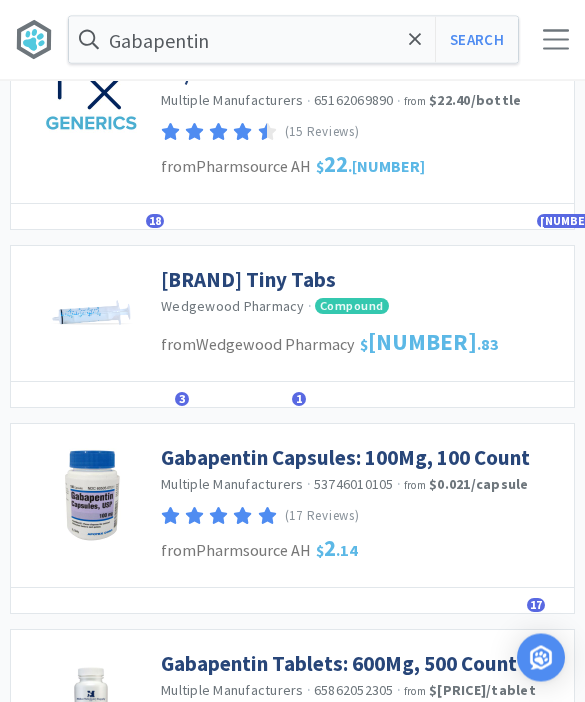 scroll, scrollTop: 598, scrollLeft: 0, axis: vertical 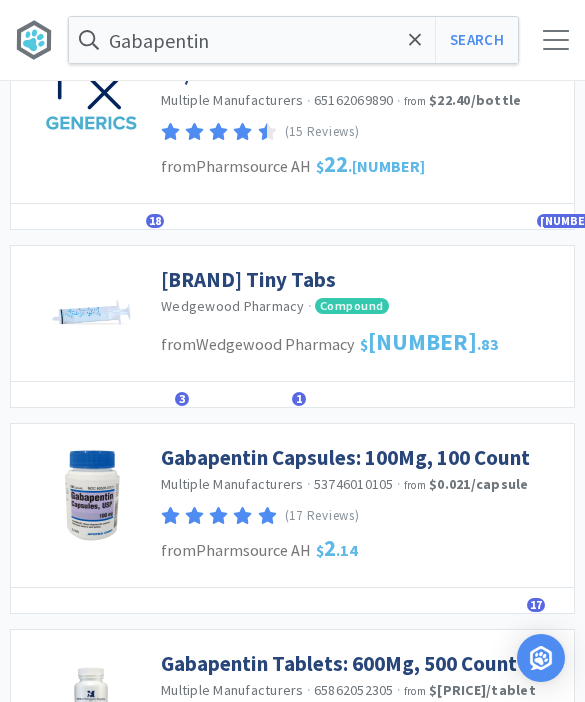 click on "[BRAND] Tiny Tabs" at bounding box center [248, 279] 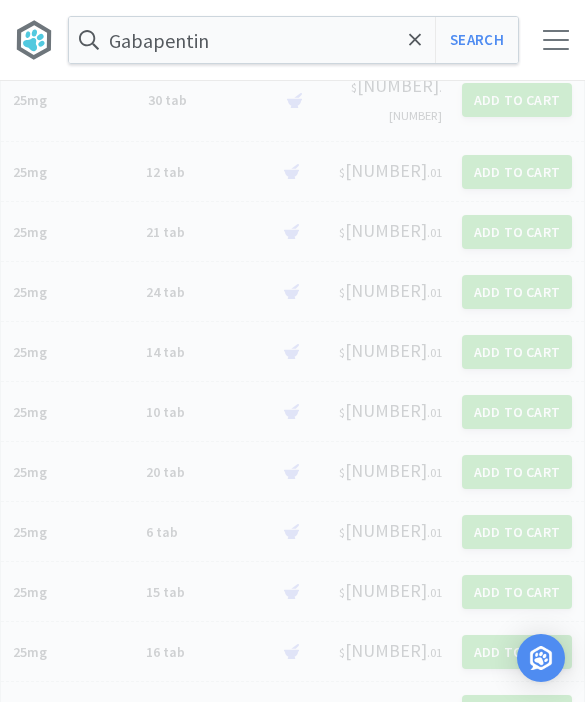 scroll, scrollTop: 0, scrollLeft: 0, axis: both 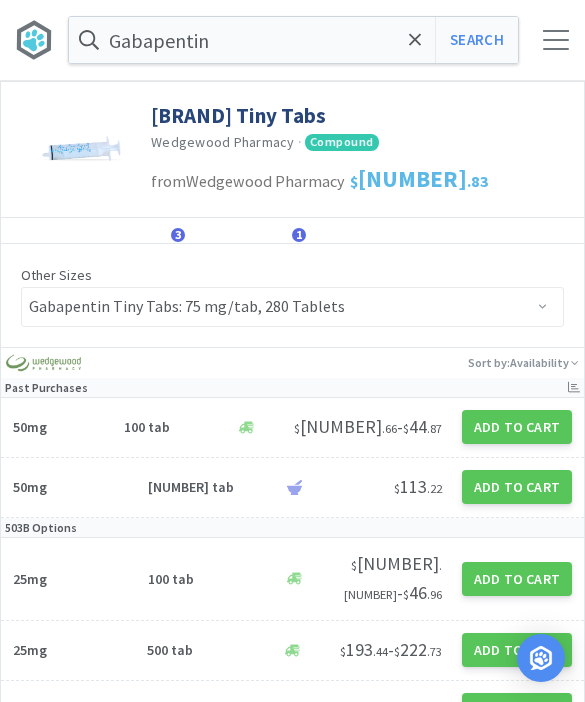 click on "Add to Cart" at bounding box center (517, 427) 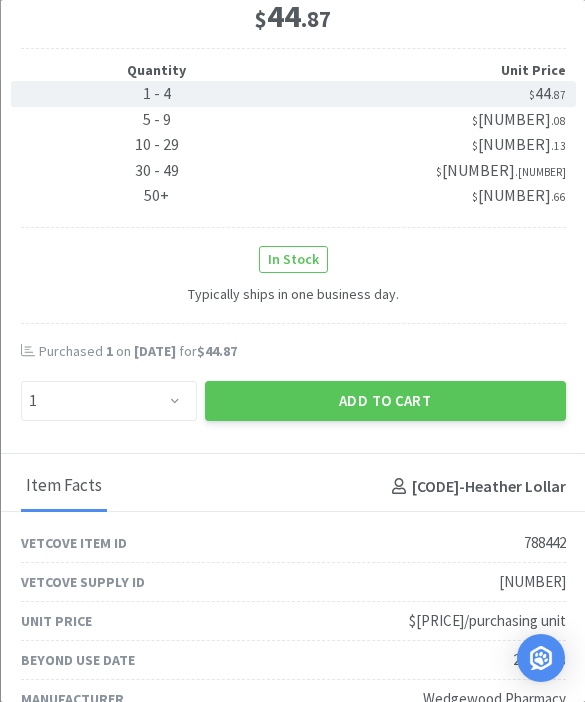 scroll, scrollTop: 364, scrollLeft: 0, axis: vertical 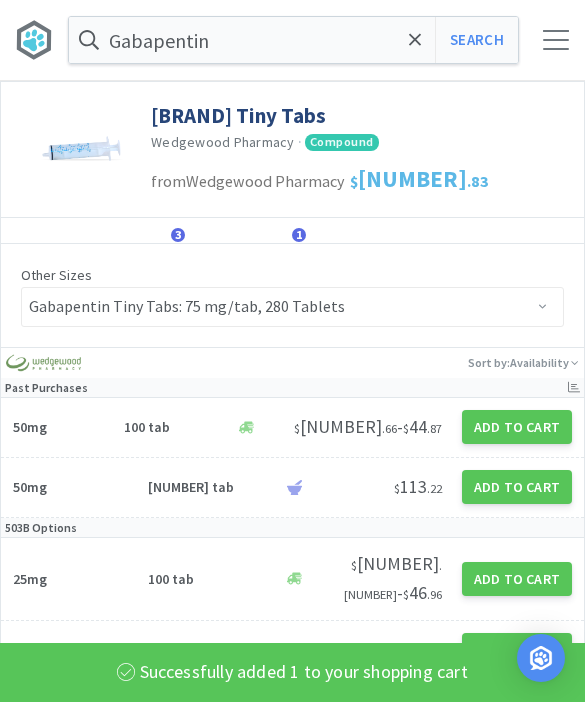 click at bounding box center (556, 40) 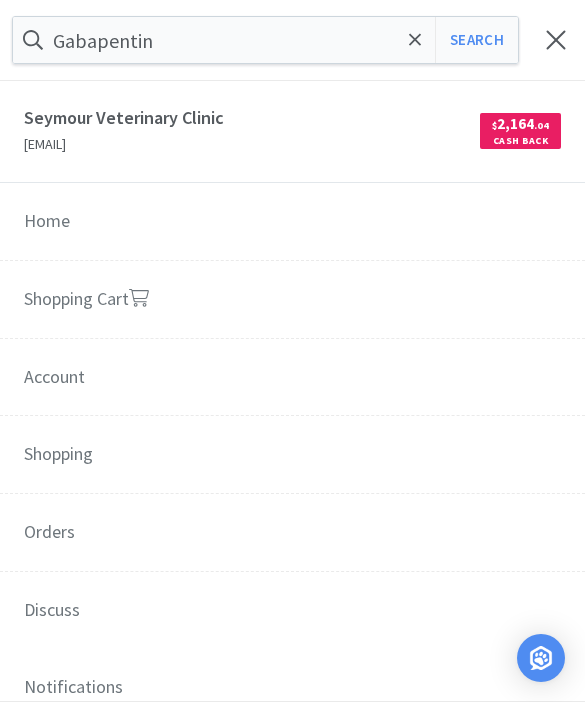 click on "Shopping Cart" at bounding box center (292, 300) 